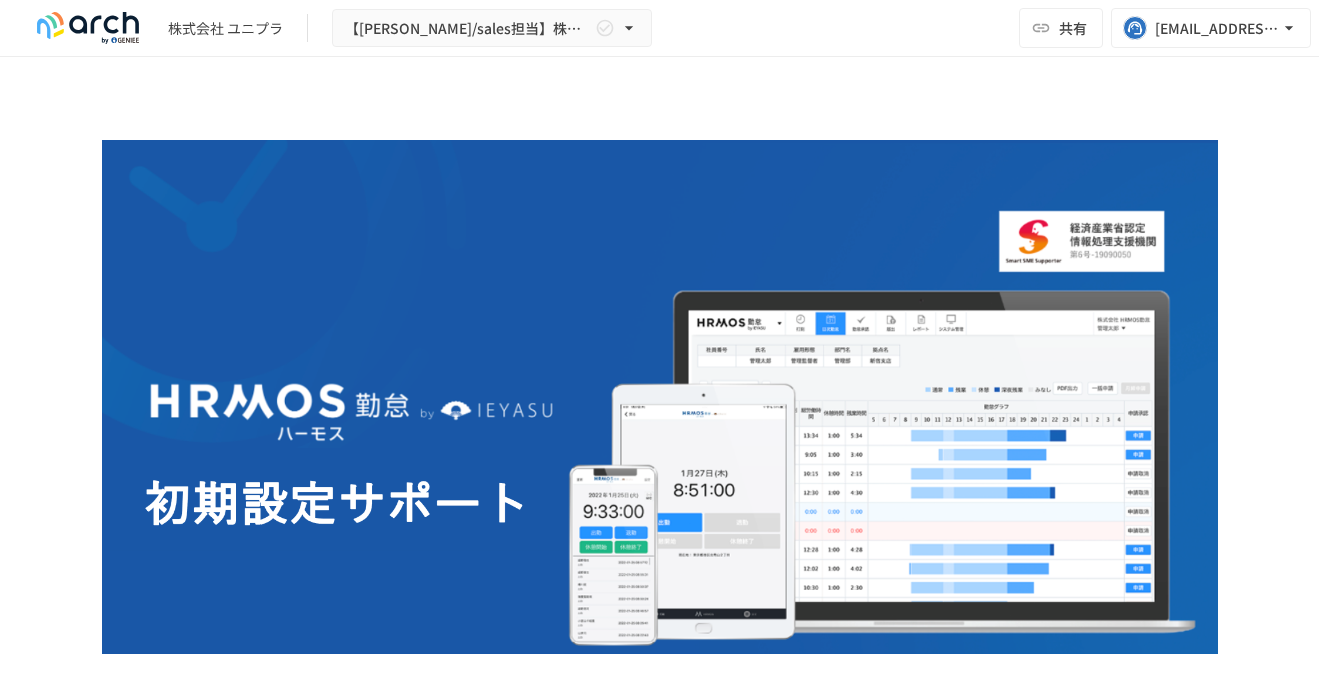 scroll, scrollTop: 0, scrollLeft: 0, axis: both 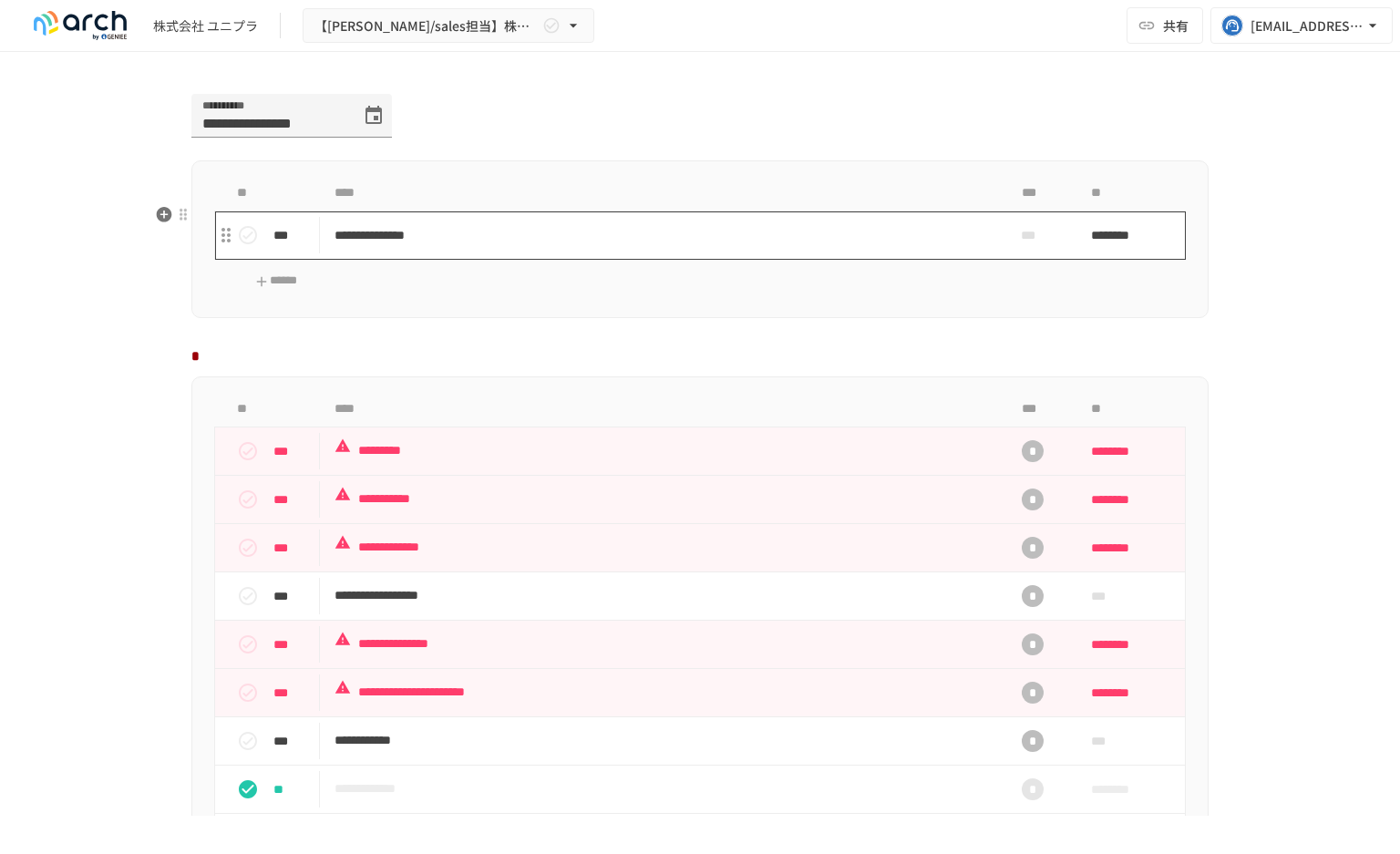 click on "**********" at bounding box center (662, 235) 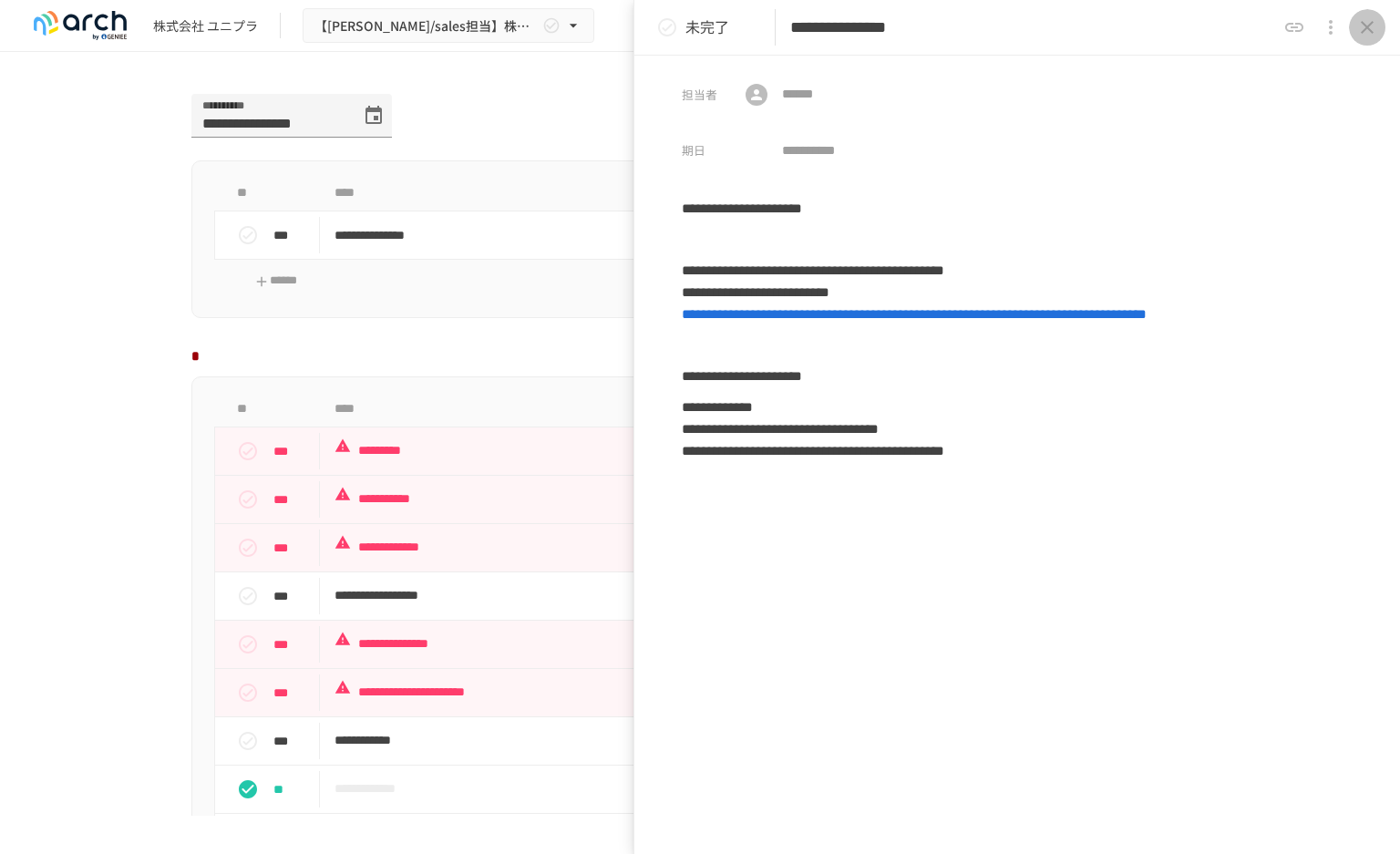 click 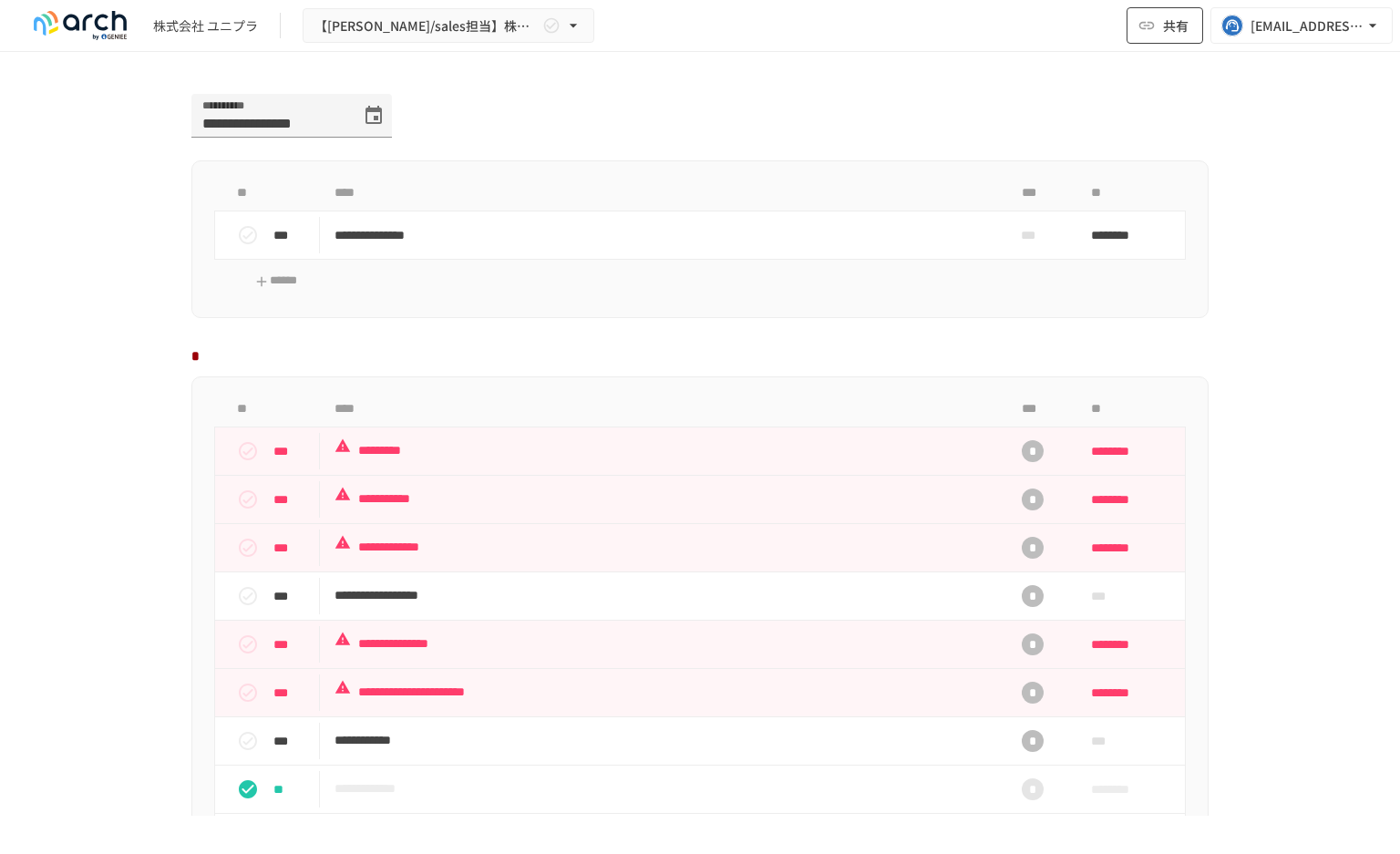 click 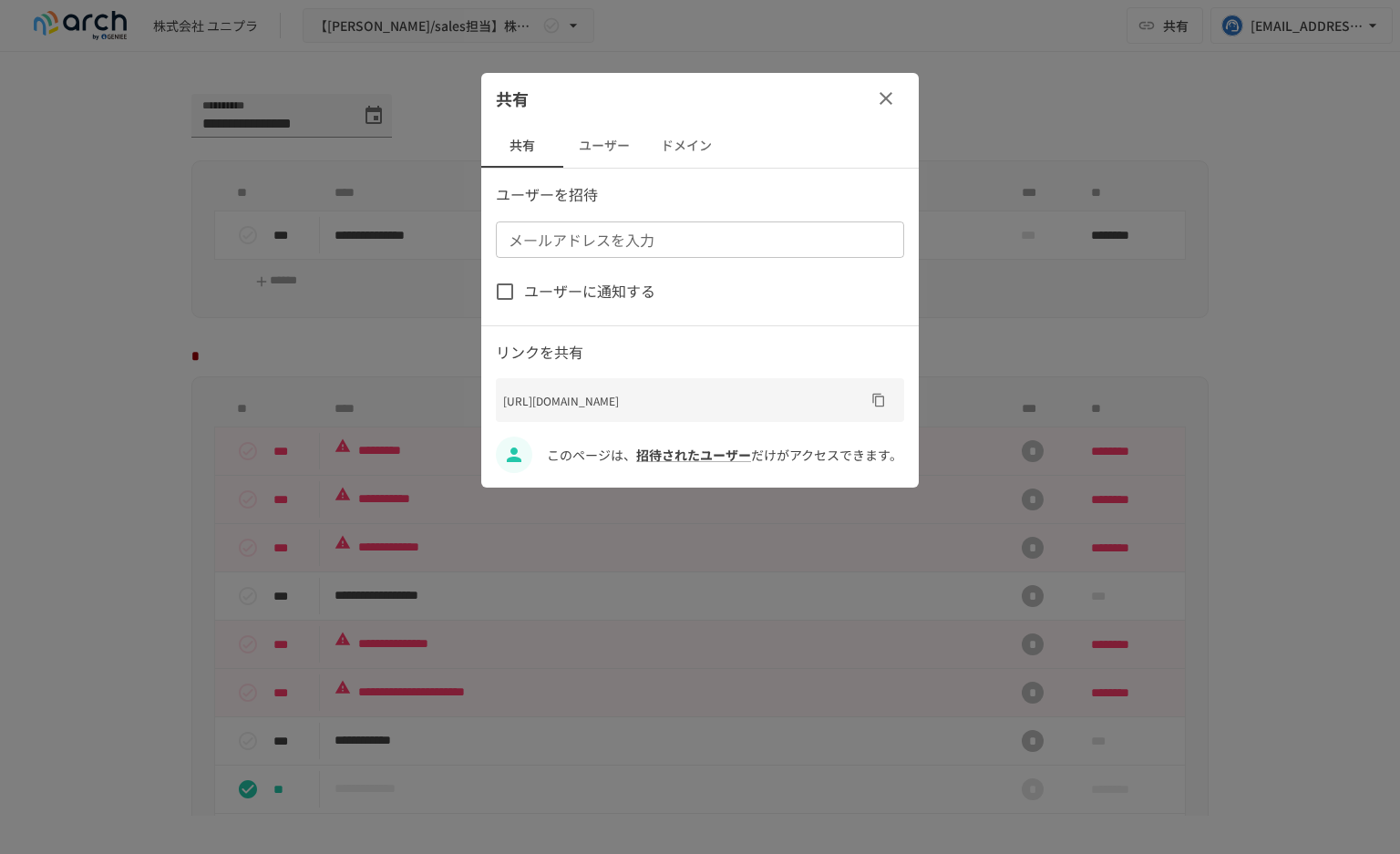 click on "ユーザー" at bounding box center [604, 146] 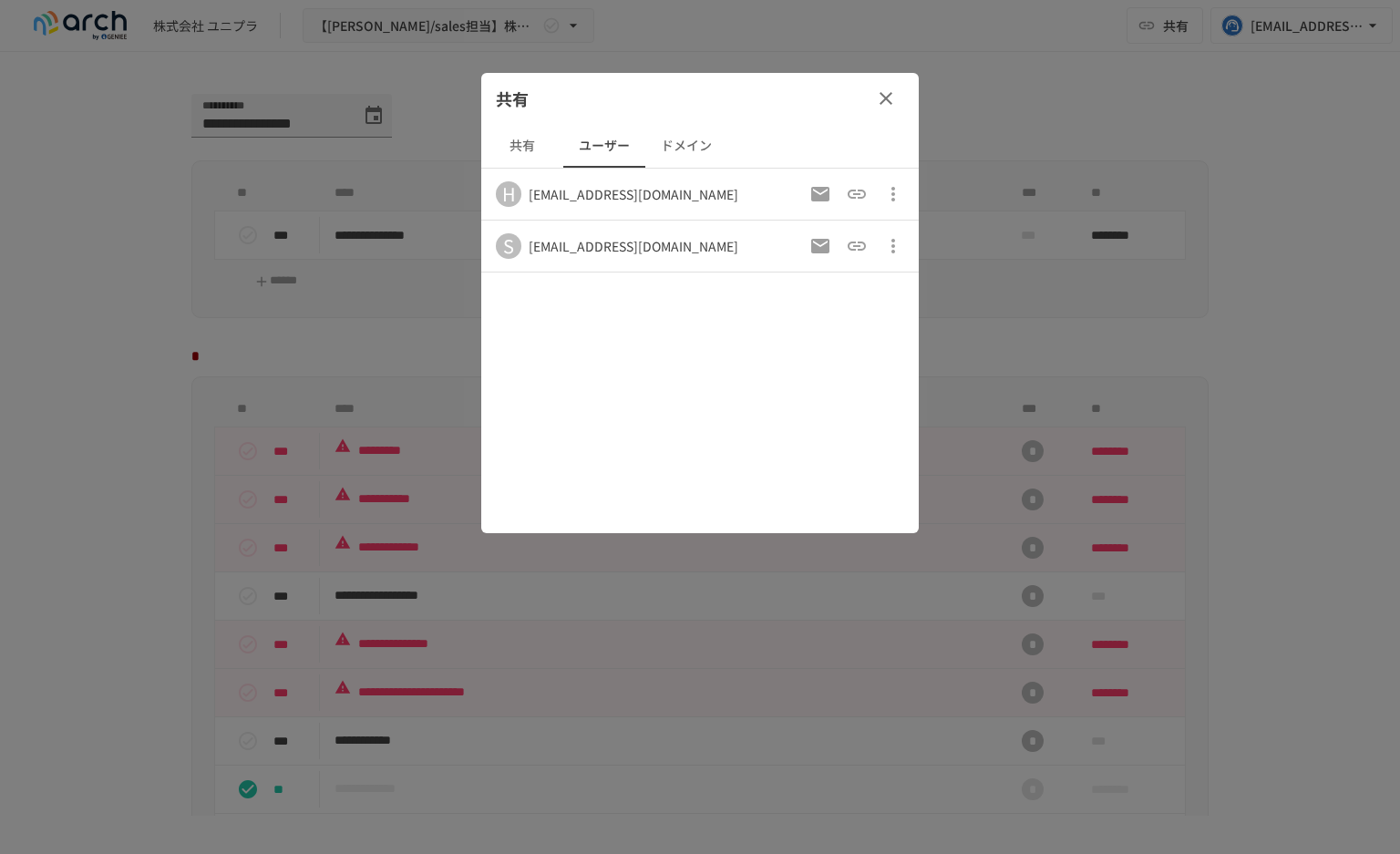 click on "共有" at bounding box center [522, 146] 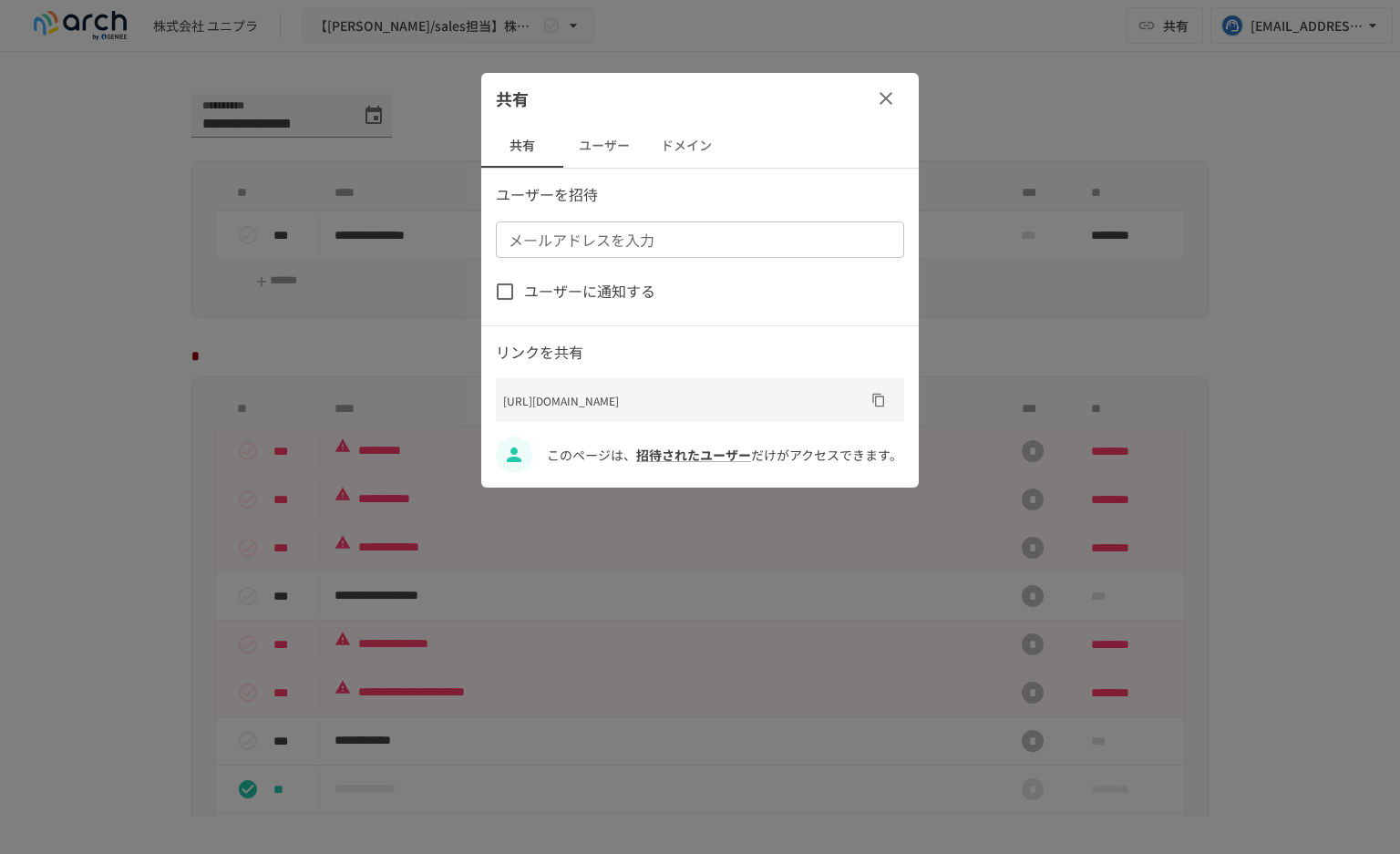 click 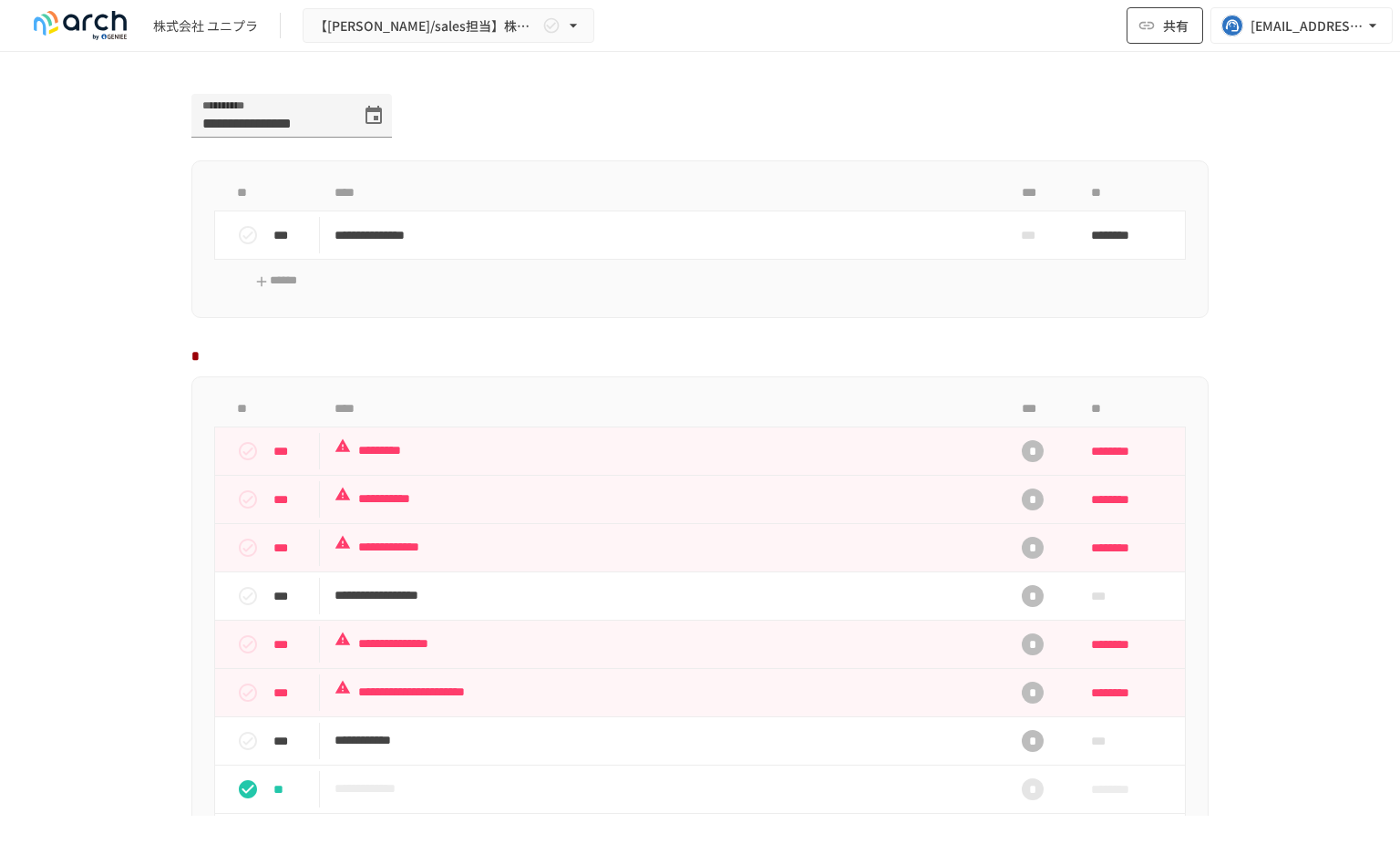 click 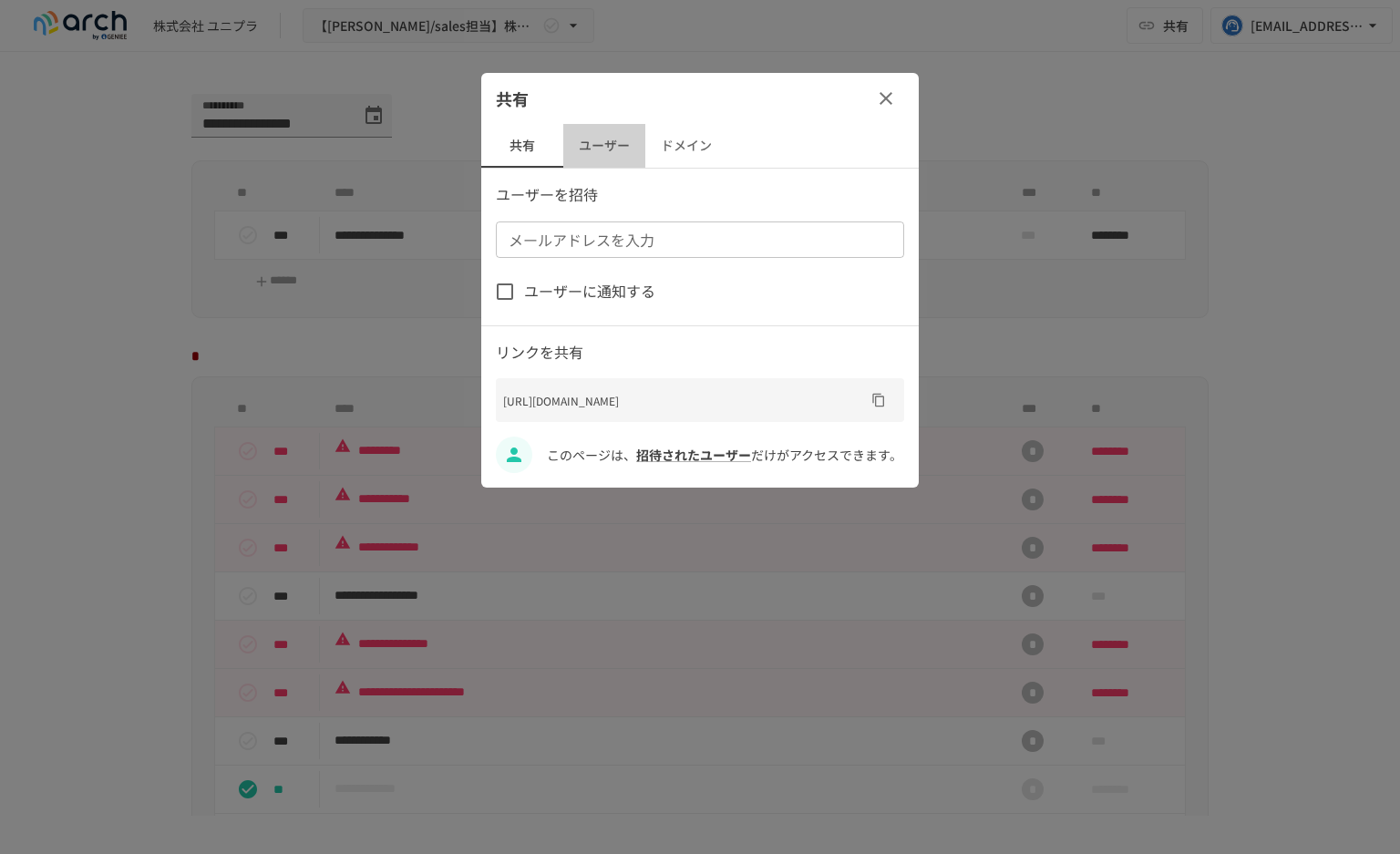 click on "ユーザー" at bounding box center [604, 146] 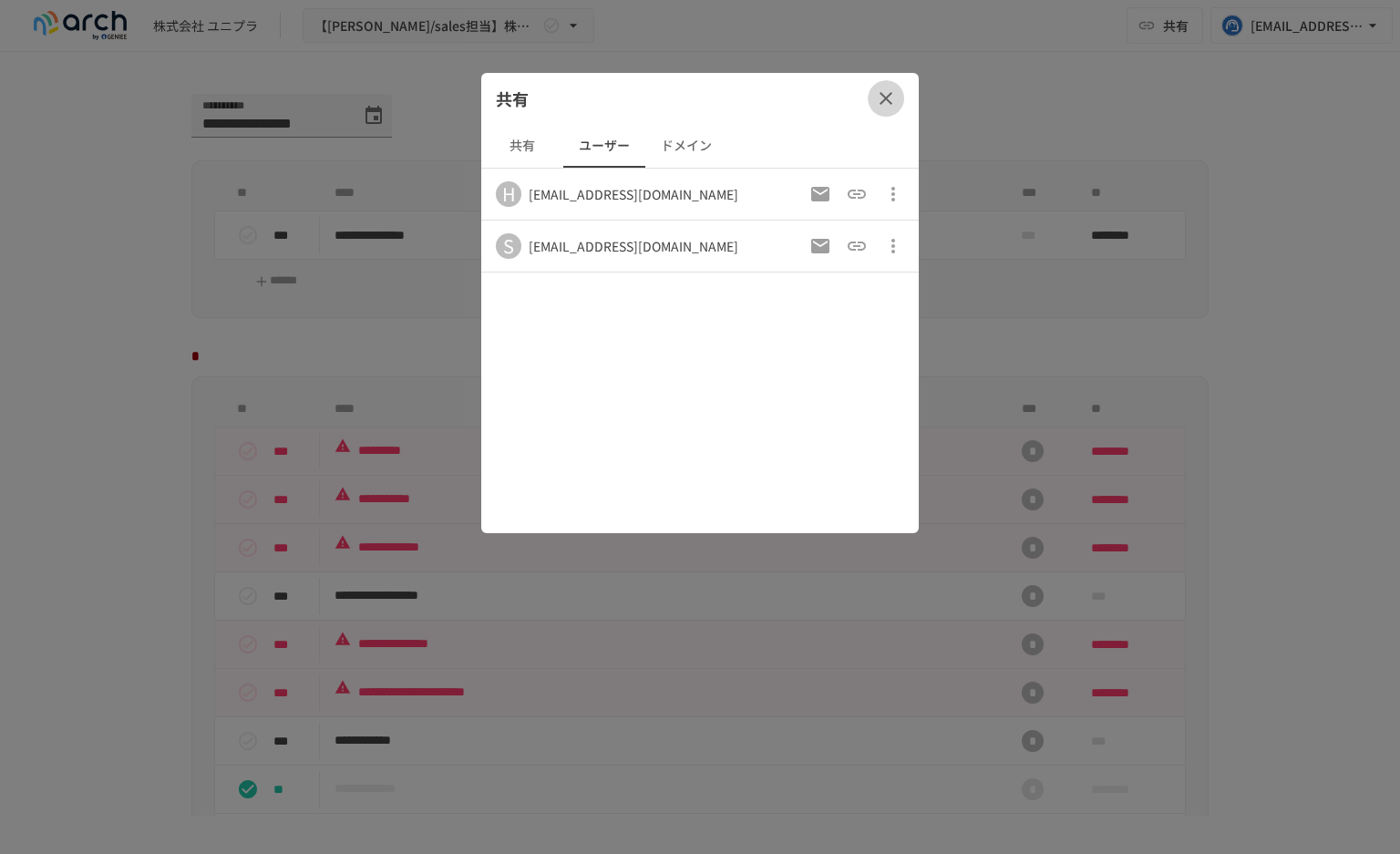 click 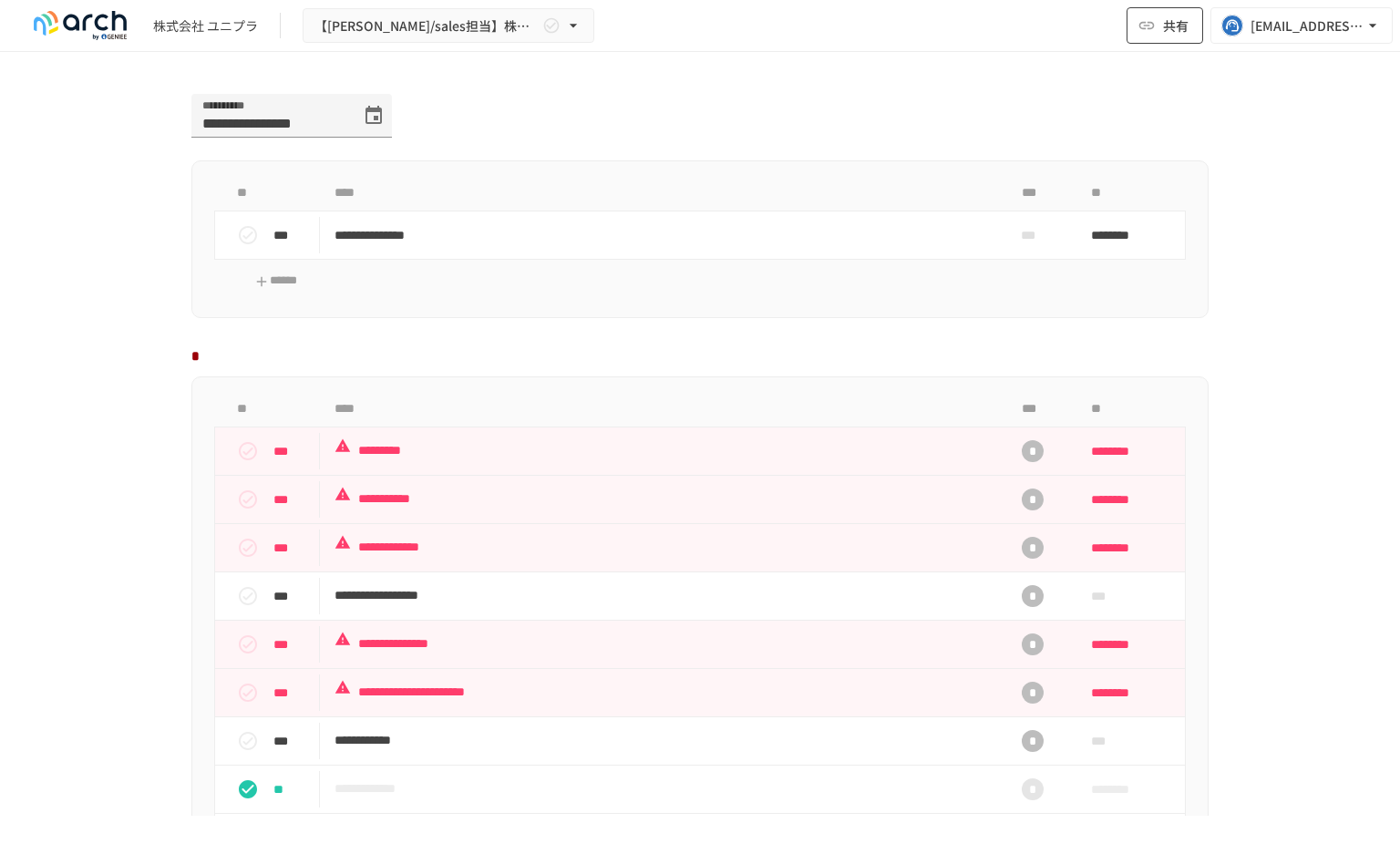 click on "共有" at bounding box center (1165, 26) 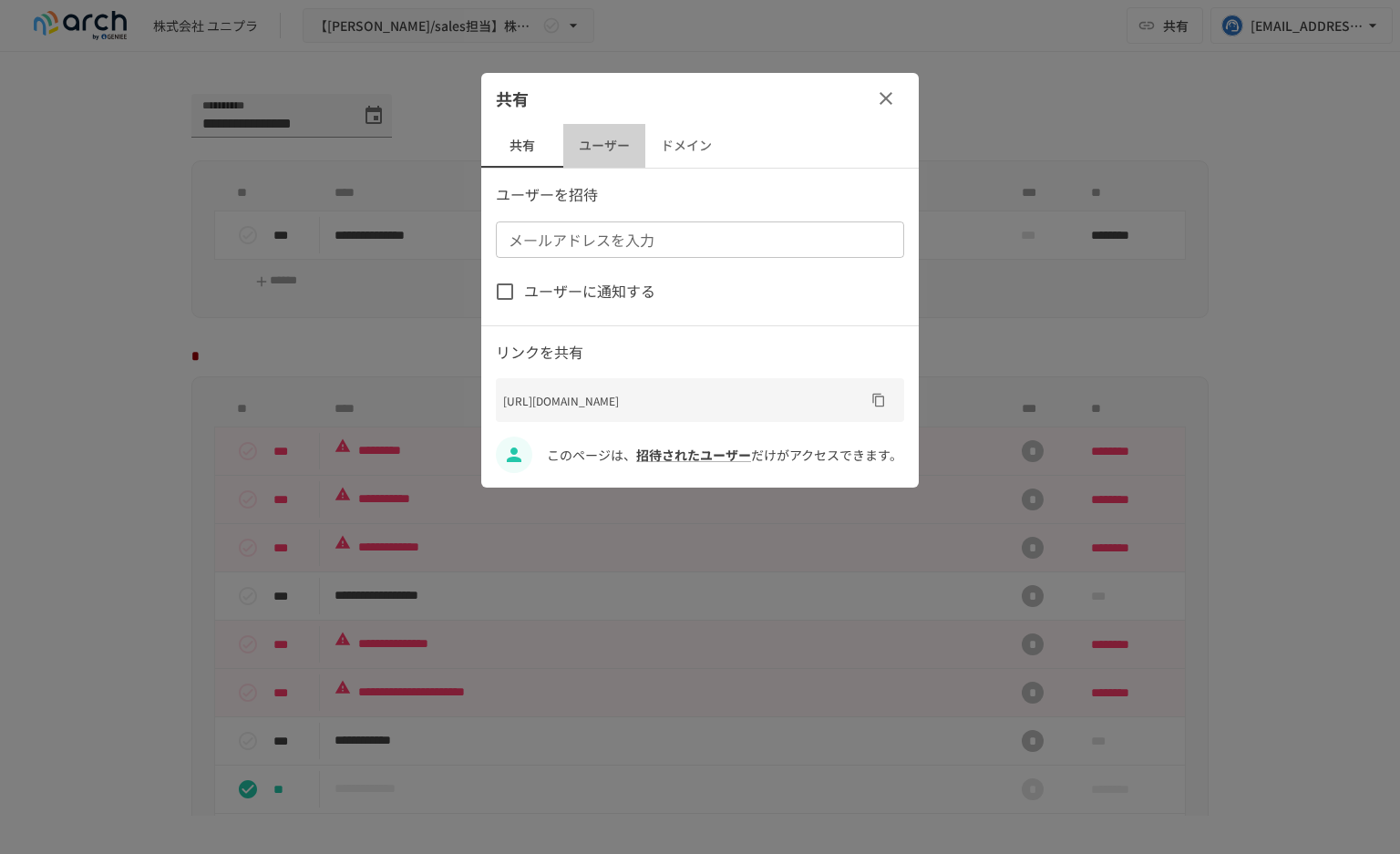 click on "ユーザー" at bounding box center (604, 146) 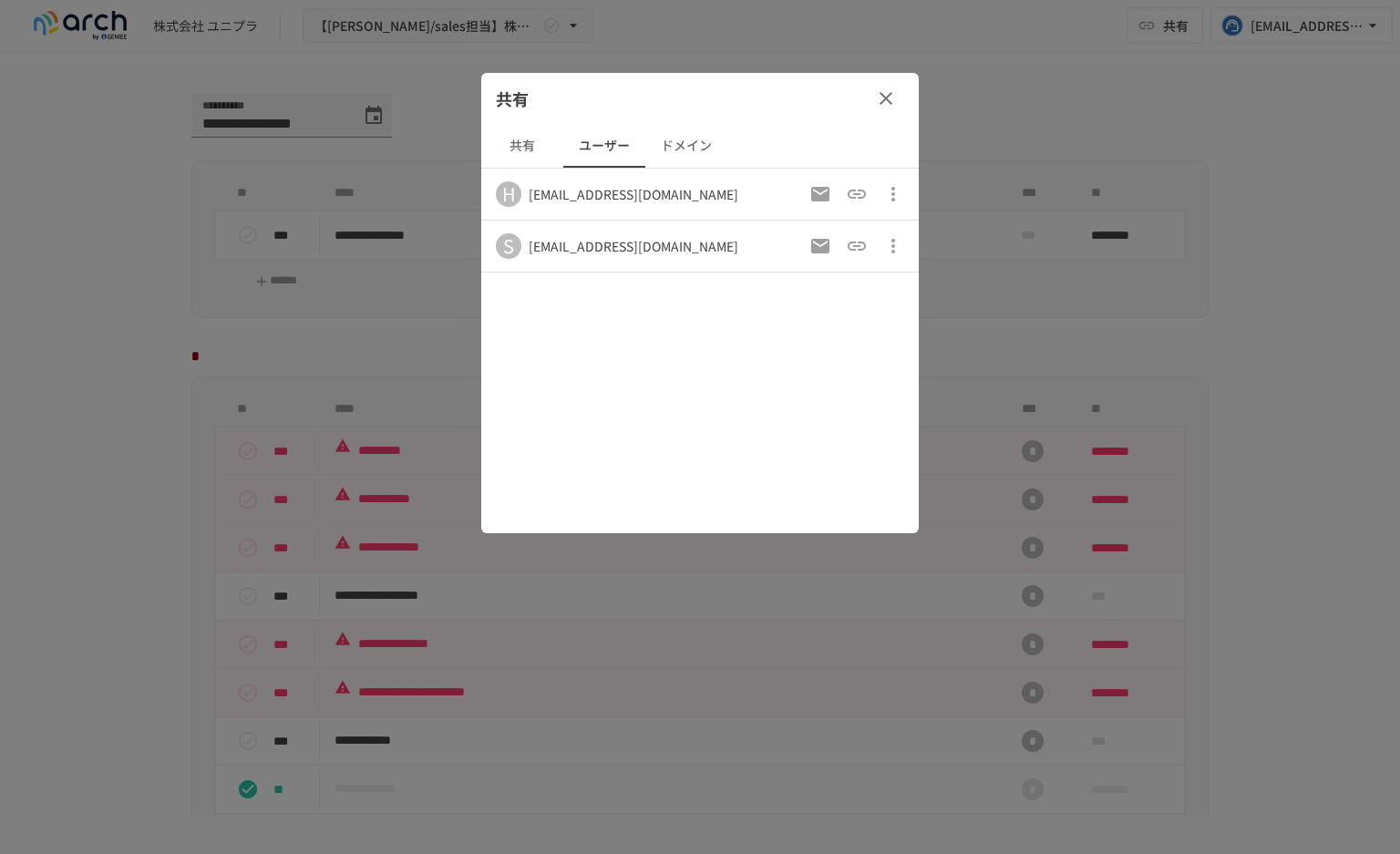 click on "共有" at bounding box center [522, 146] 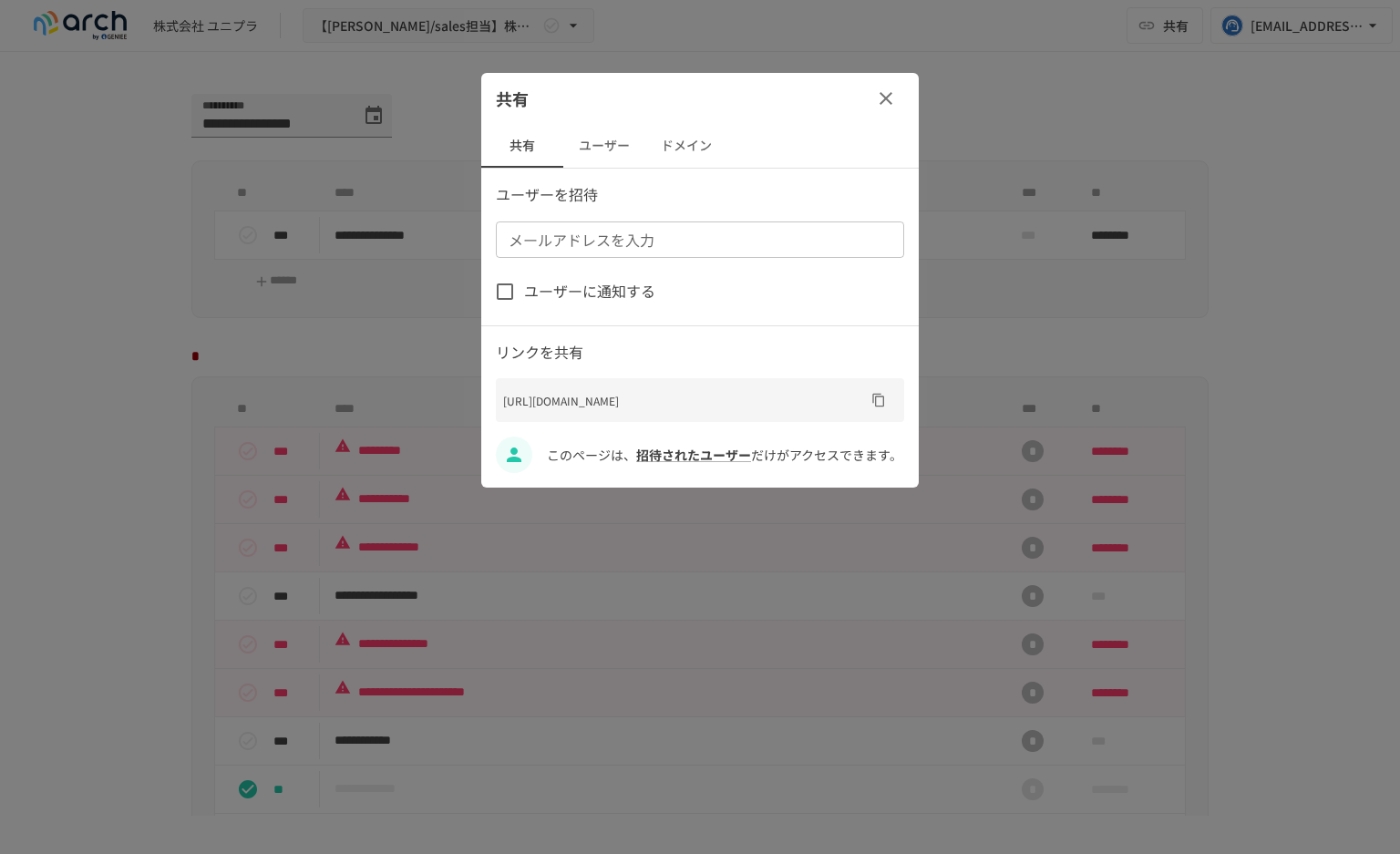 click on "メールアドレスを入力" at bounding box center (698, 240) 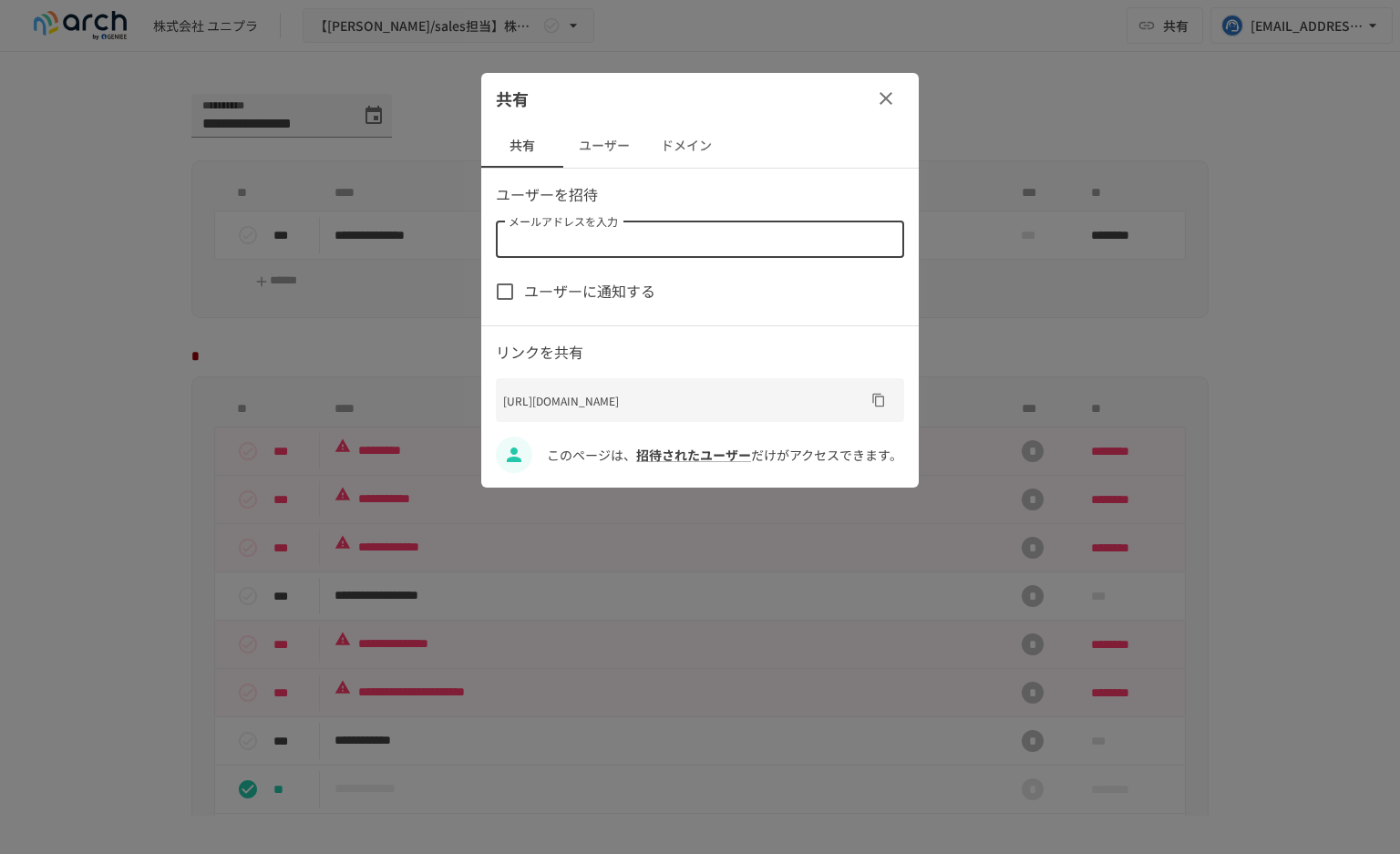 paste on "**********" 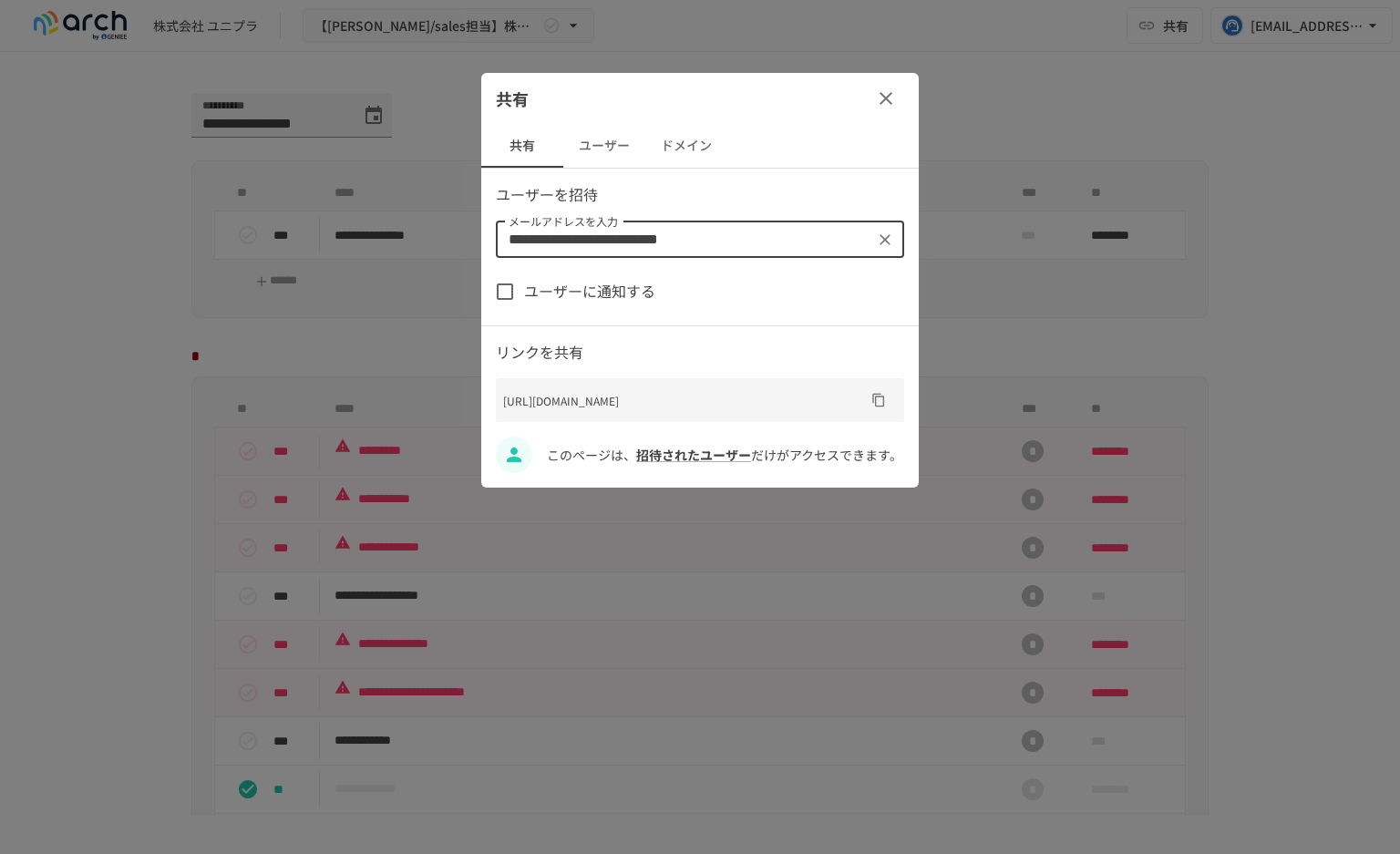 type on "**********" 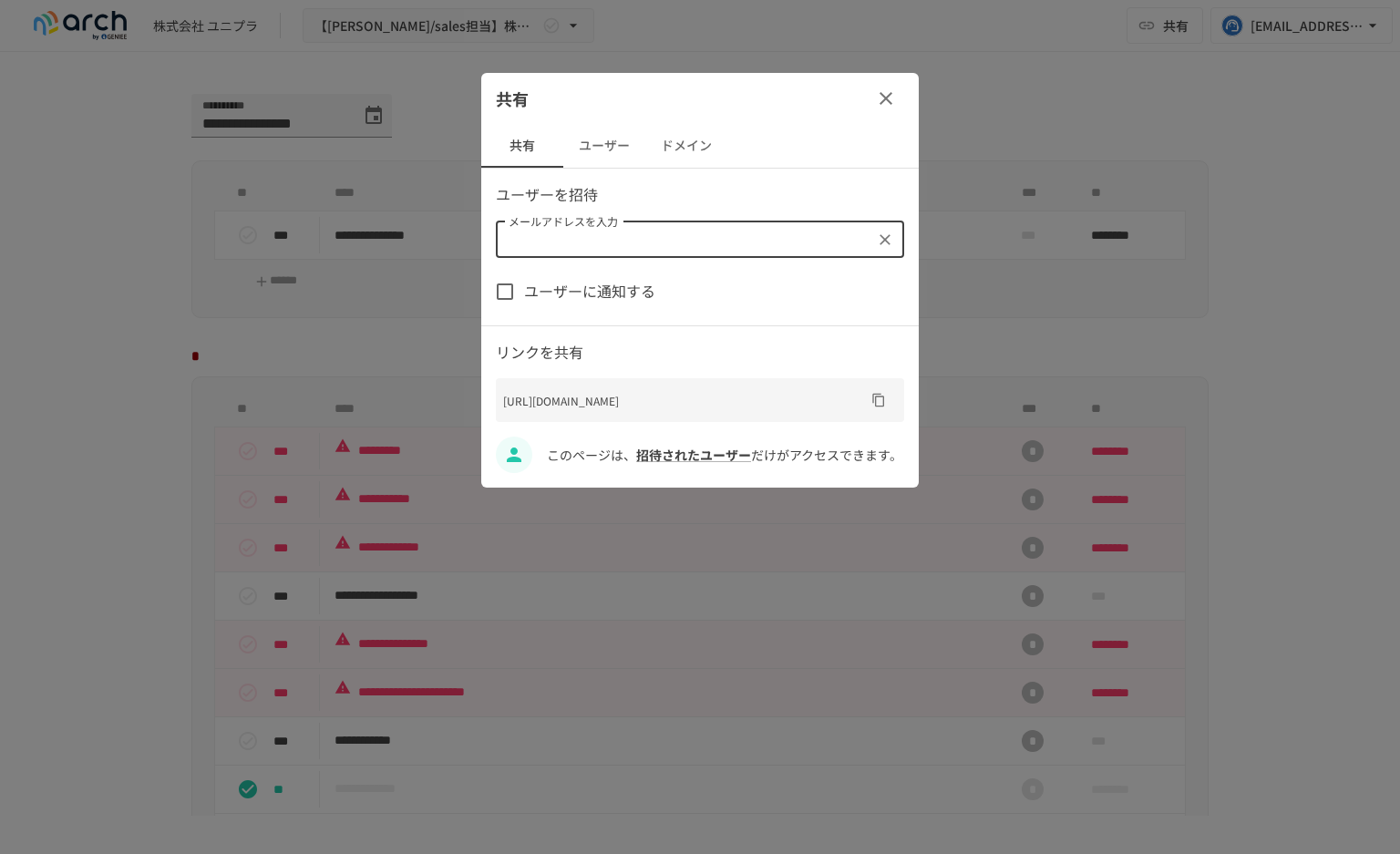 click on "ユーザーを招待 メールアドレスを入力 メールアドレスを入力 ユーザーに通知する リンクを共有 [URL][DOMAIN_NAME] このページは、 招待されたユーザー だけがアクセスできます。" at bounding box center (700, 328) 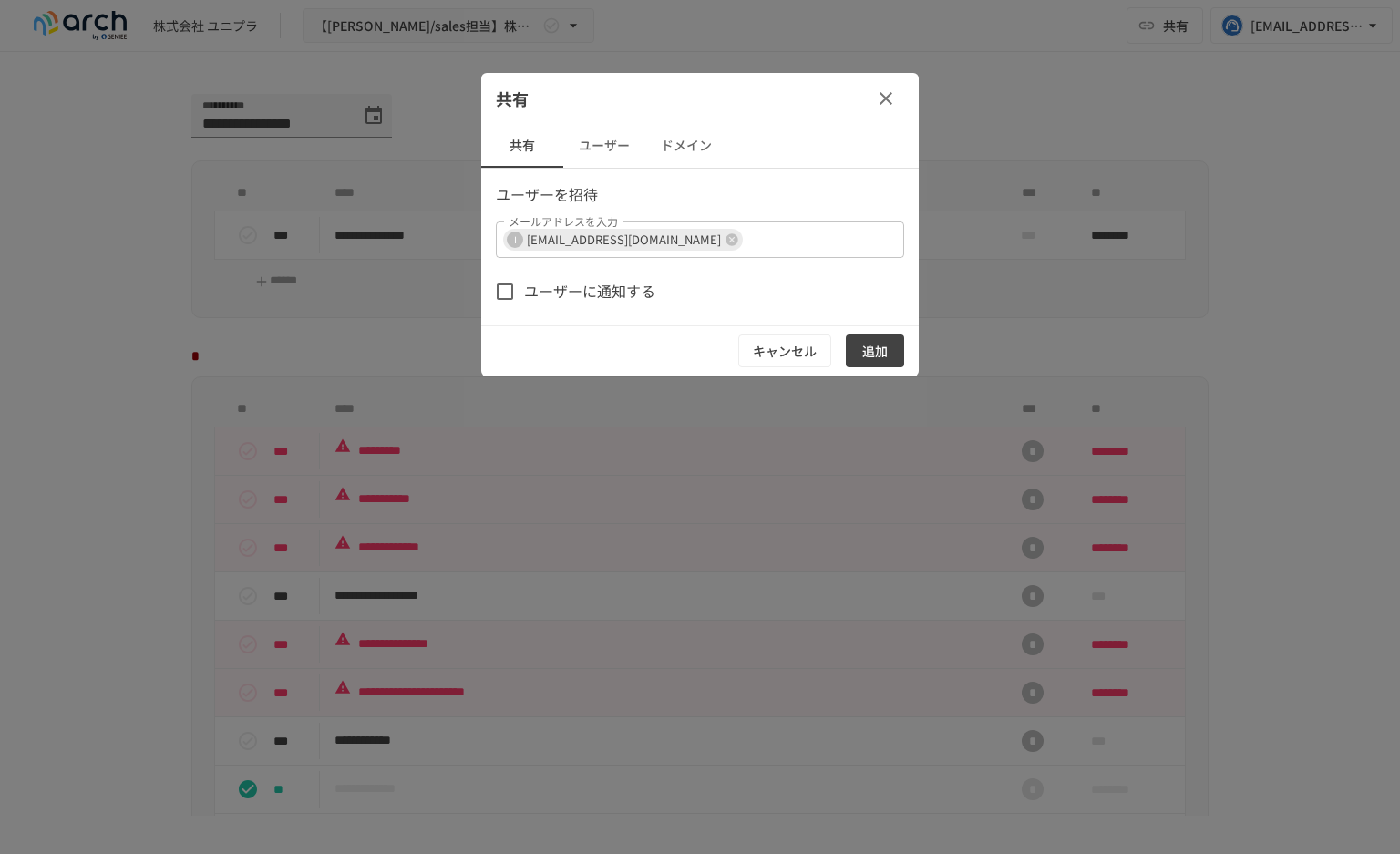 click on "追加" at bounding box center (875, 351) 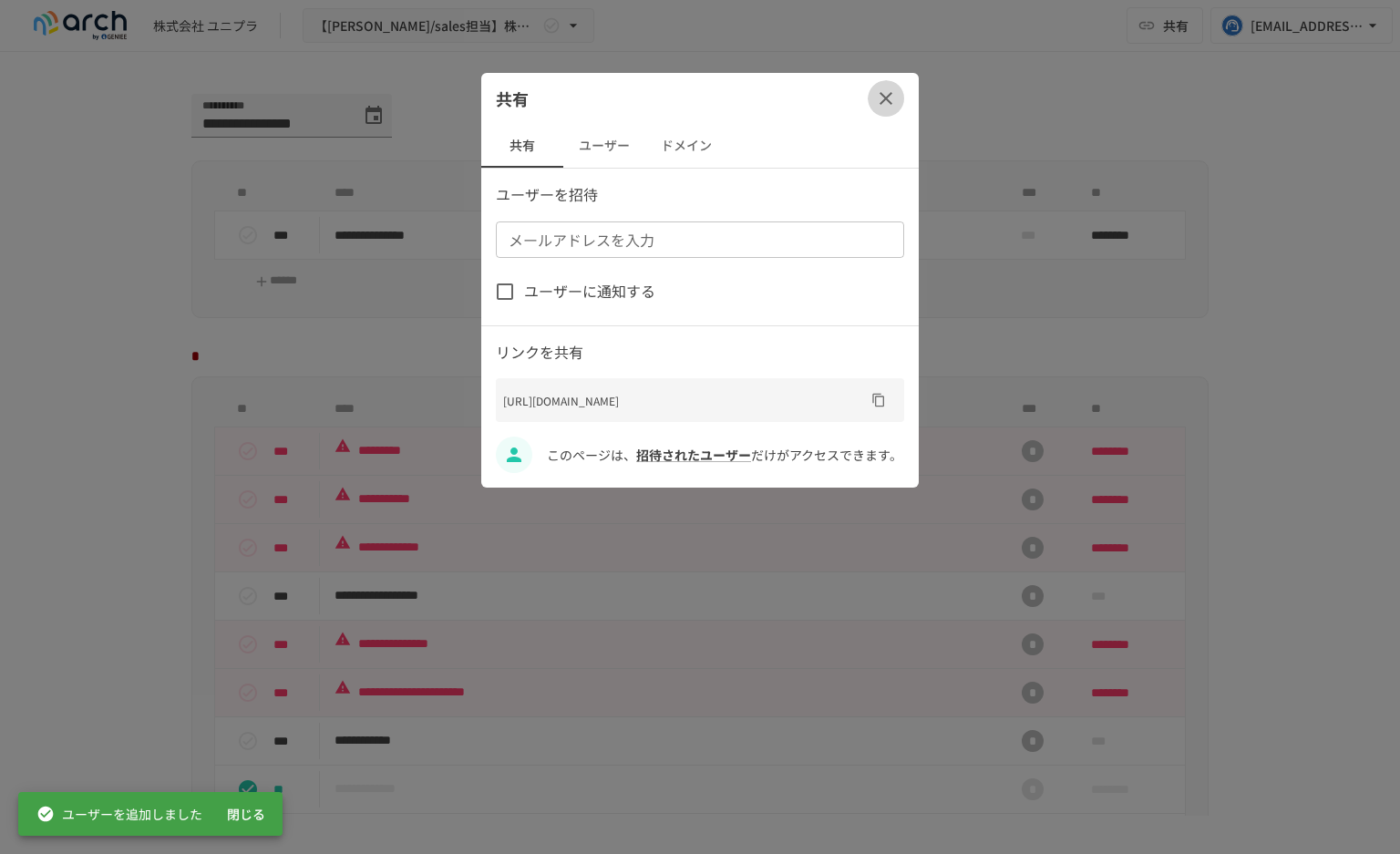 click 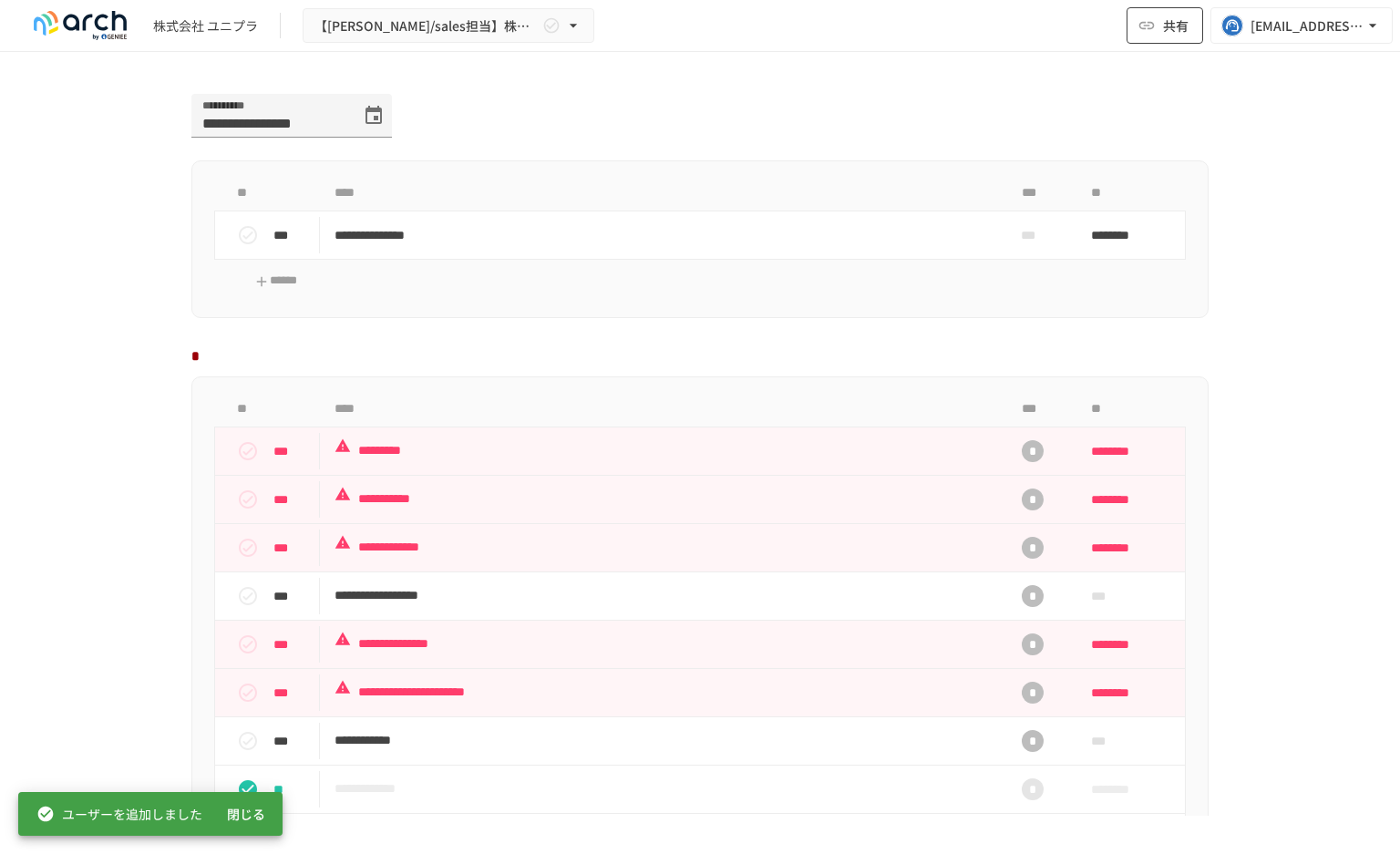 click 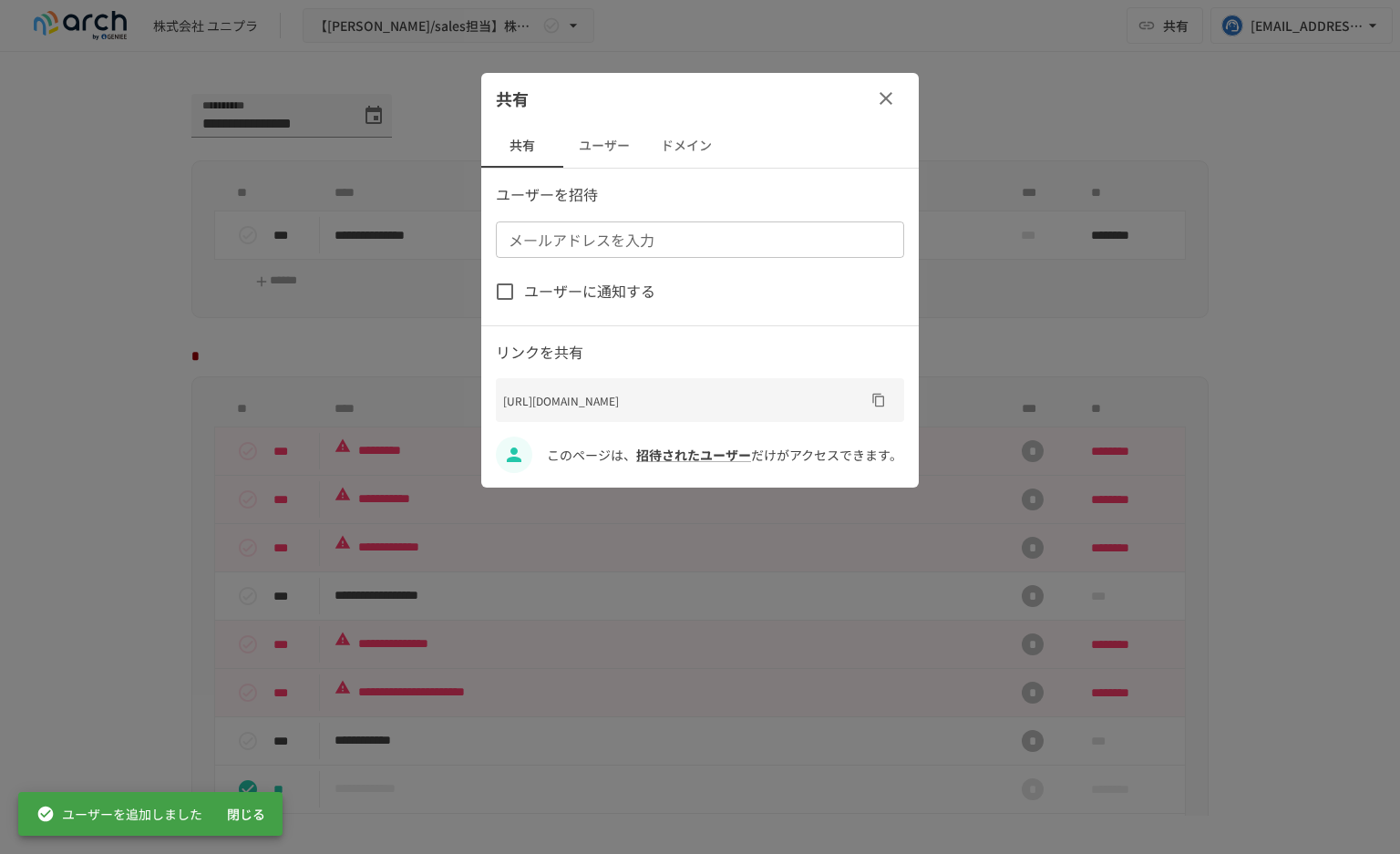 click on "ユーザー" at bounding box center [604, 146] 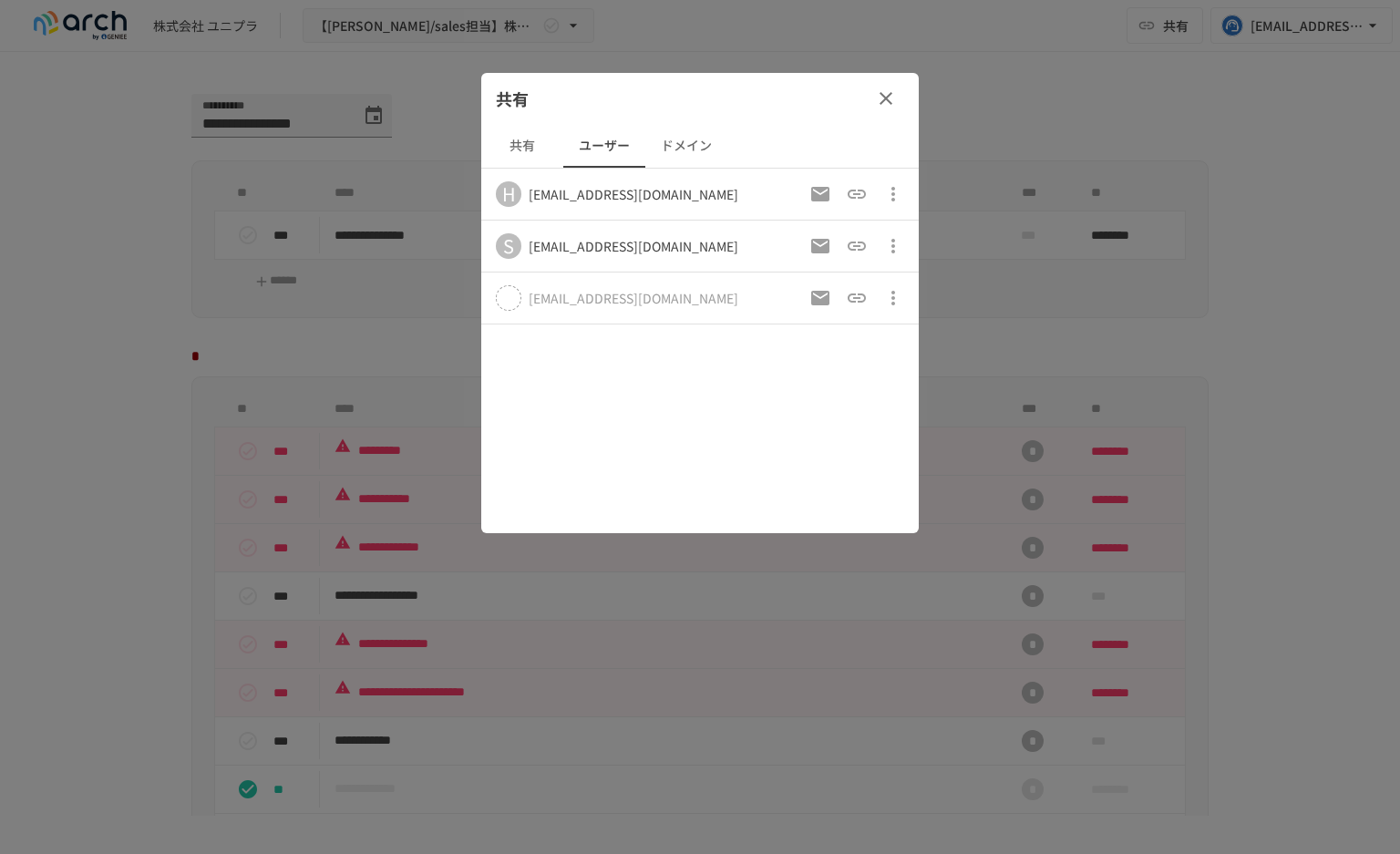 click 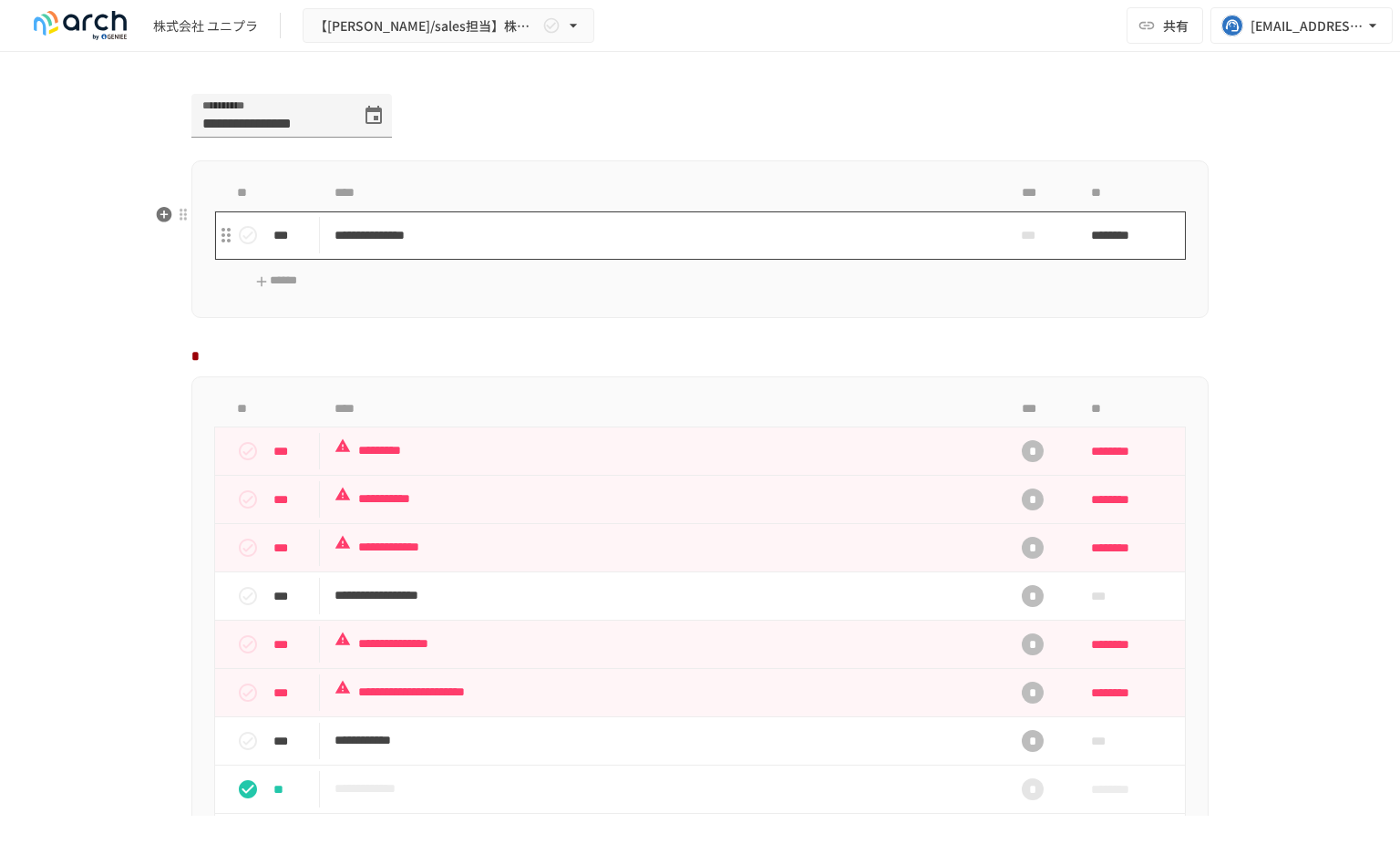 click on "**********" at bounding box center [662, 235] 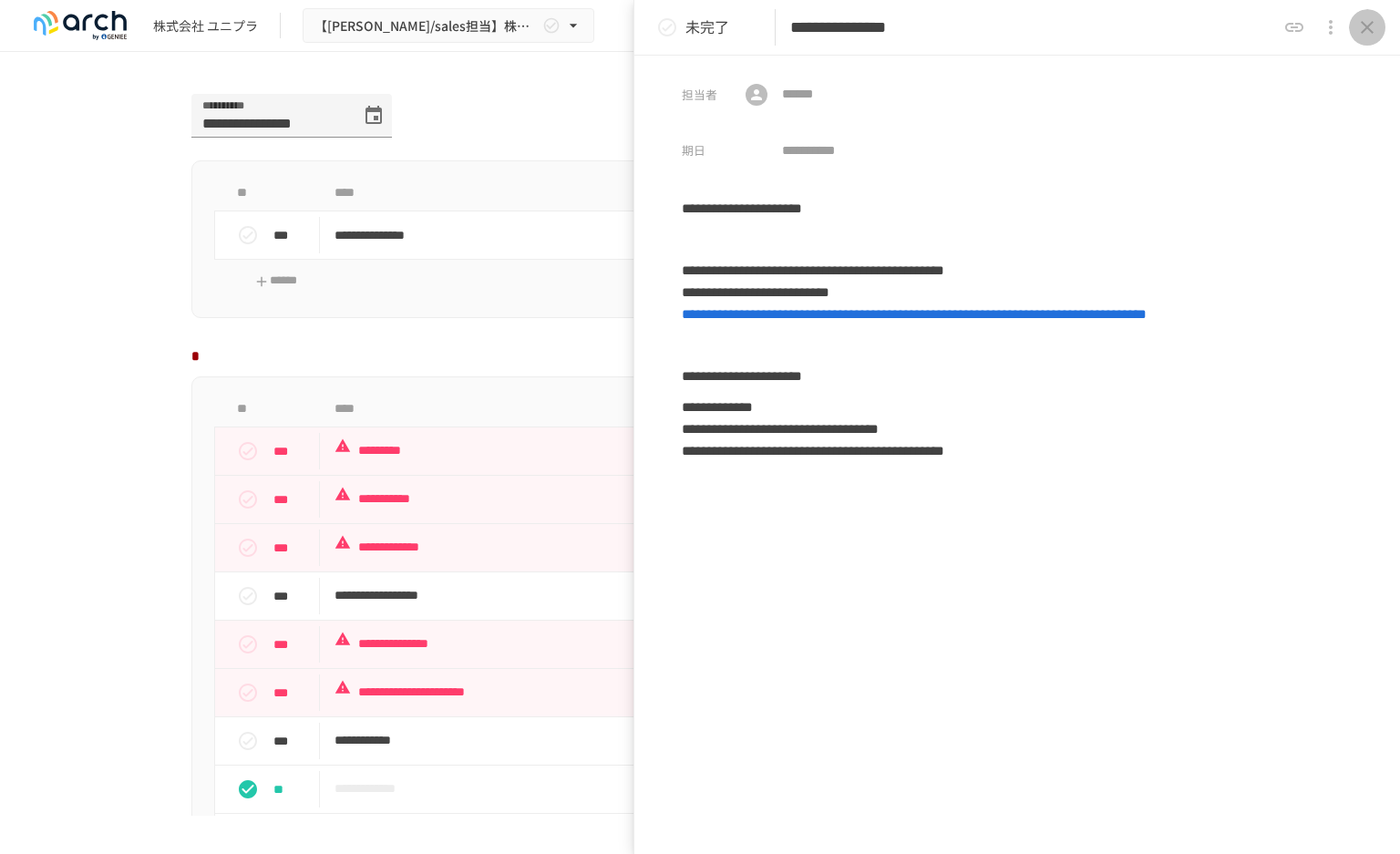 click 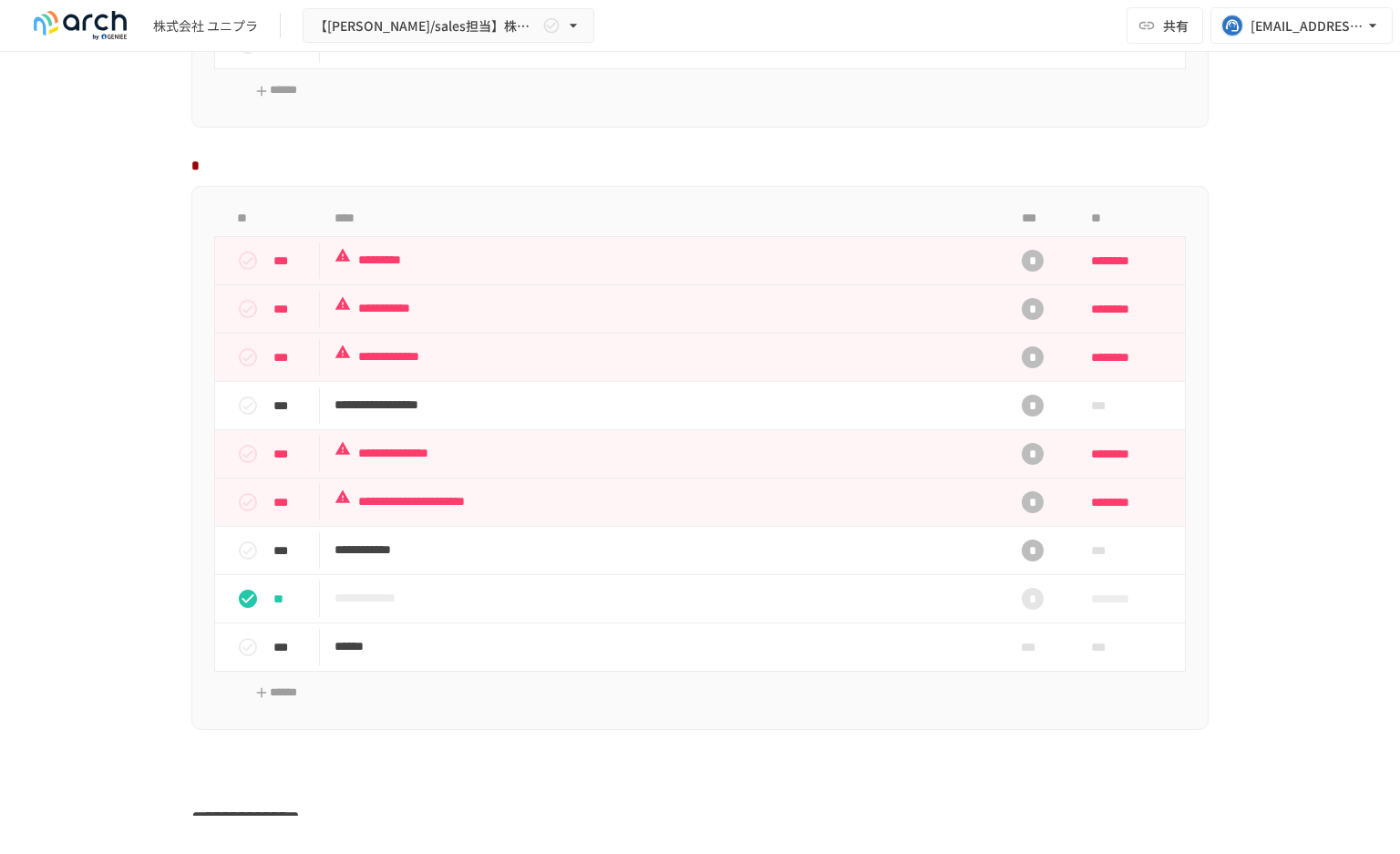 scroll, scrollTop: 1487, scrollLeft: 0, axis: vertical 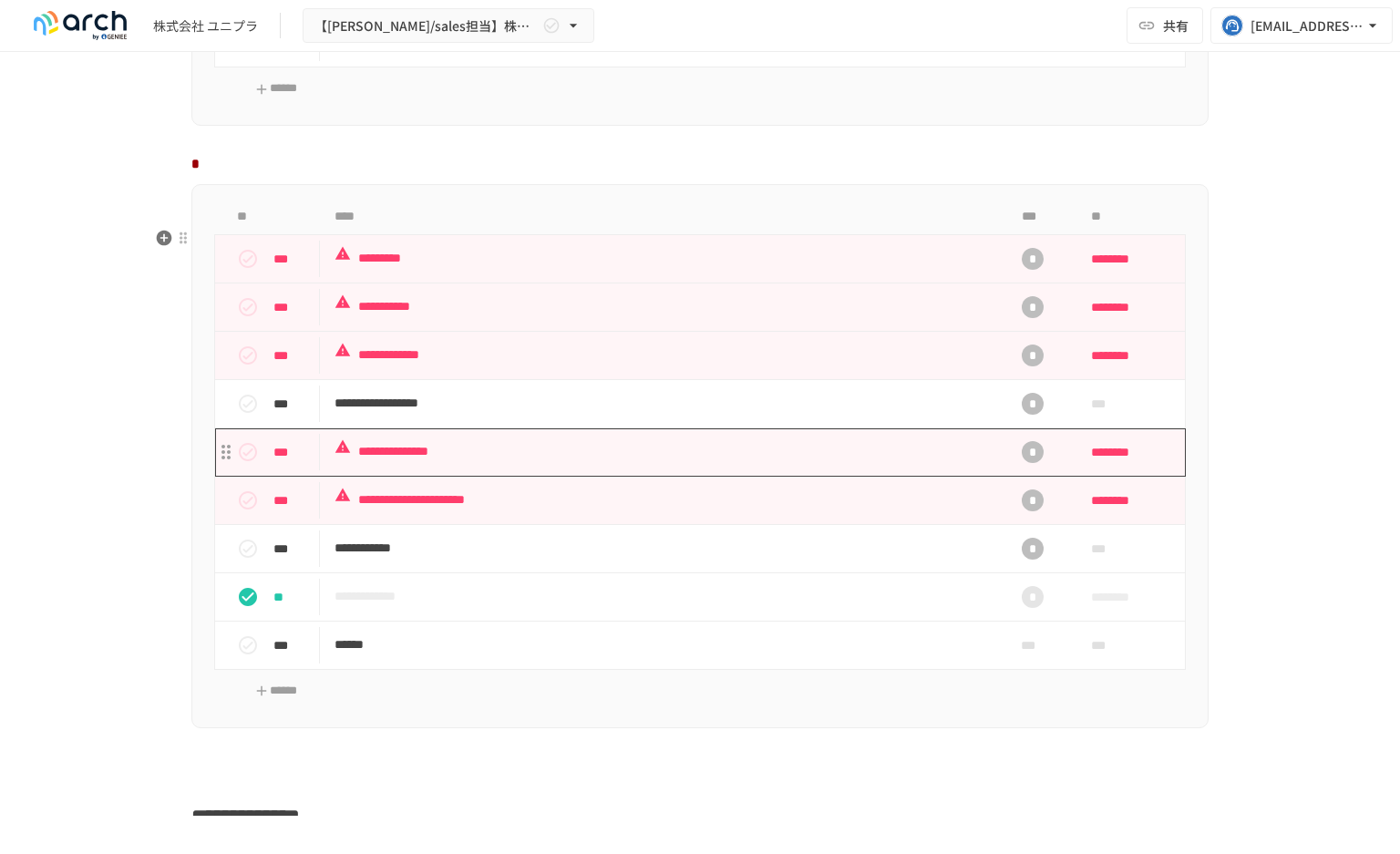 click on "**********" at bounding box center (662, 451) 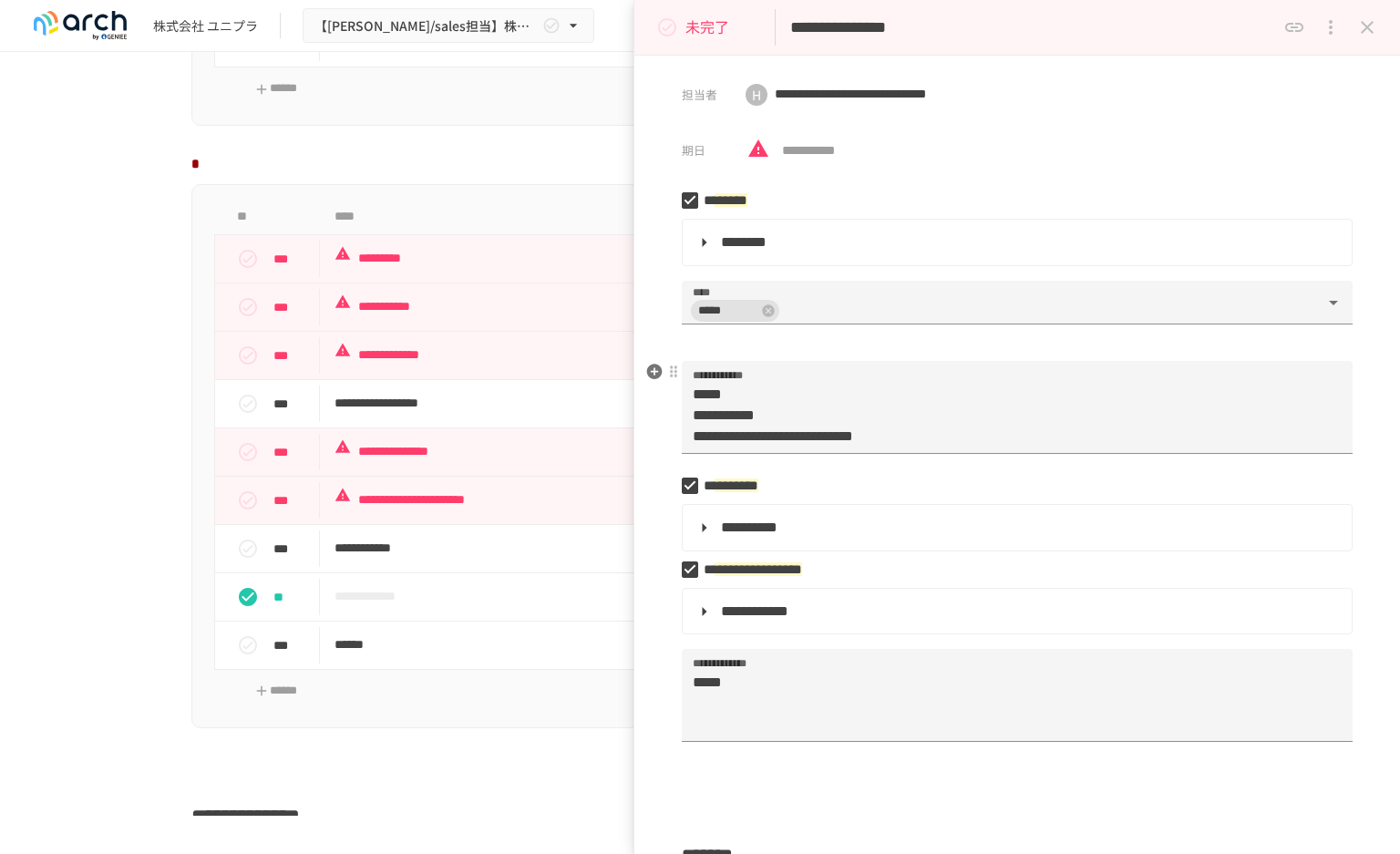 scroll, scrollTop: 57, scrollLeft: 0, axis: vertical 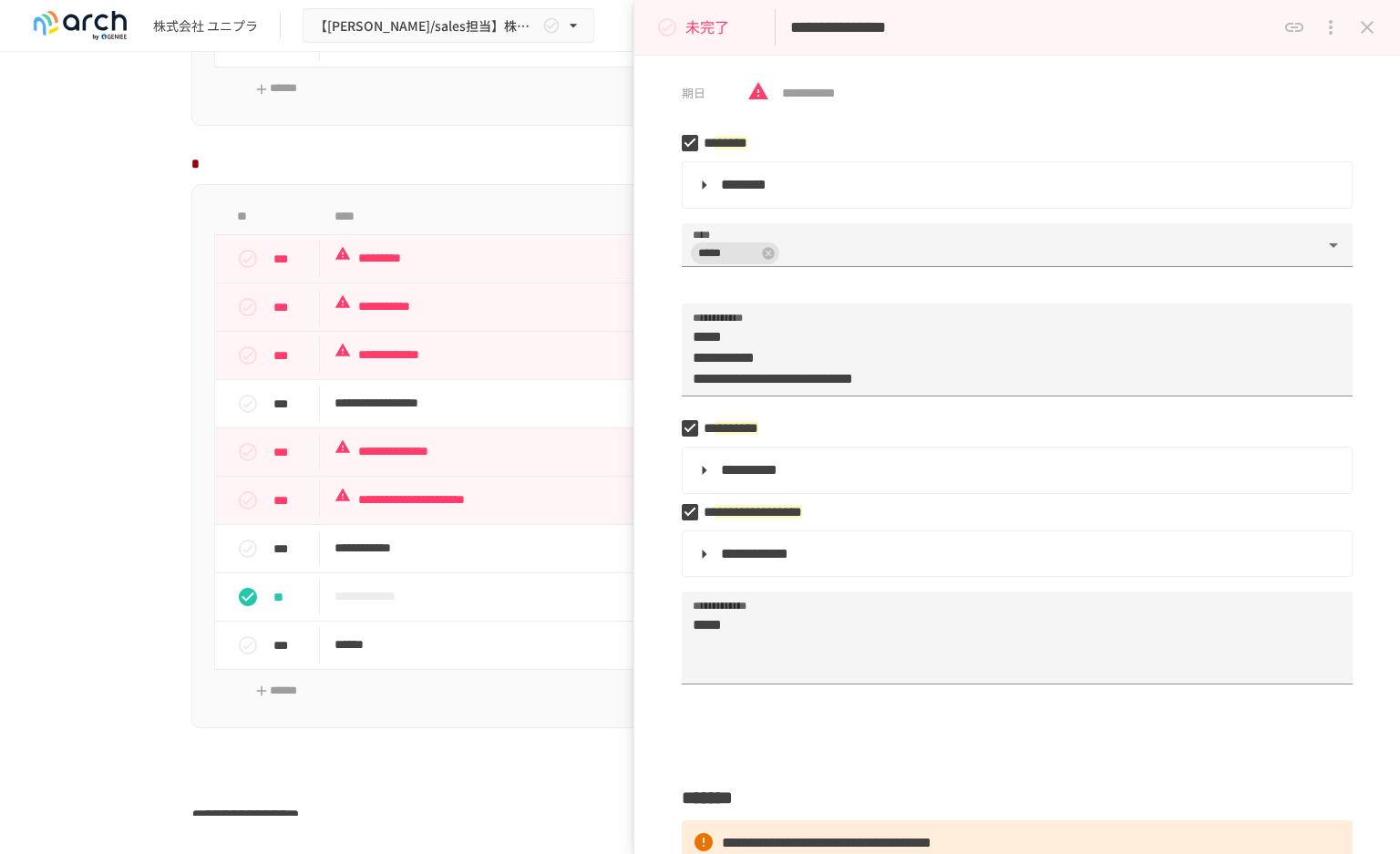 click 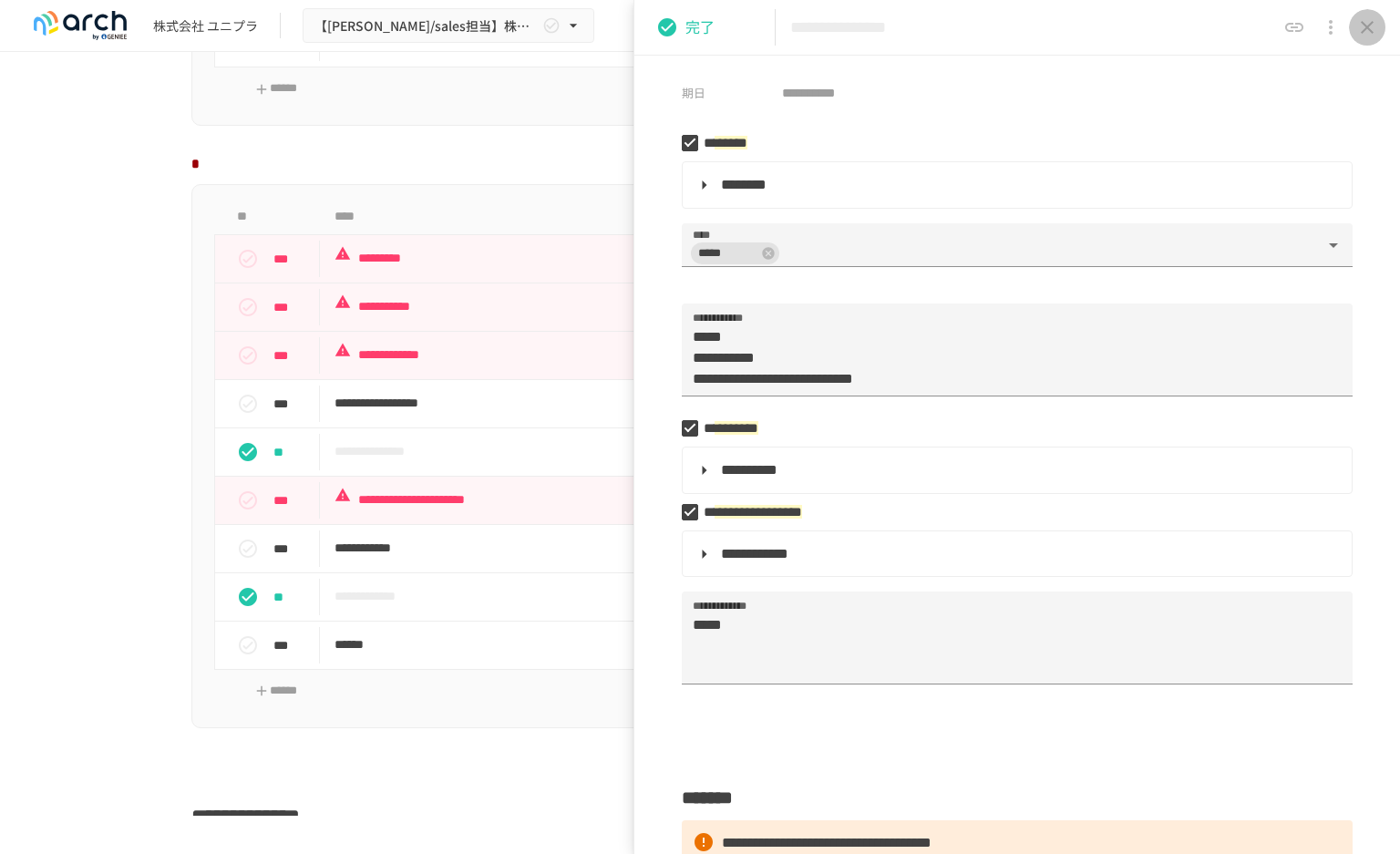 click 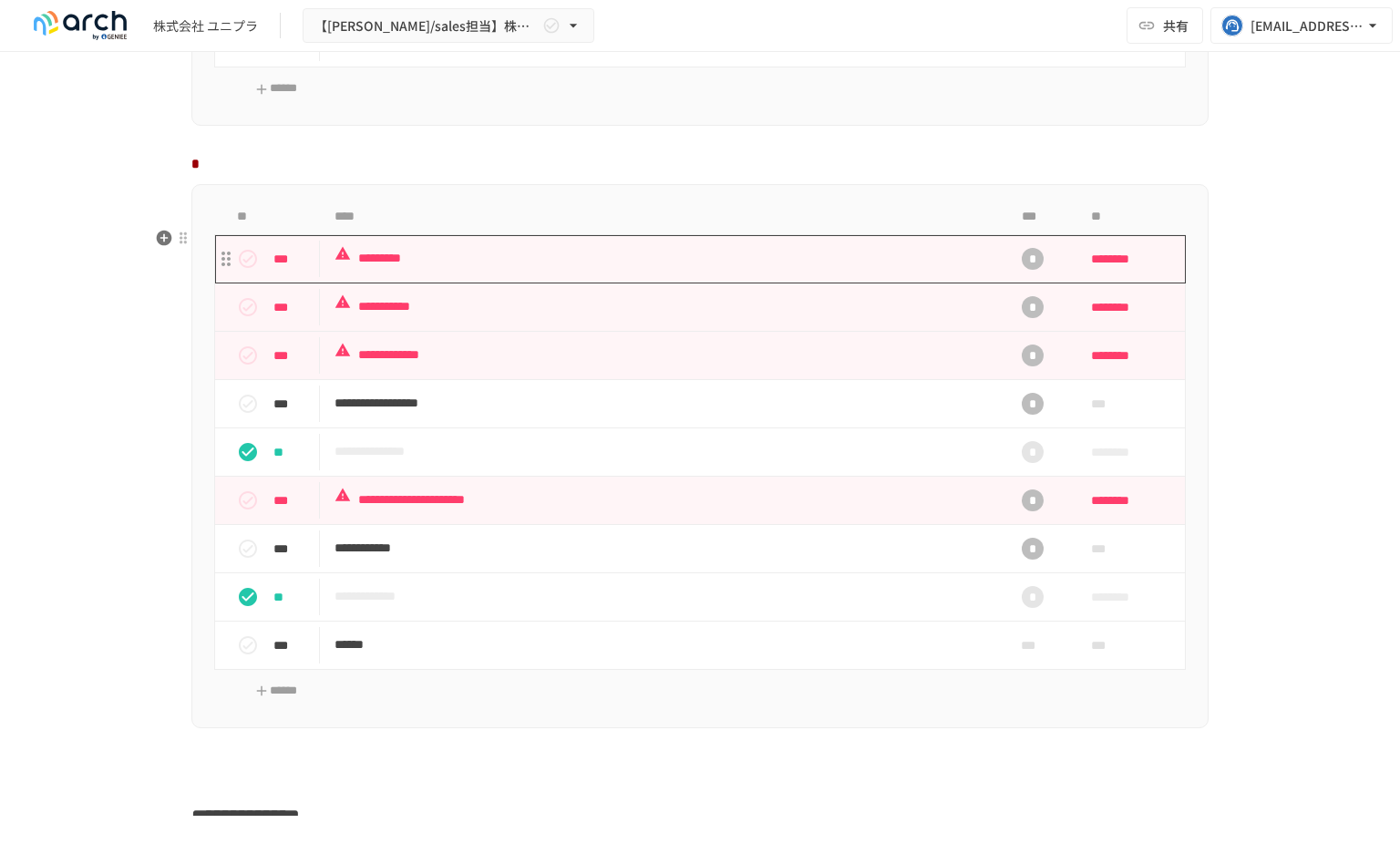 click on "*********" at bounding box center (662, 258) 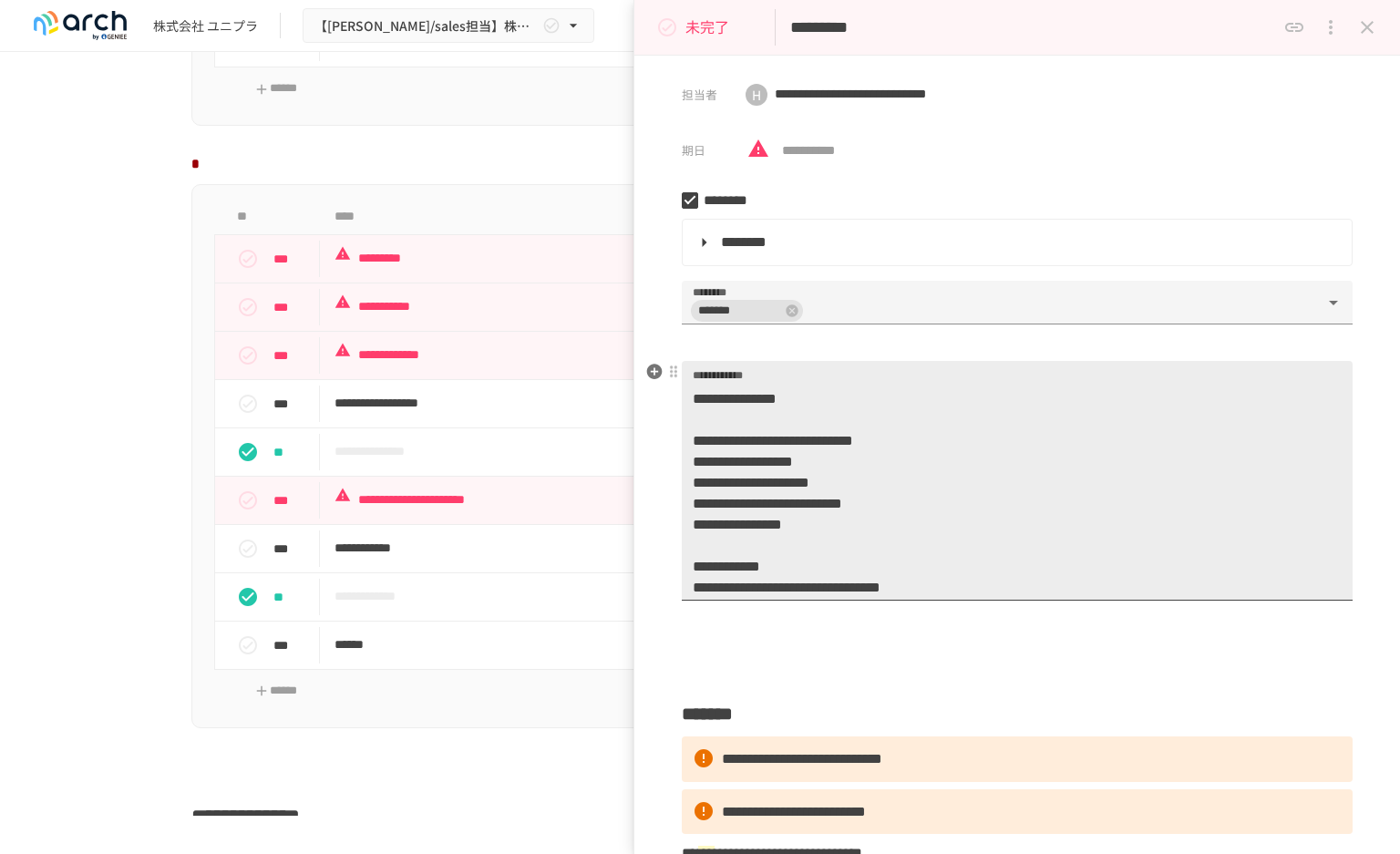 scroll, scrollTop: 105, scrollLeft: 0, axis: vertical 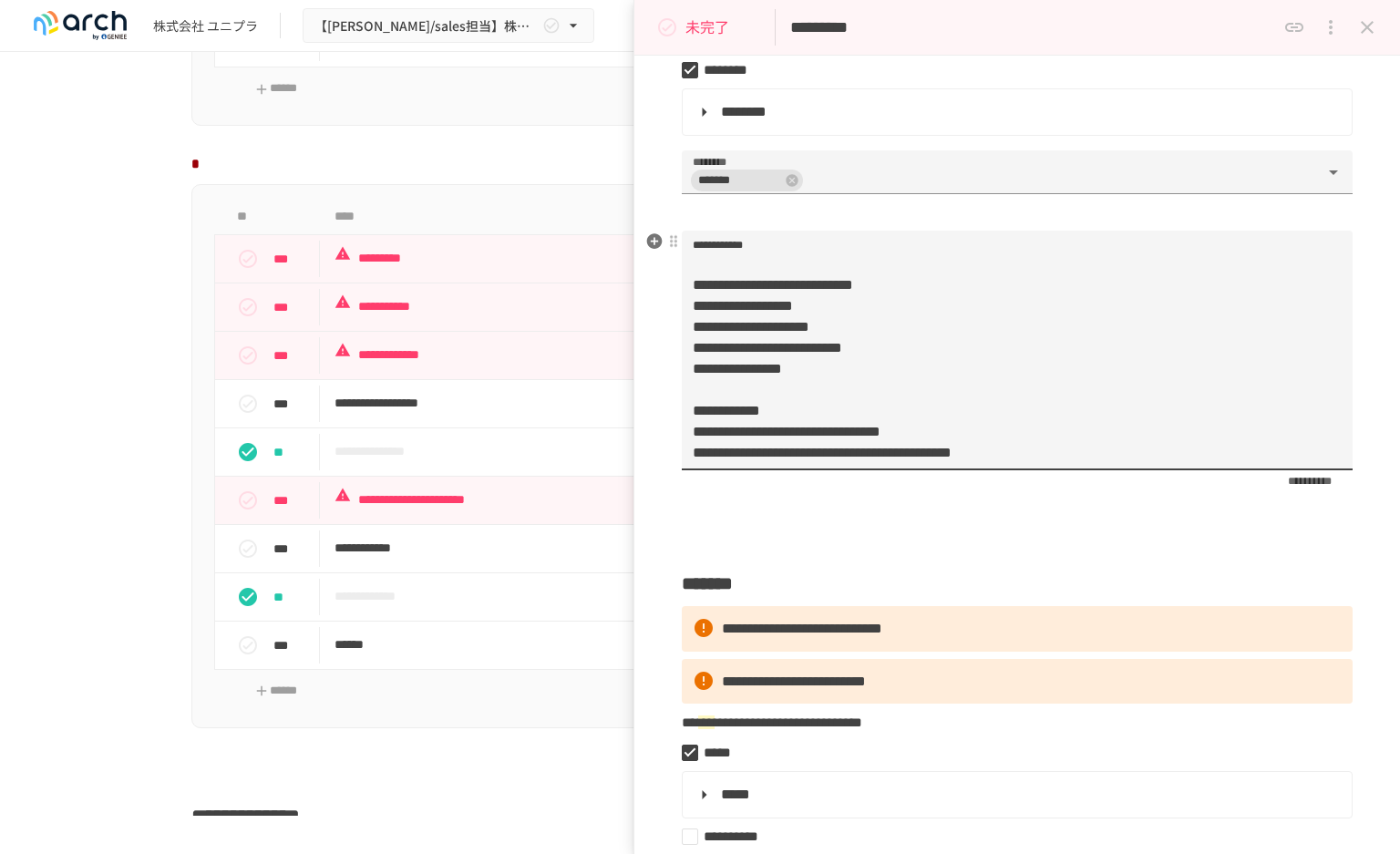 drag, startPoint x: 696, startPoint y: 411, endPoint x: 1333, endPoint y: 449, distance: 638.1324 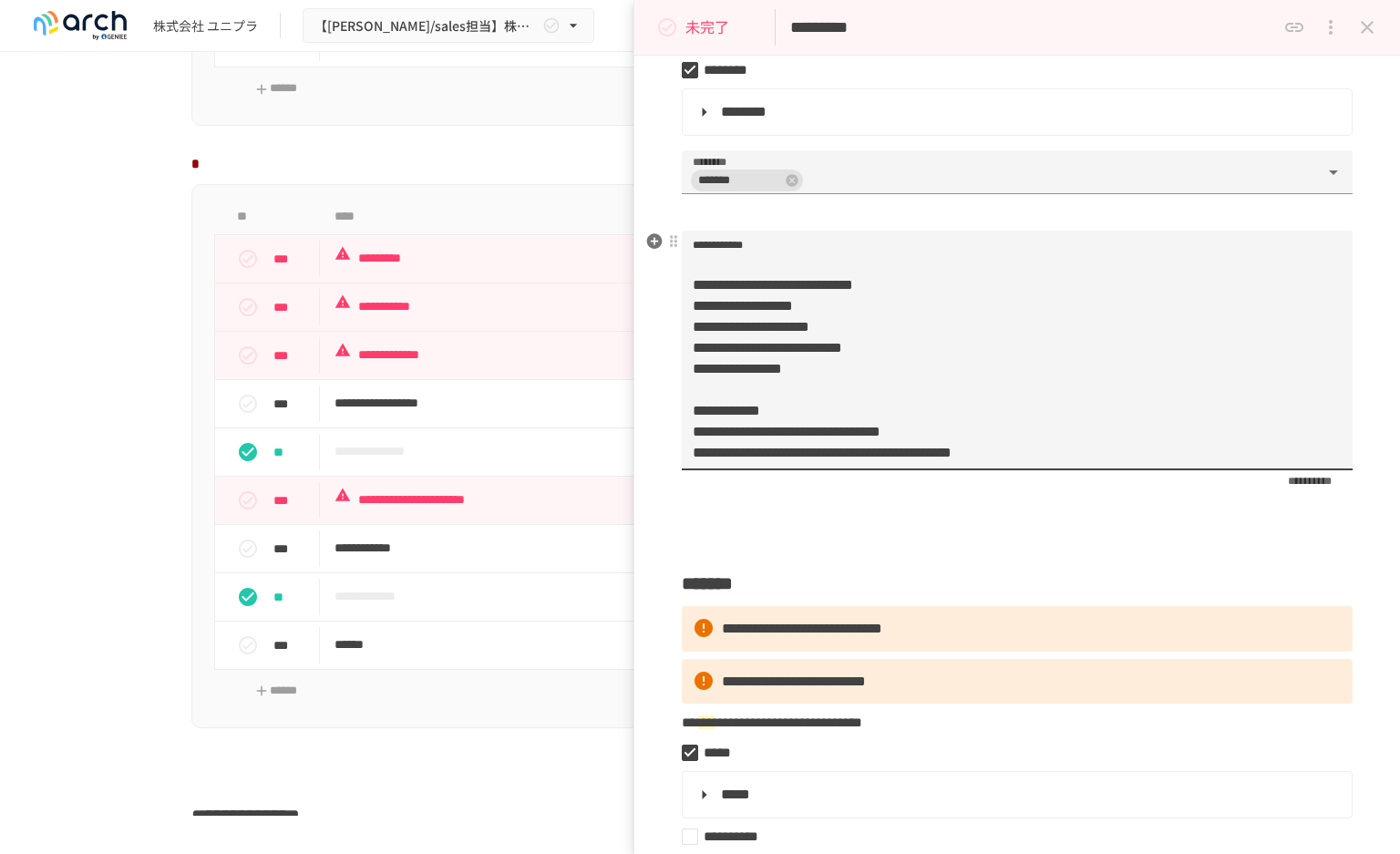 click on "**********" at bounding box center (1017, 358) 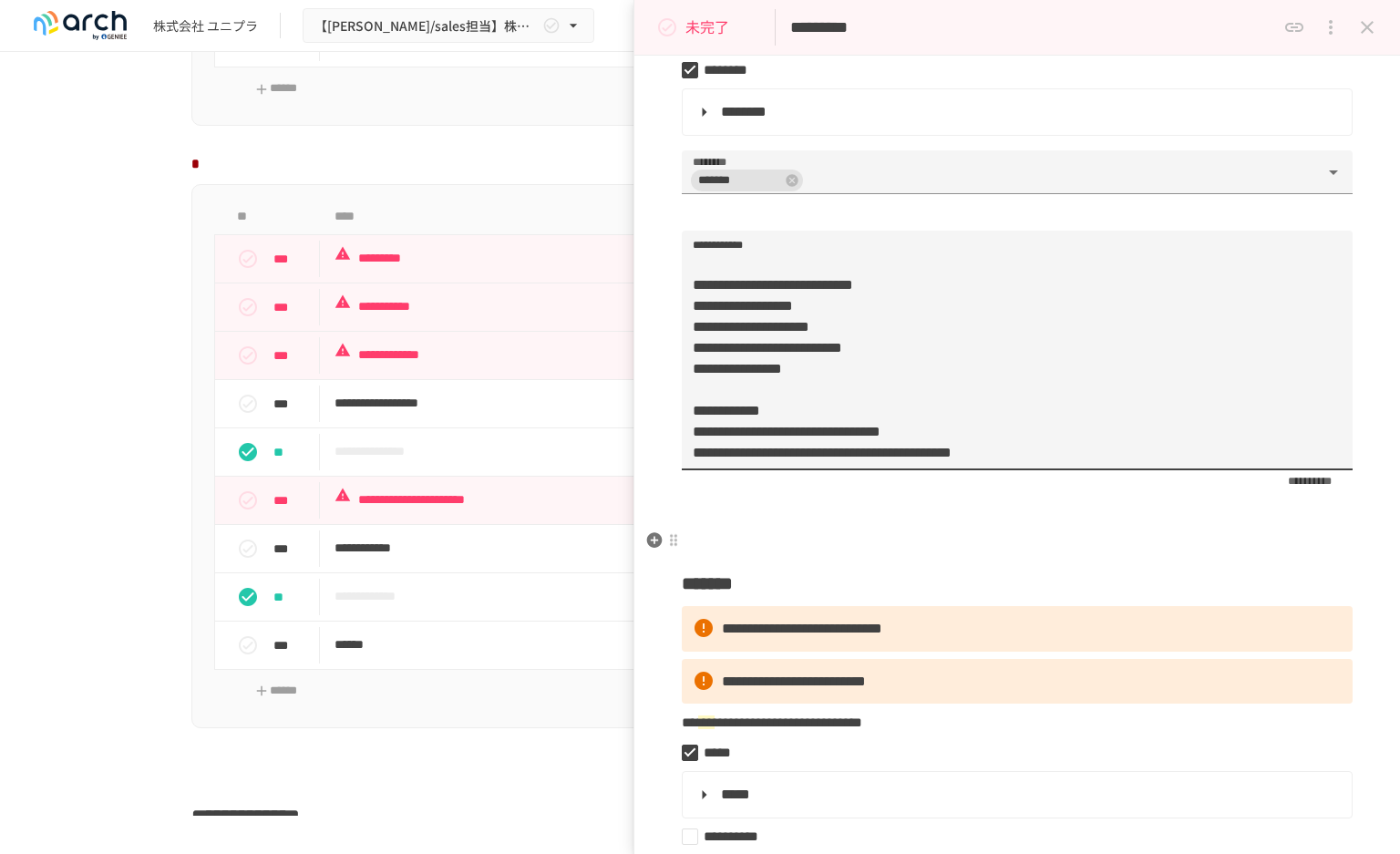 click at bounding box center [1017, 541] 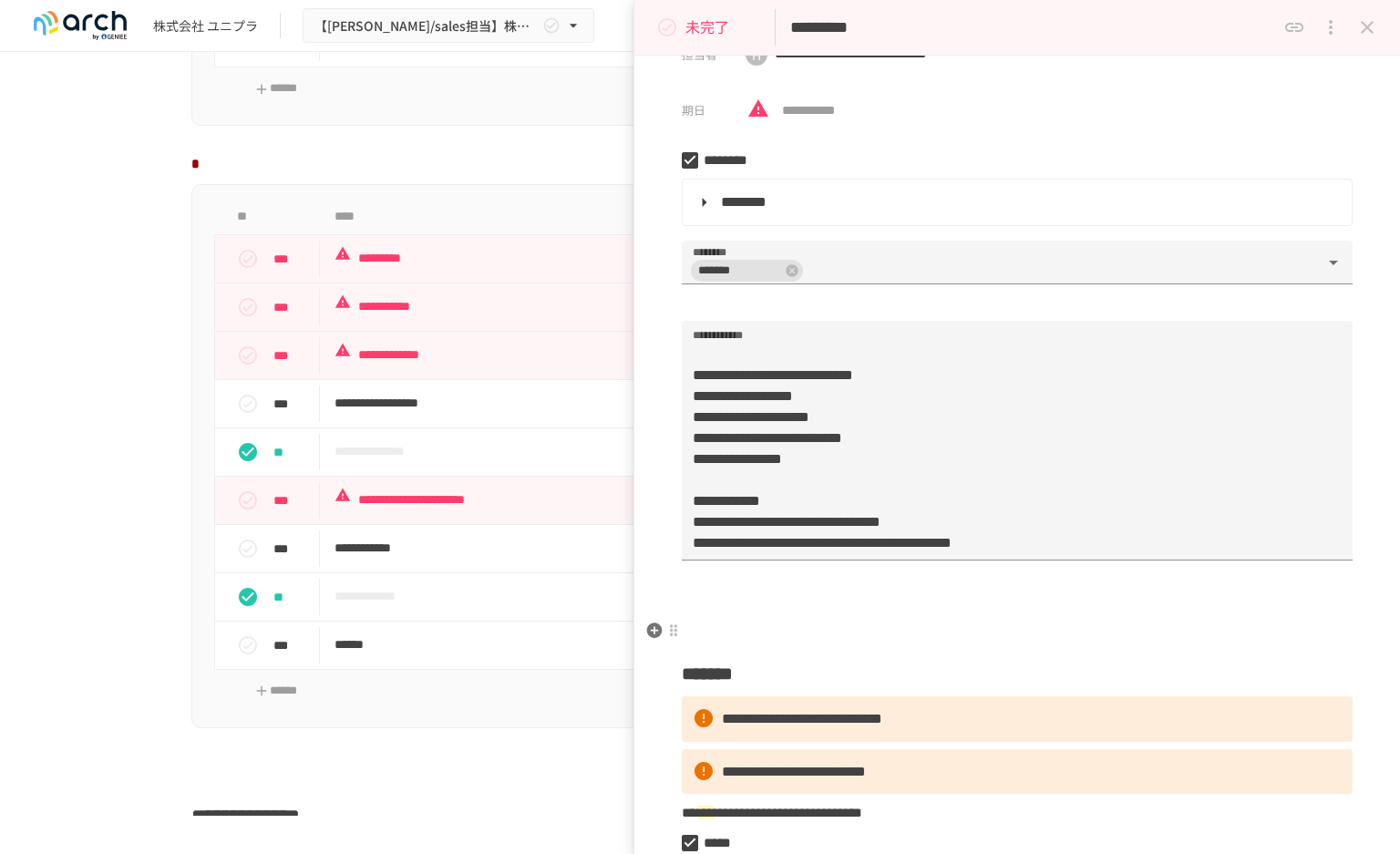 scroll, scrollTop: 35, scrollLeft: 0, axis: vertical 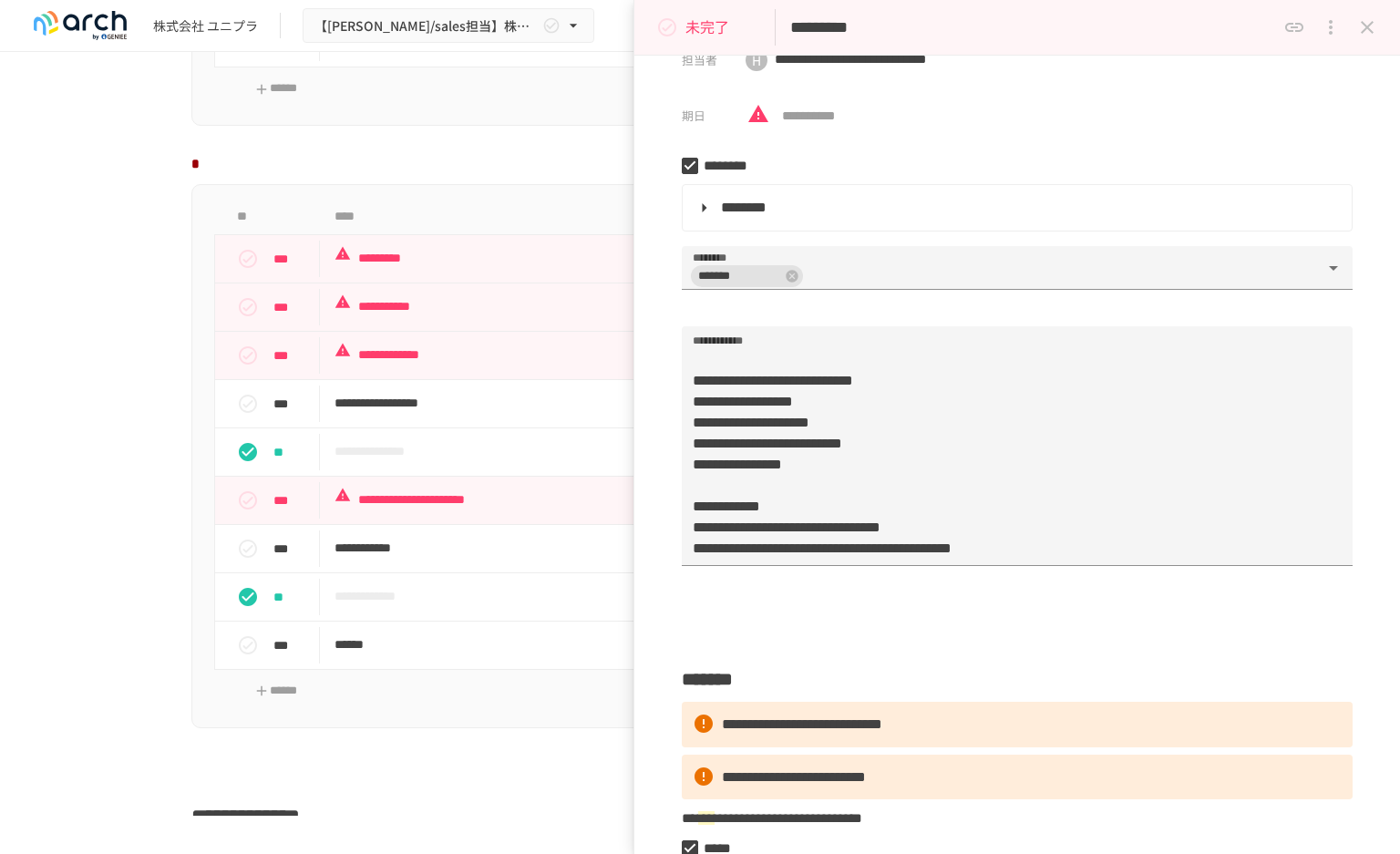 click 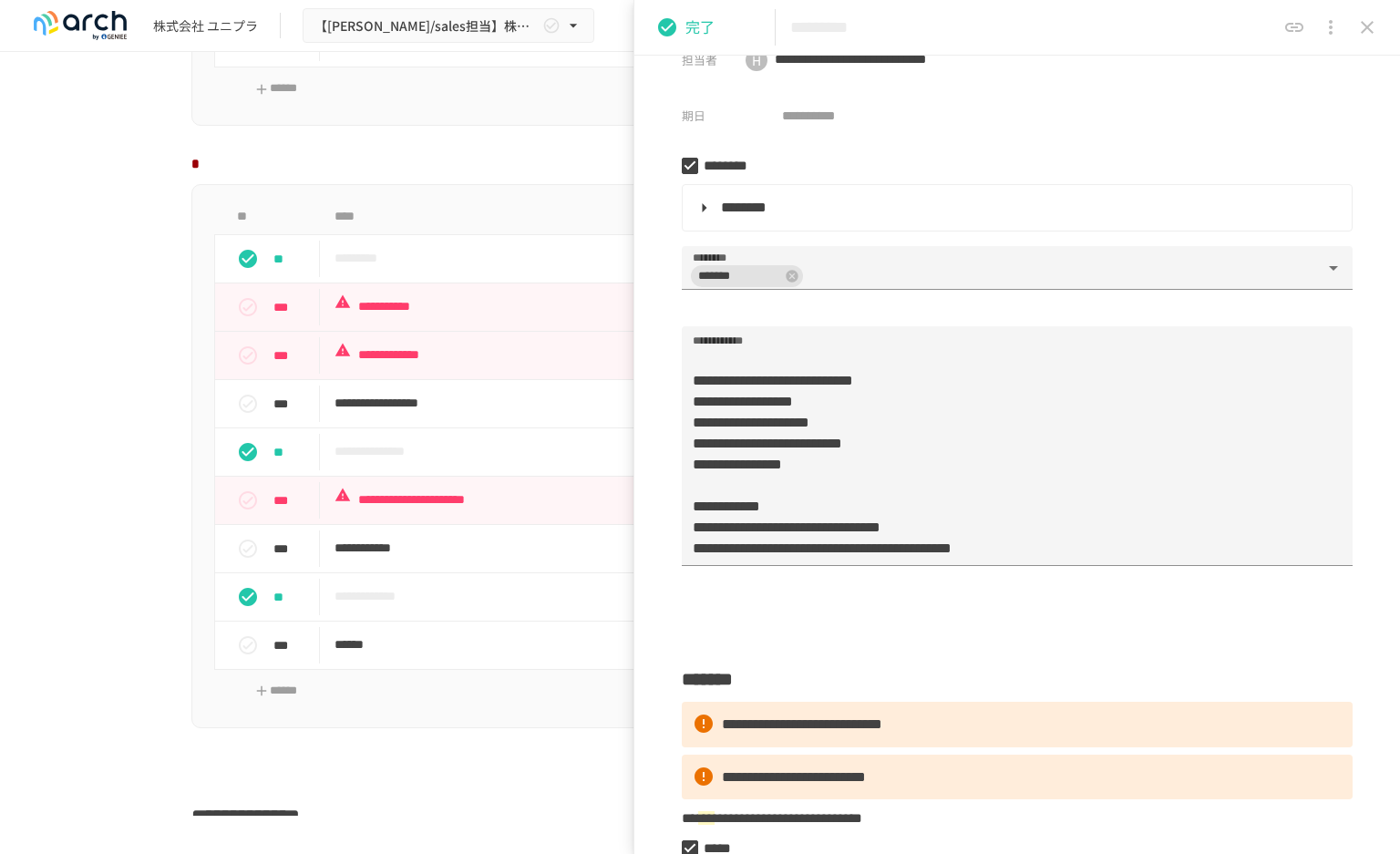 click 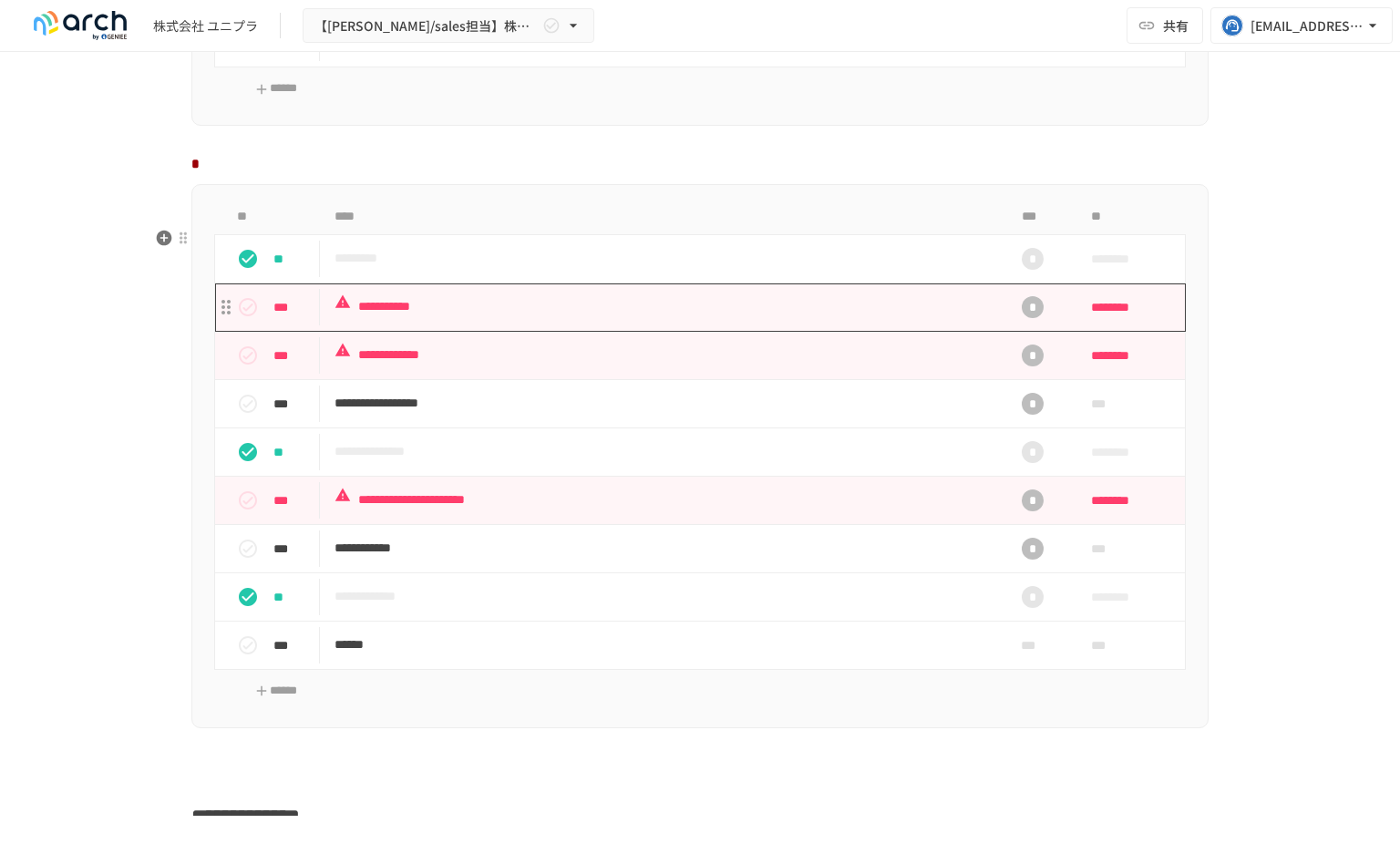 click on "**********" at bounding box center (662, 306) 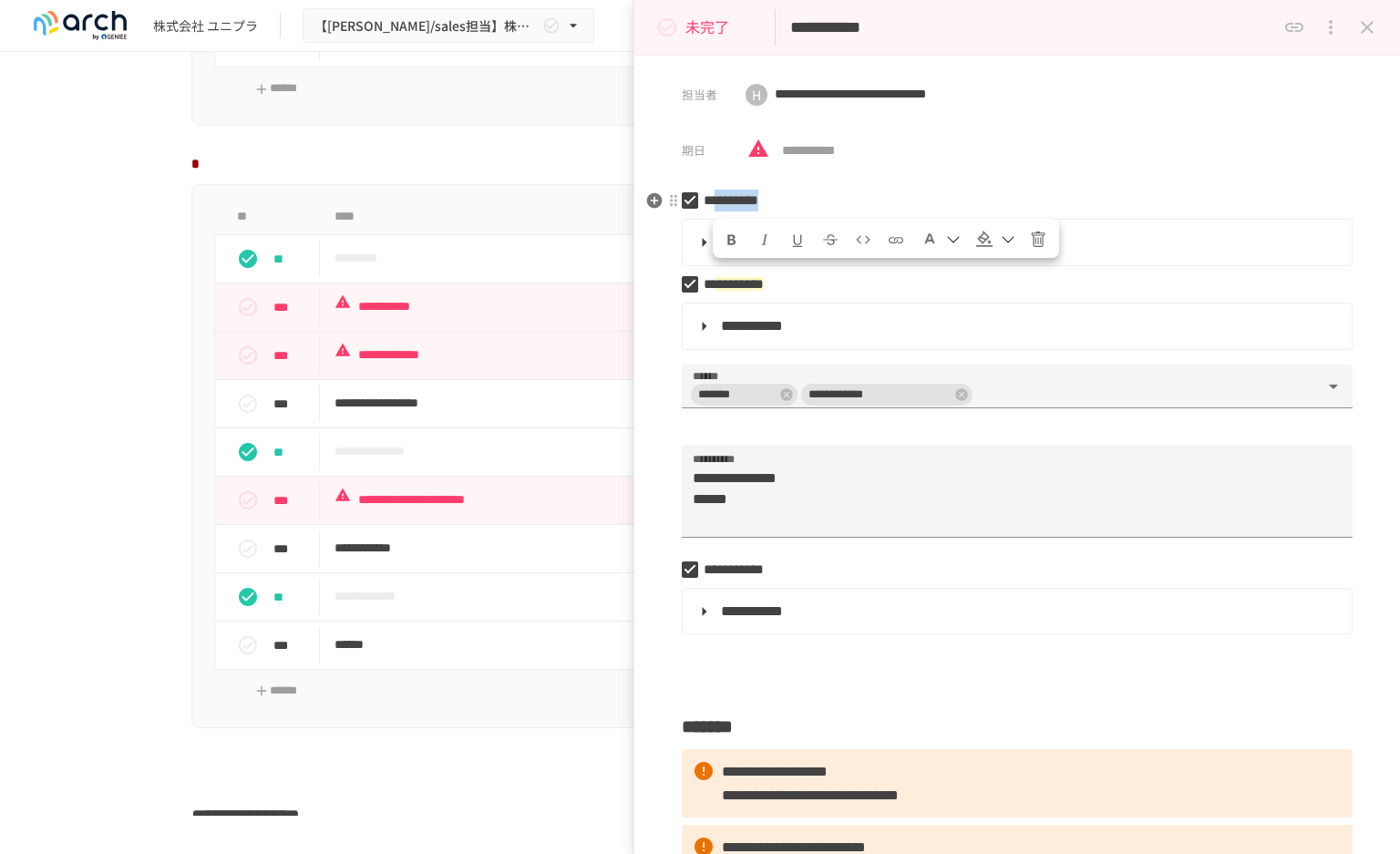 drag, startPoint x: 834, startPoint y: 198, endPoint x: 721, endPoint y: 209, distance: 113.53414 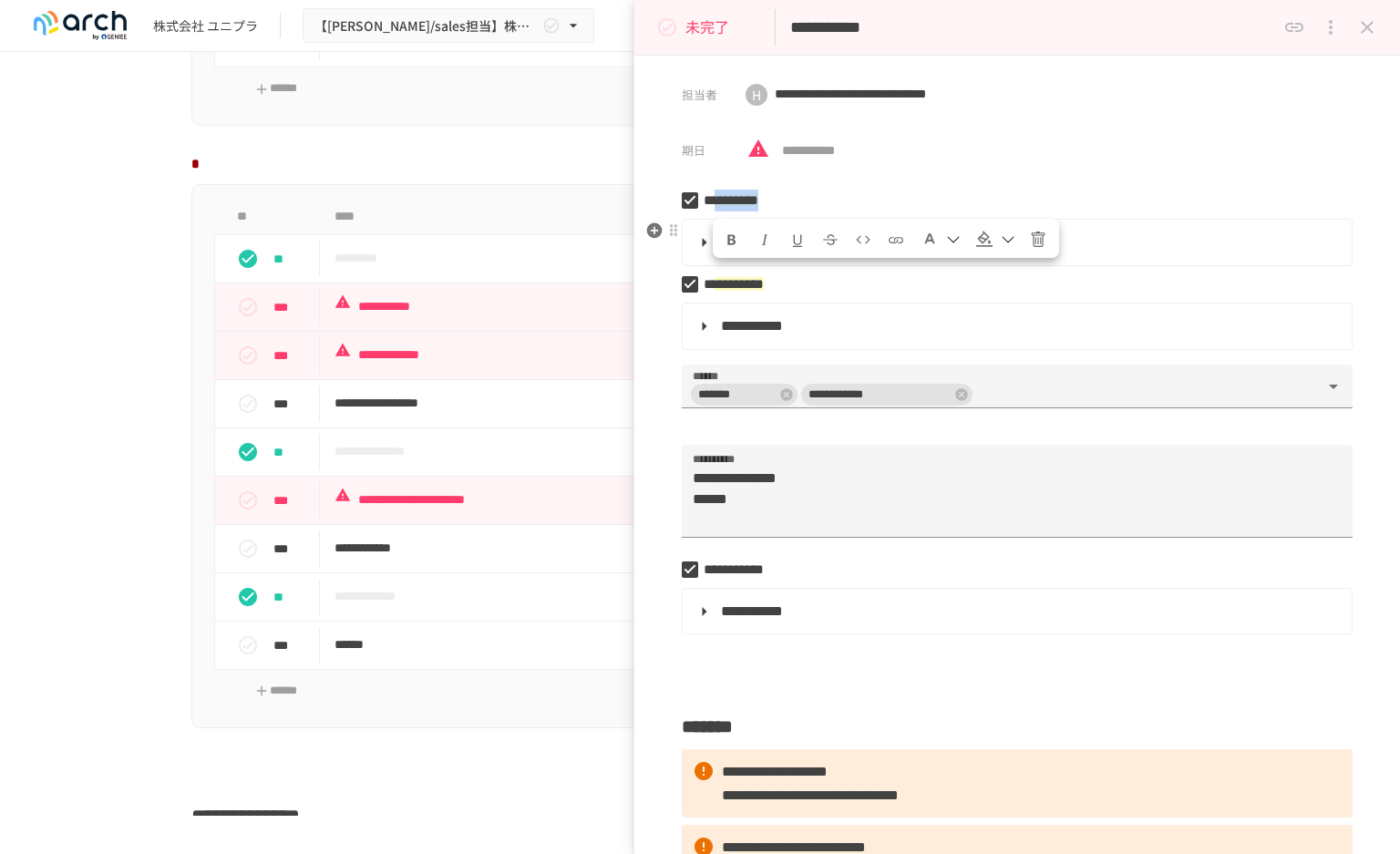 click at bounding box center (930, 239) 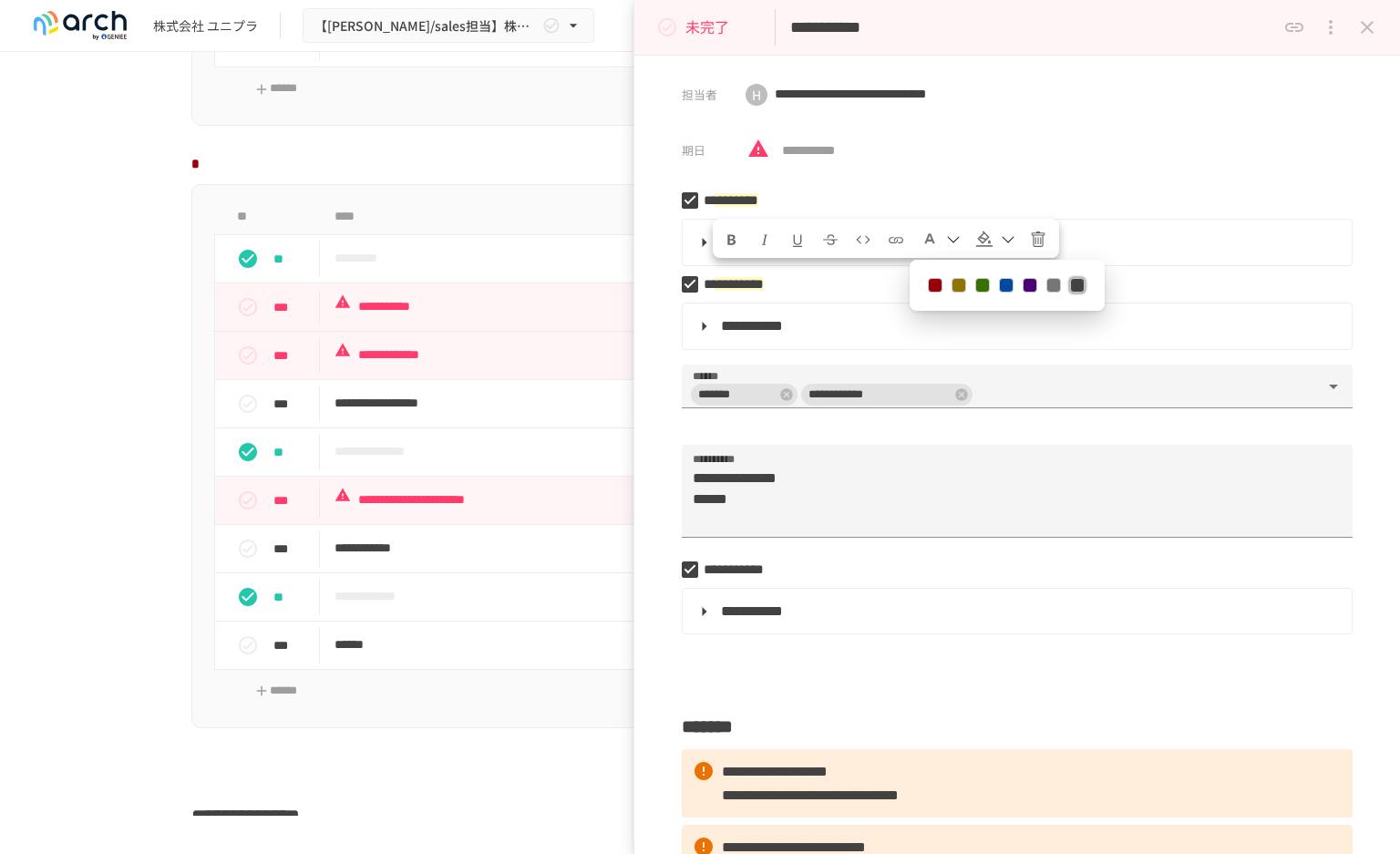 click on "**********" at bounding box center (1017, 455) 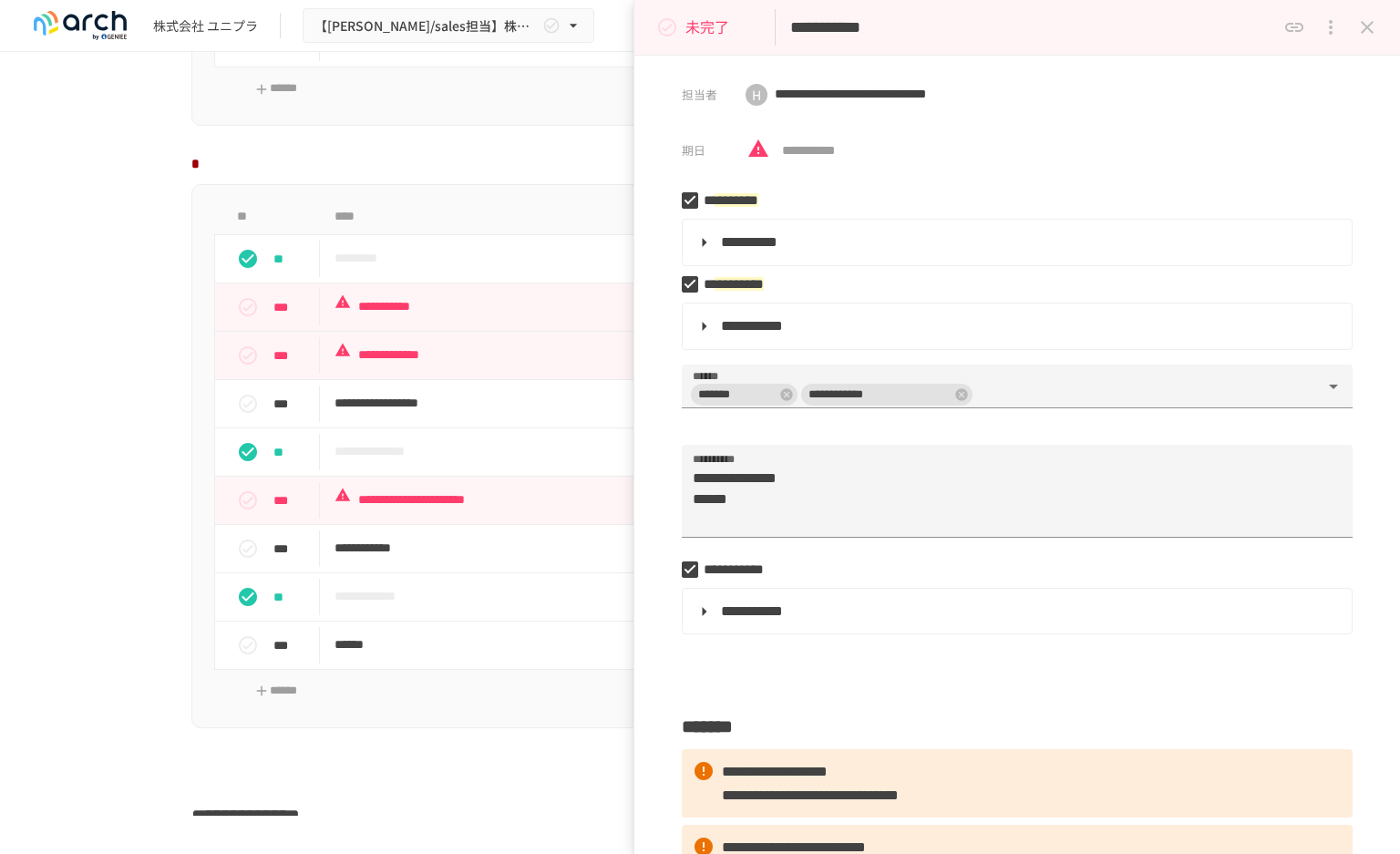 click 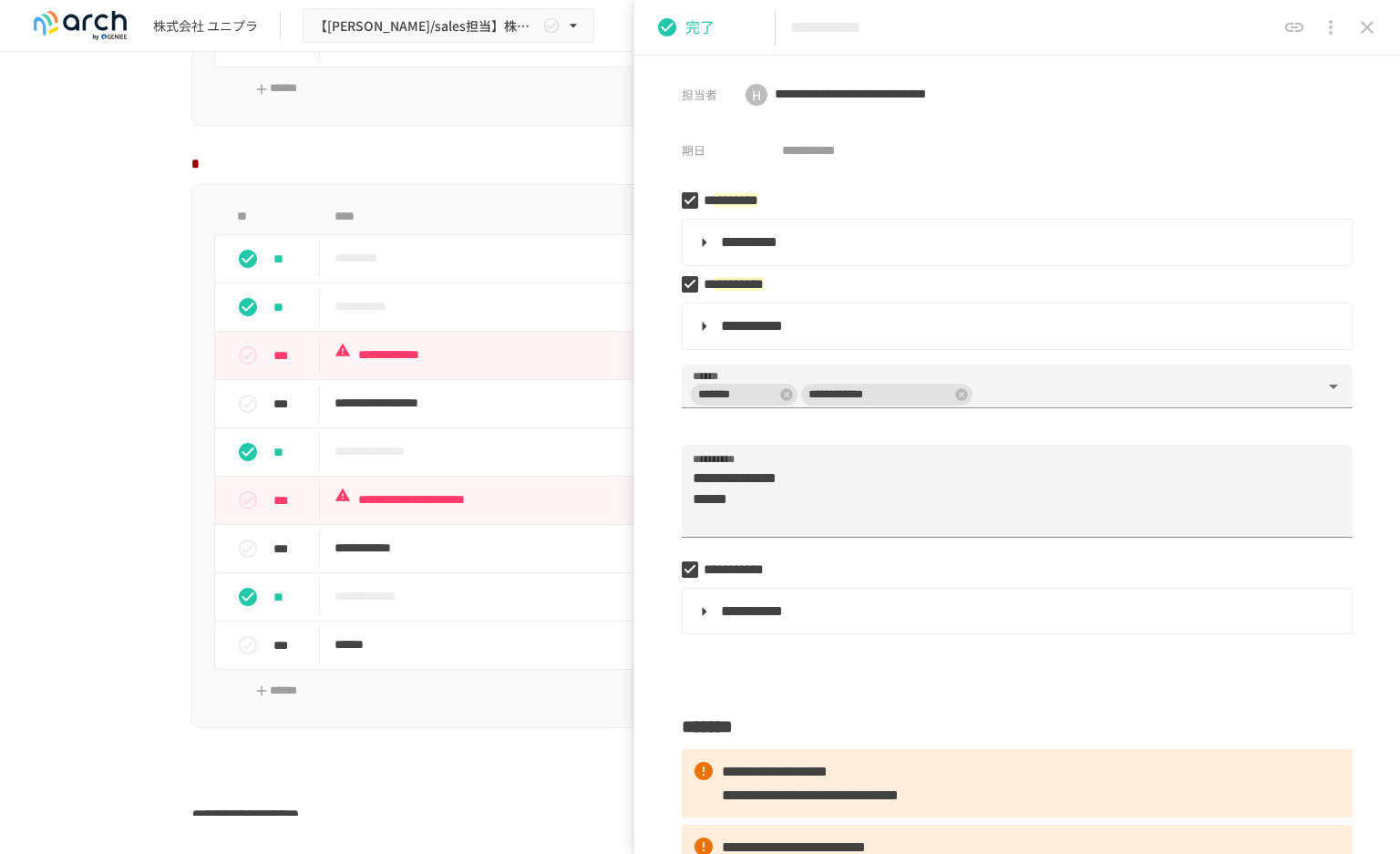 click 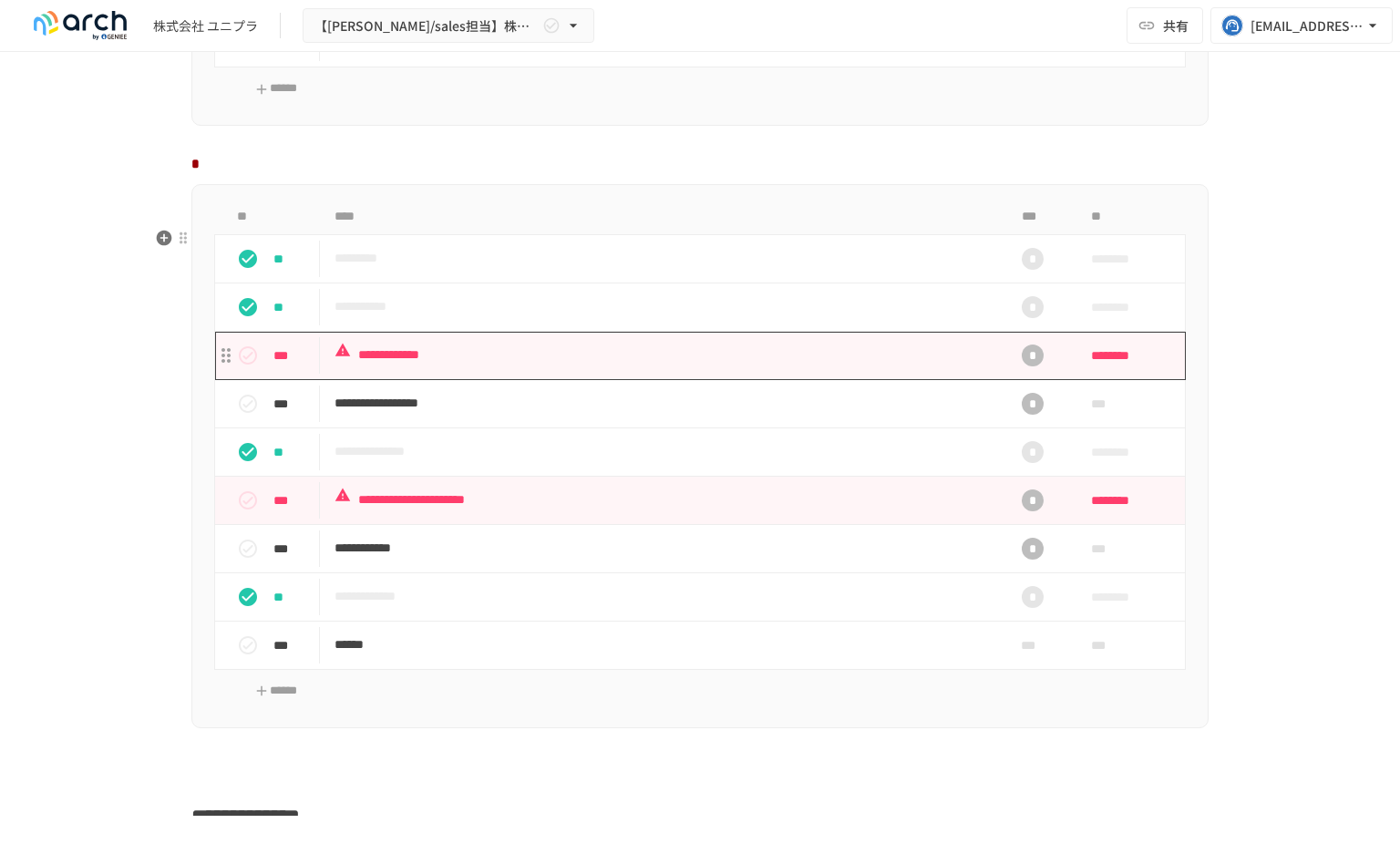 click on "**********" at bounding box center (662, 355) 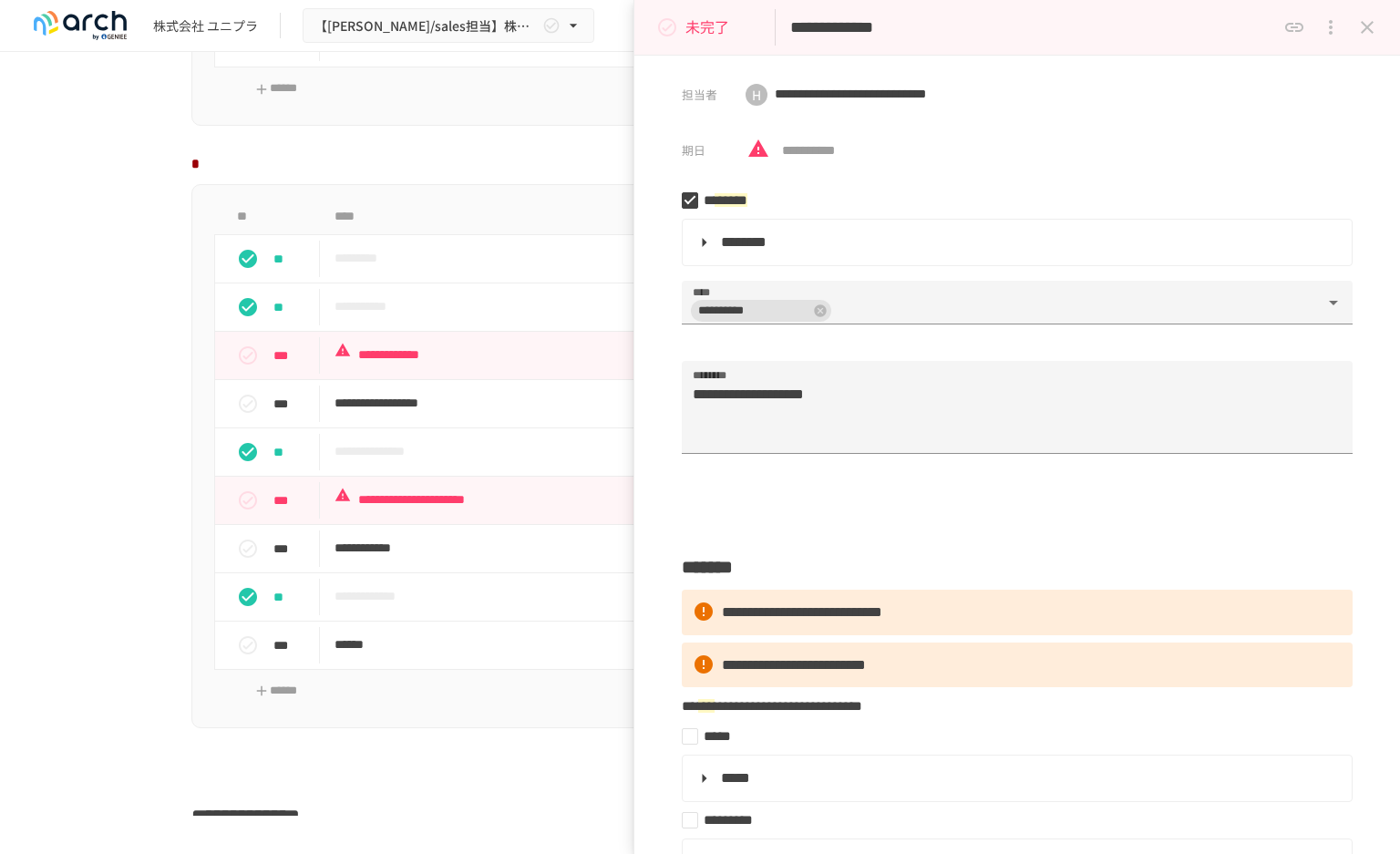 click 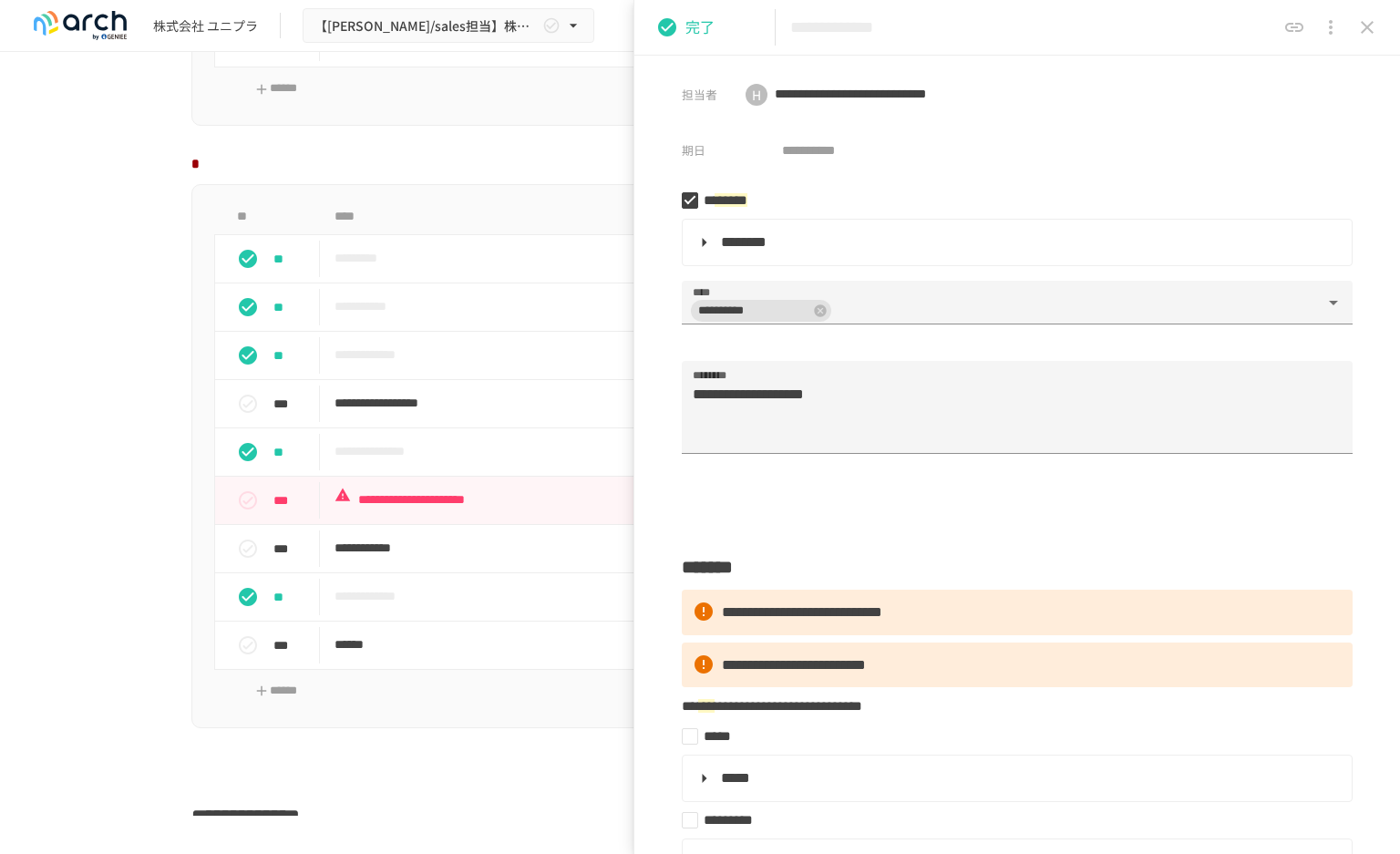 click 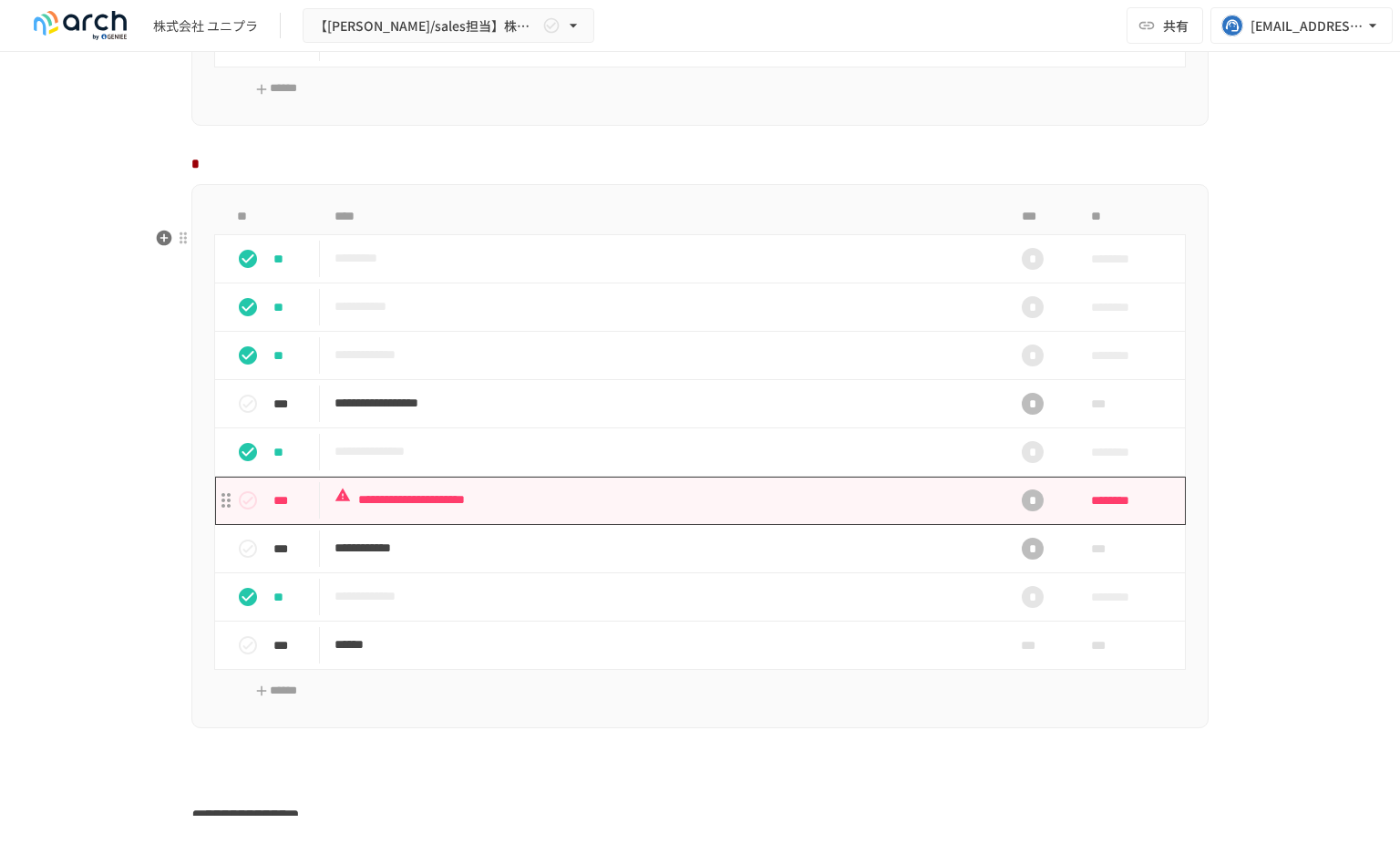 click on "**********" at bounding box center (662, 499) 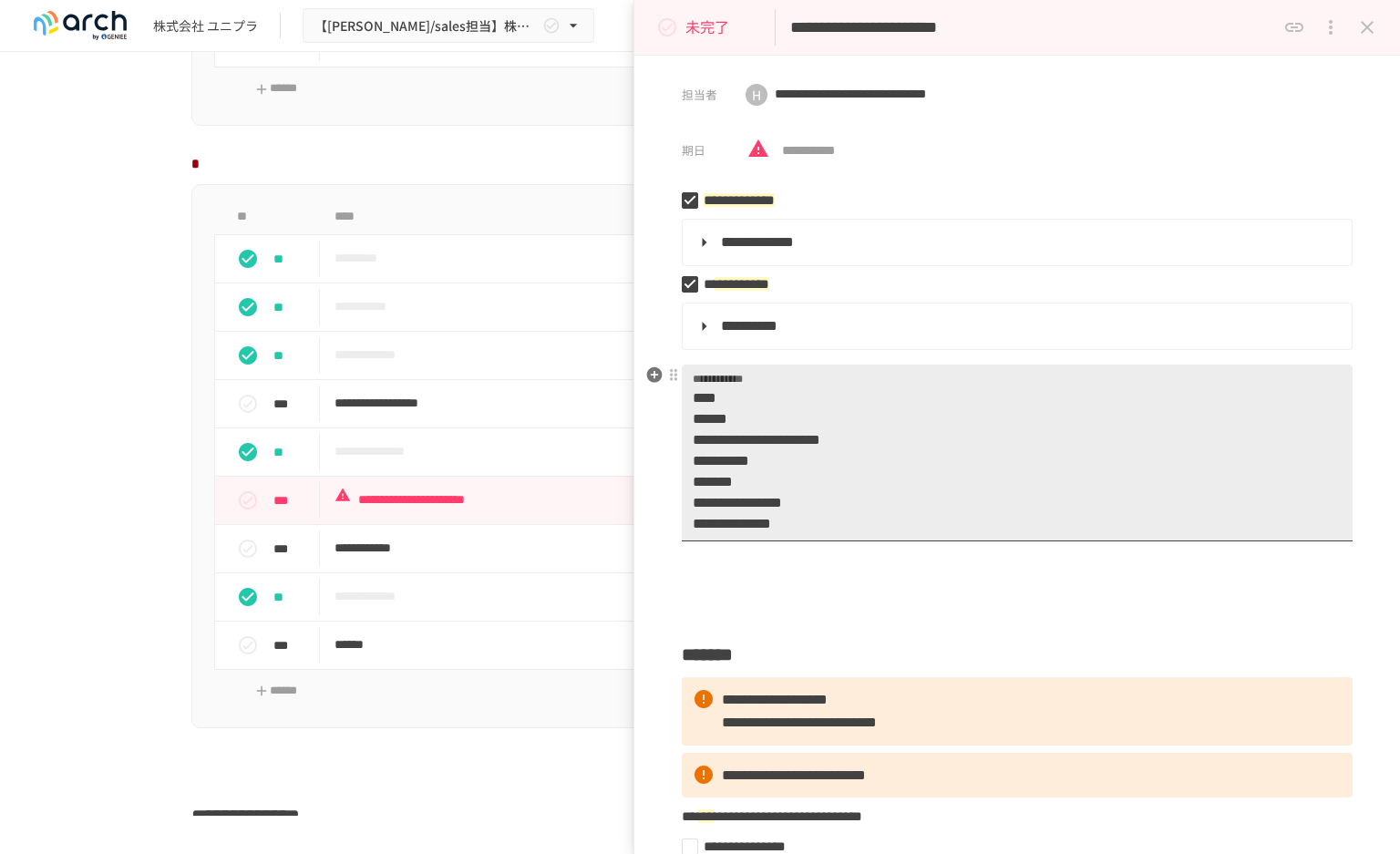 scroll, scrollTop: 18, scrollLeft: 0, axis: vertical 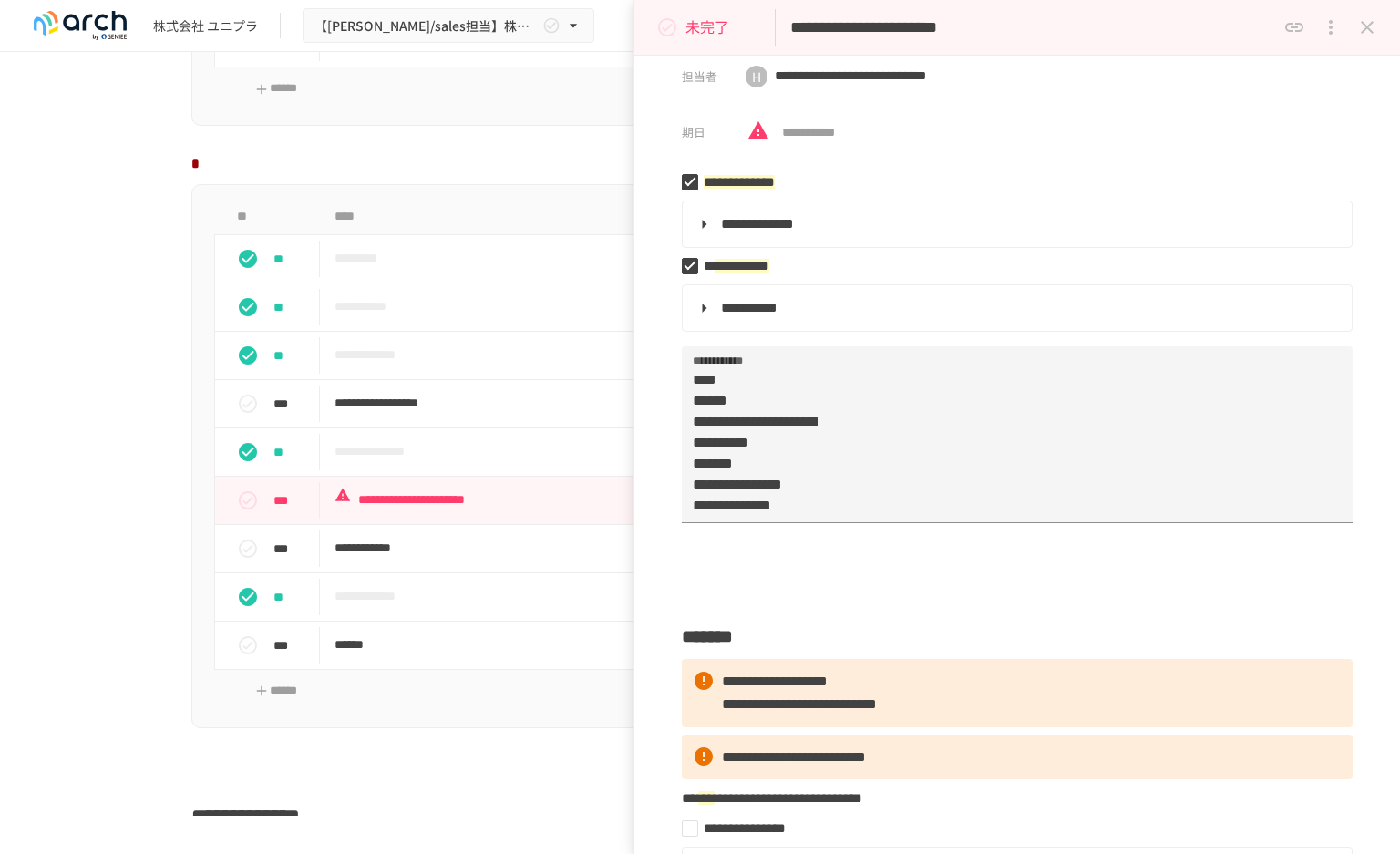 click 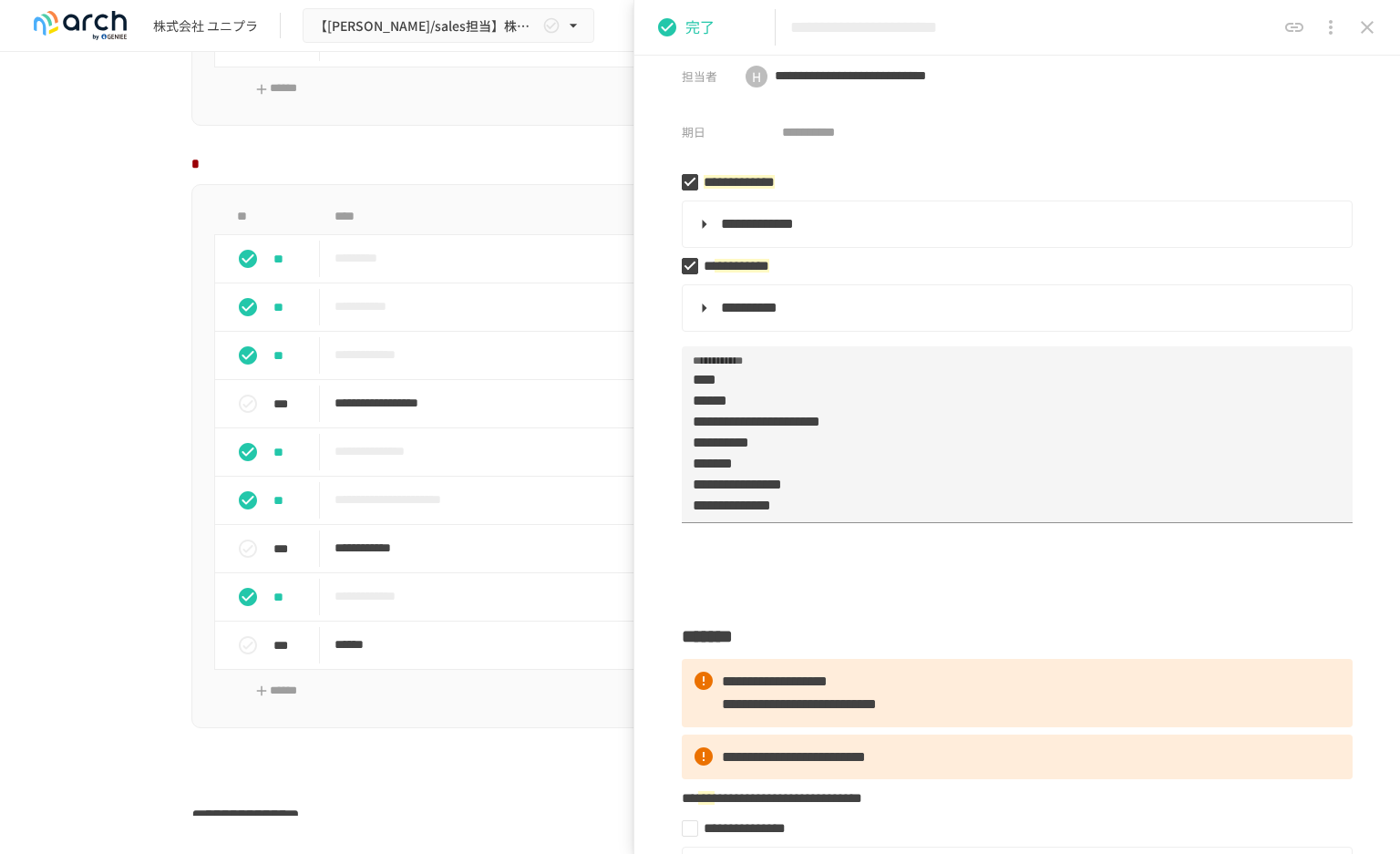click 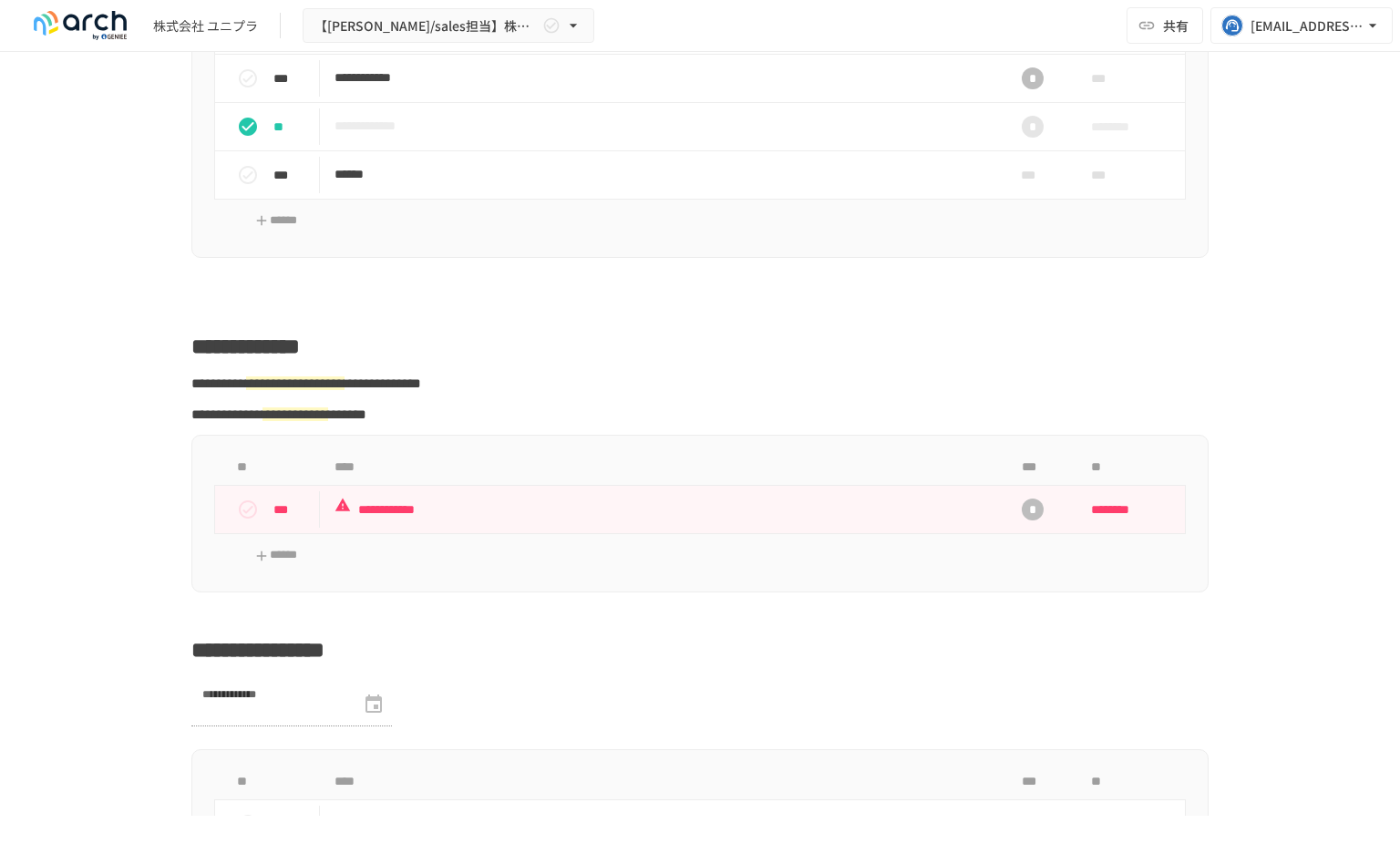 scroll, scrollTop: 1962, scrollLeft: 0, axis: vertical 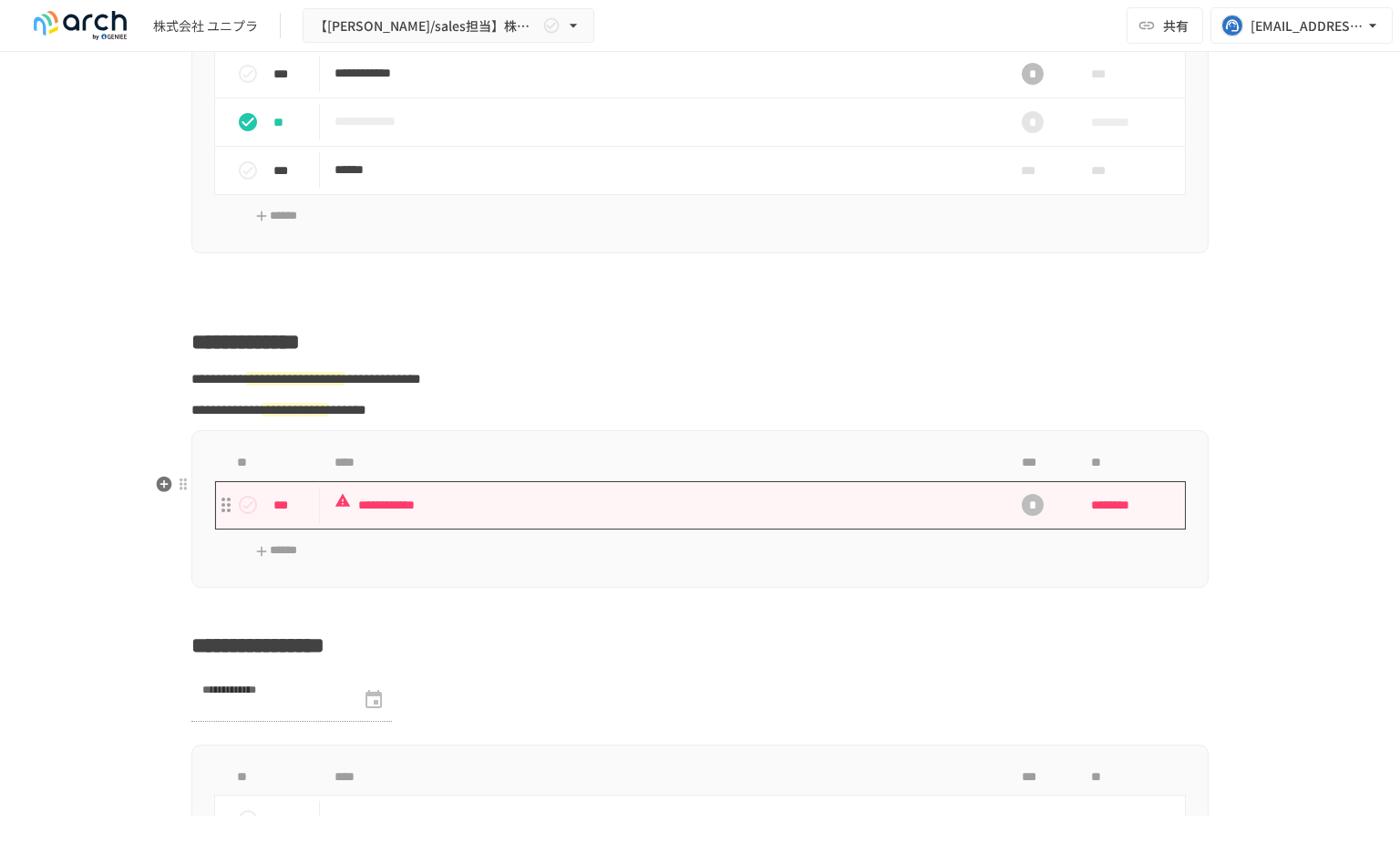 click on "**********" at bounding box center (662, 505) 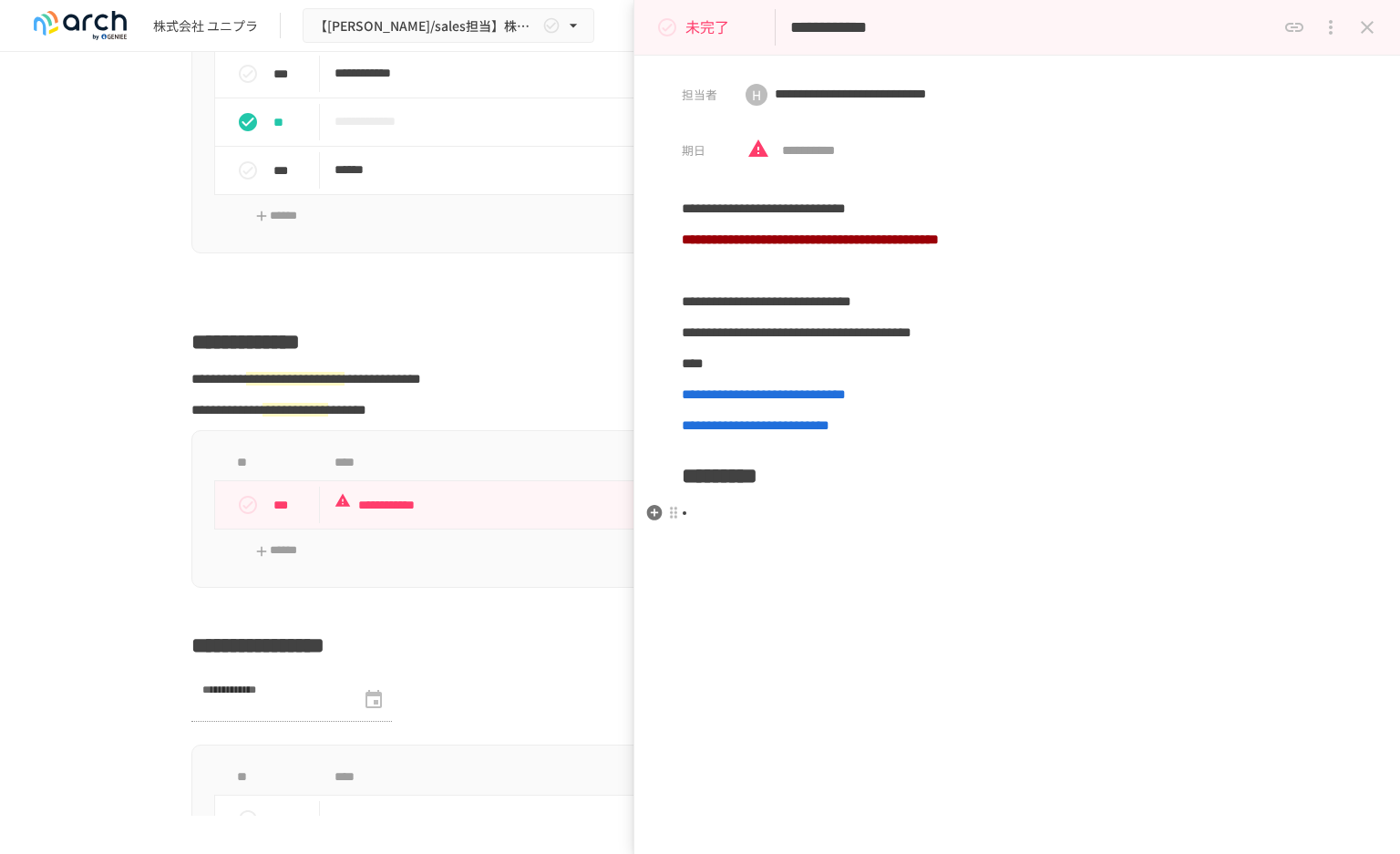 click at bounding box center (1024, 513) 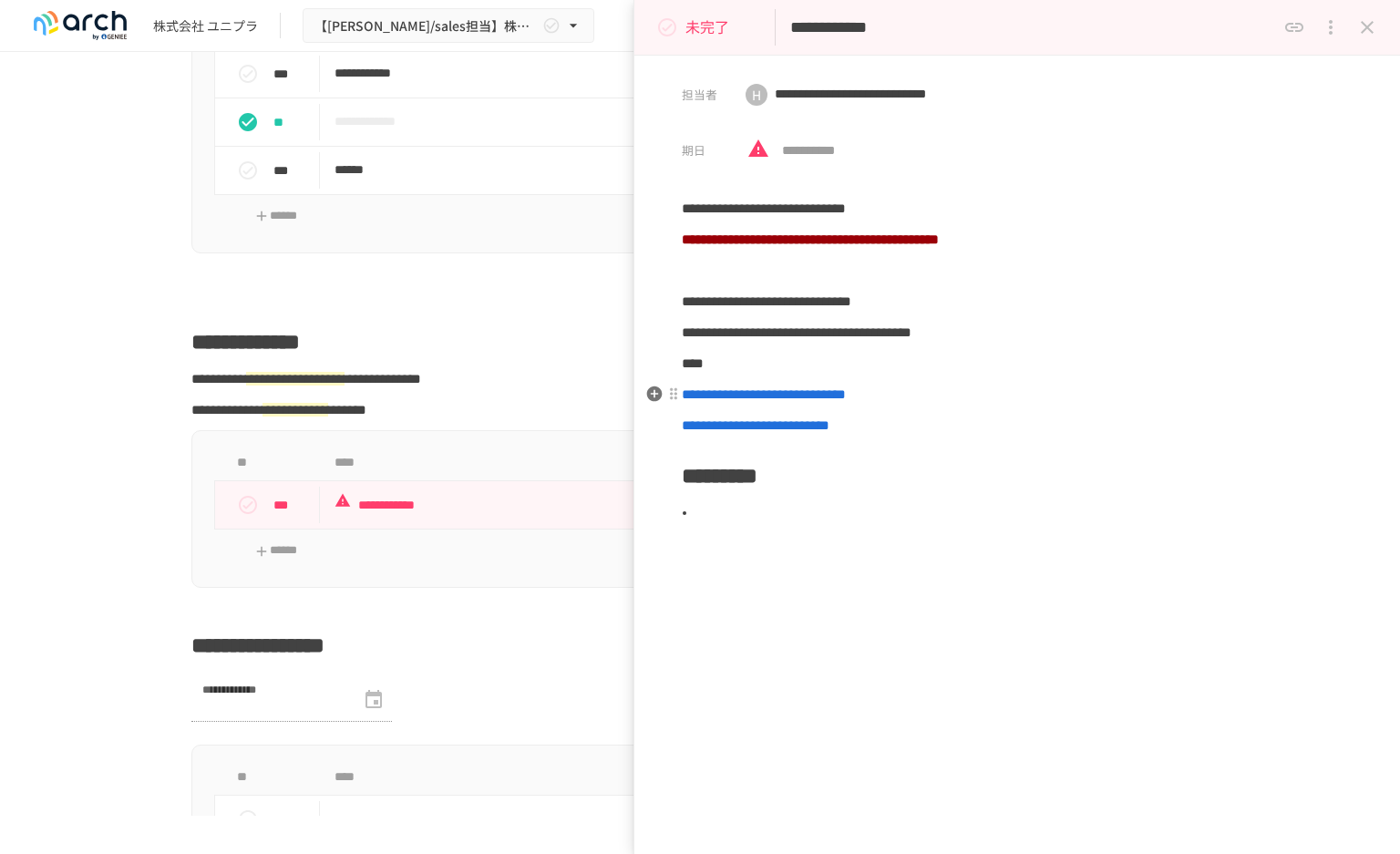 type 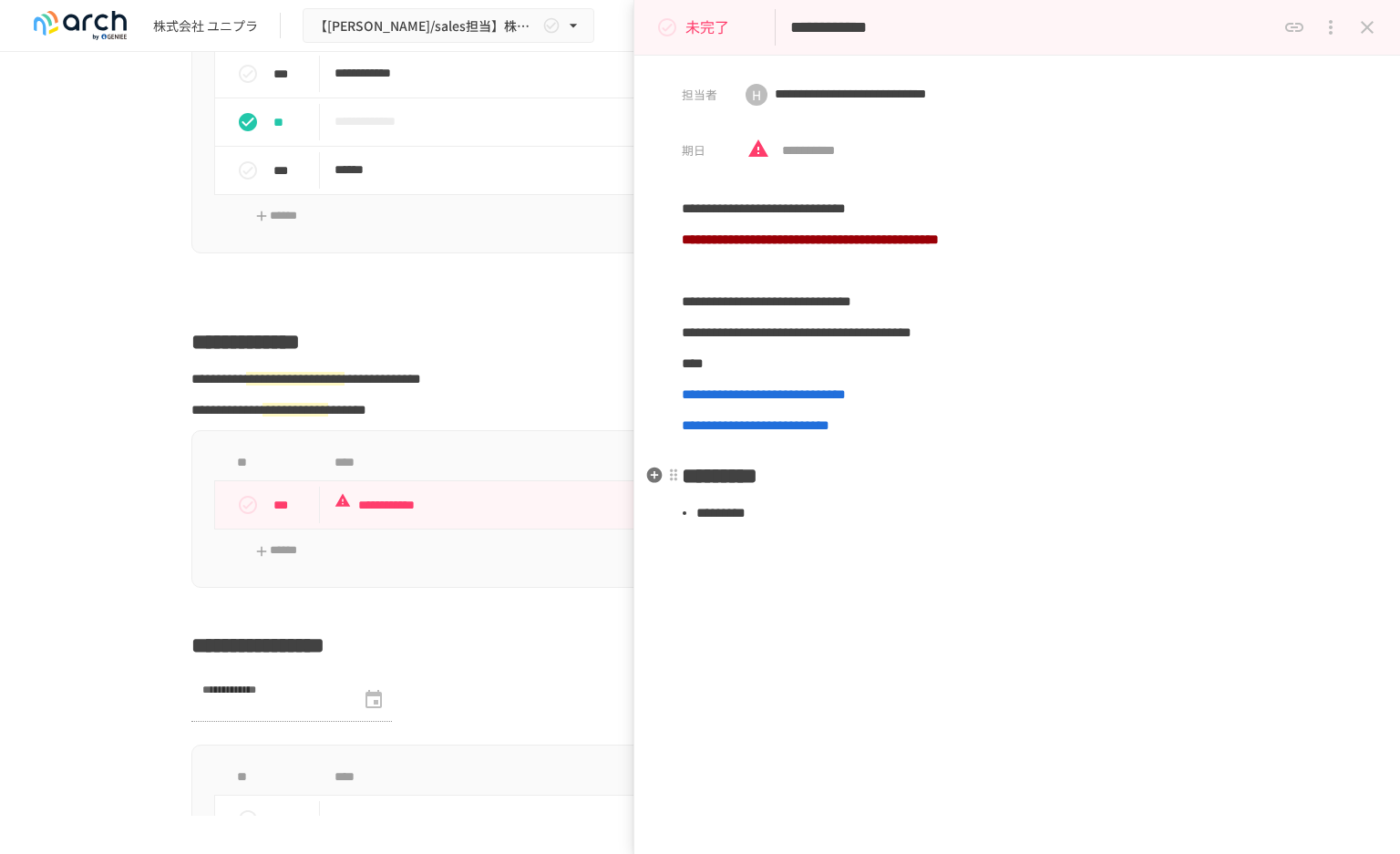 click on "*********" at bounding box center (1024, 513) 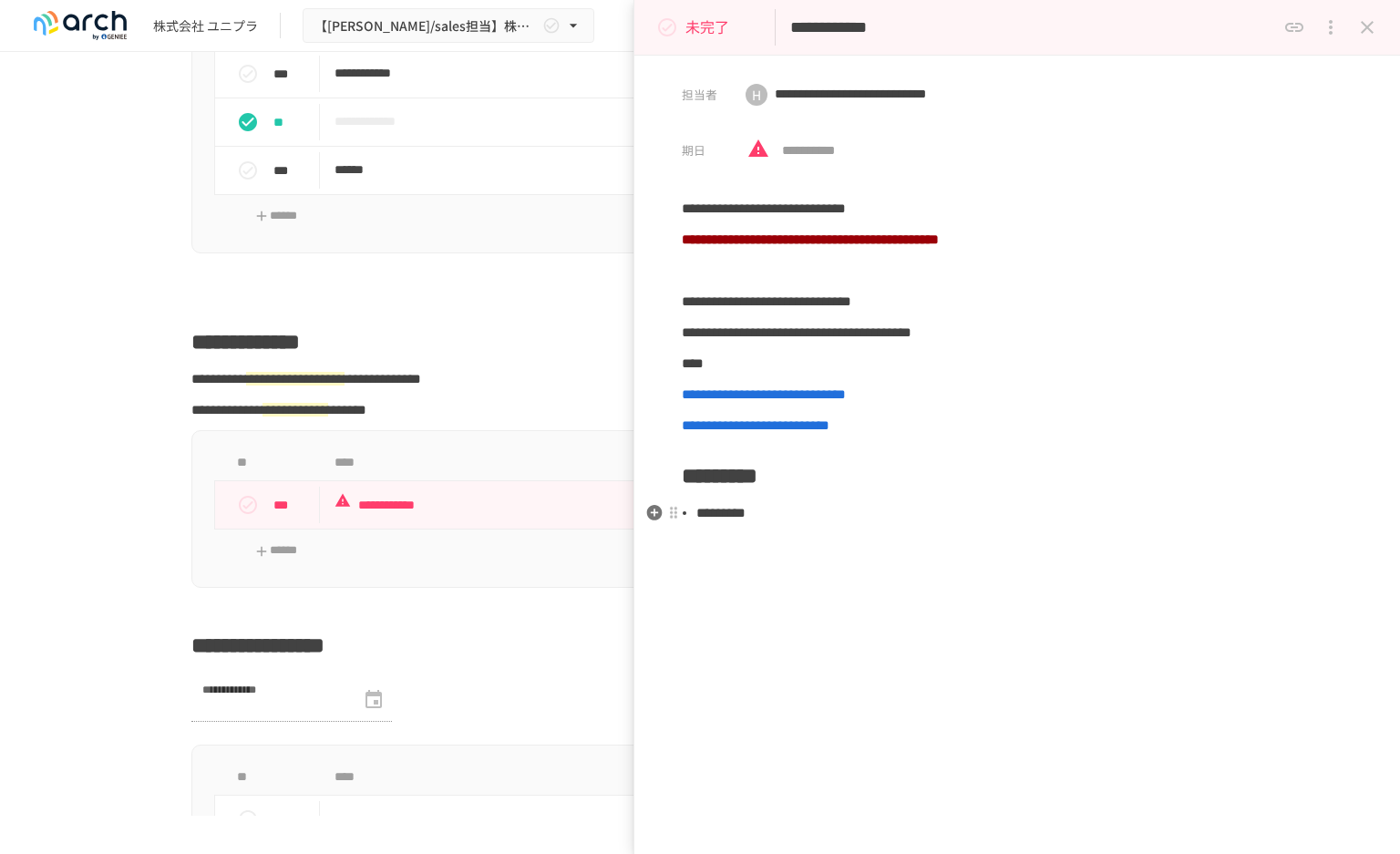 click on "*********" at bounding box center (1024, 513) 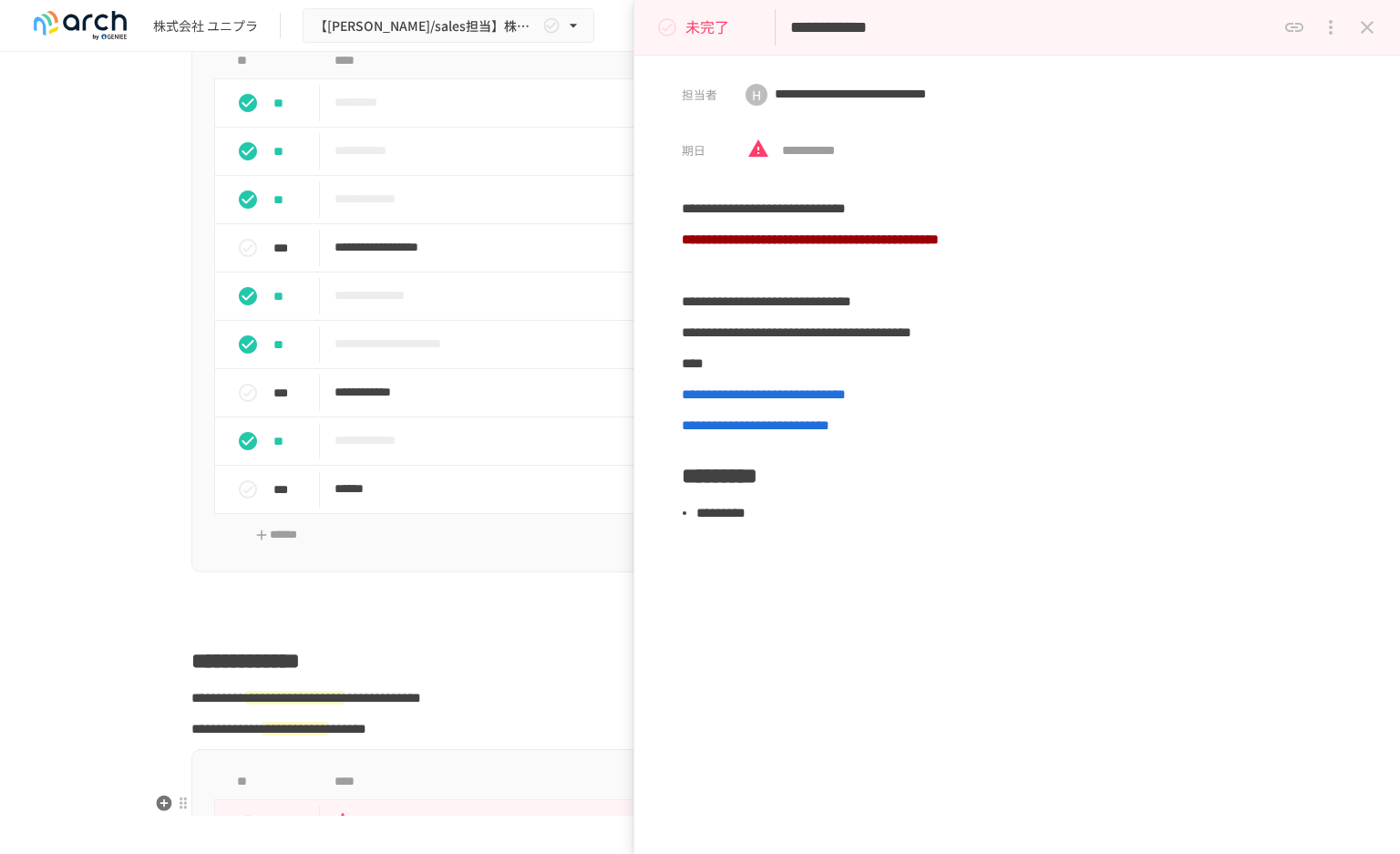 scroll, scrollTop: 1604, scrollLeft: 0, axis: vertical 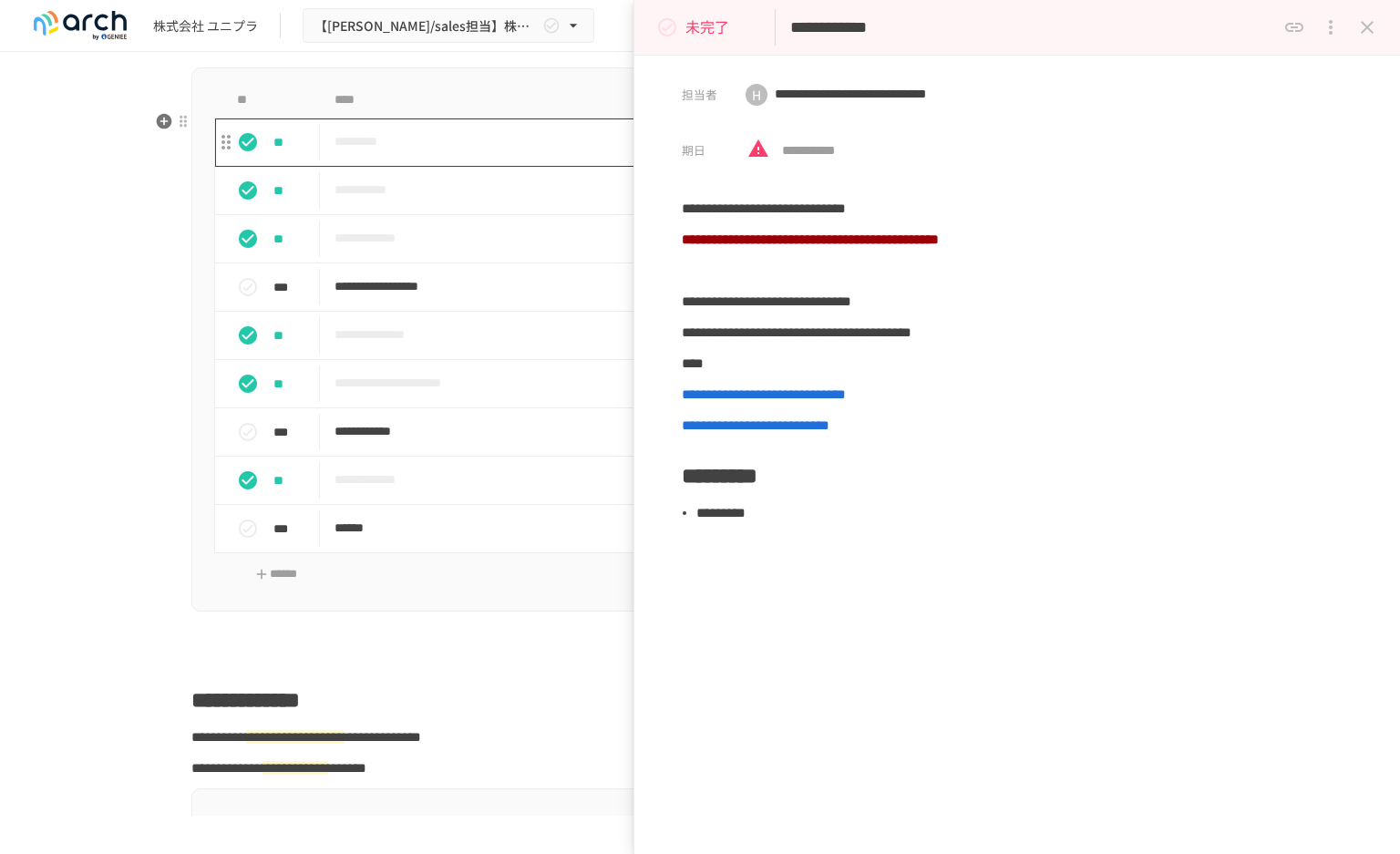 click on "*********" at bounding box center [662, 142] 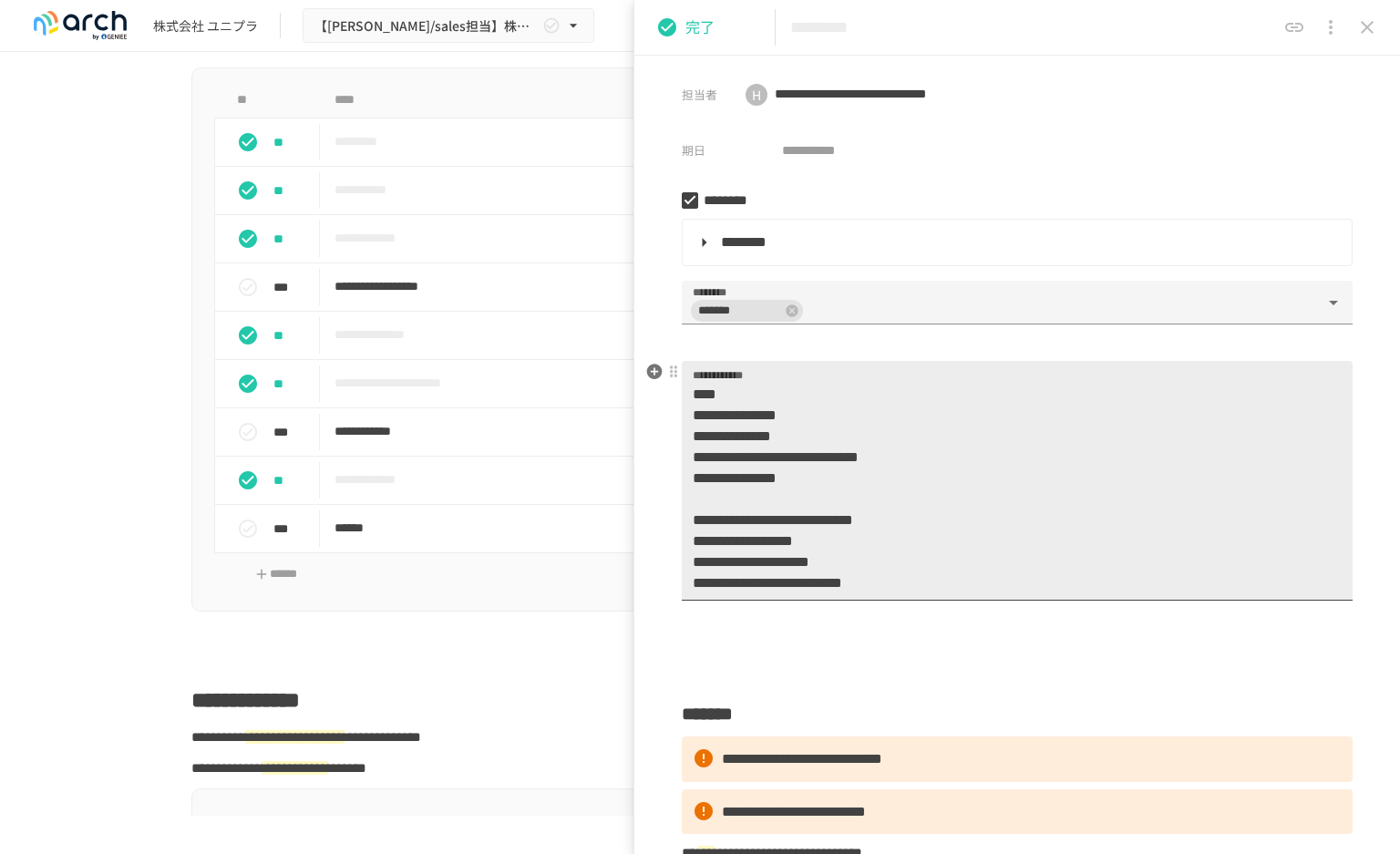 scroll, scrollTop: 105, scrollLeft: 0, axis: vertical 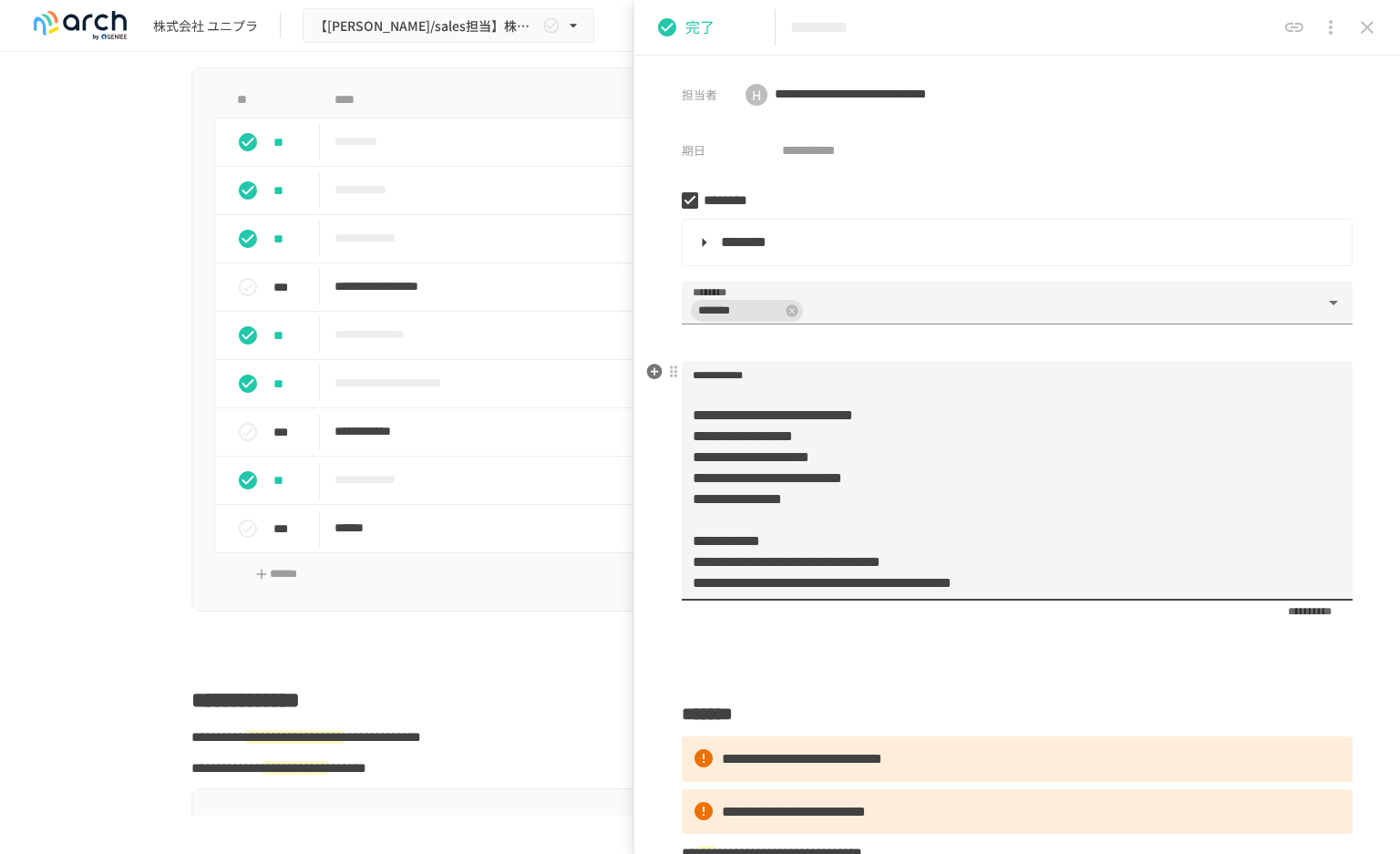 drag, startPoint x: 711, startPoint y: 563, endPoint x: 1309, endPoint y: 598, distance: 599.0234 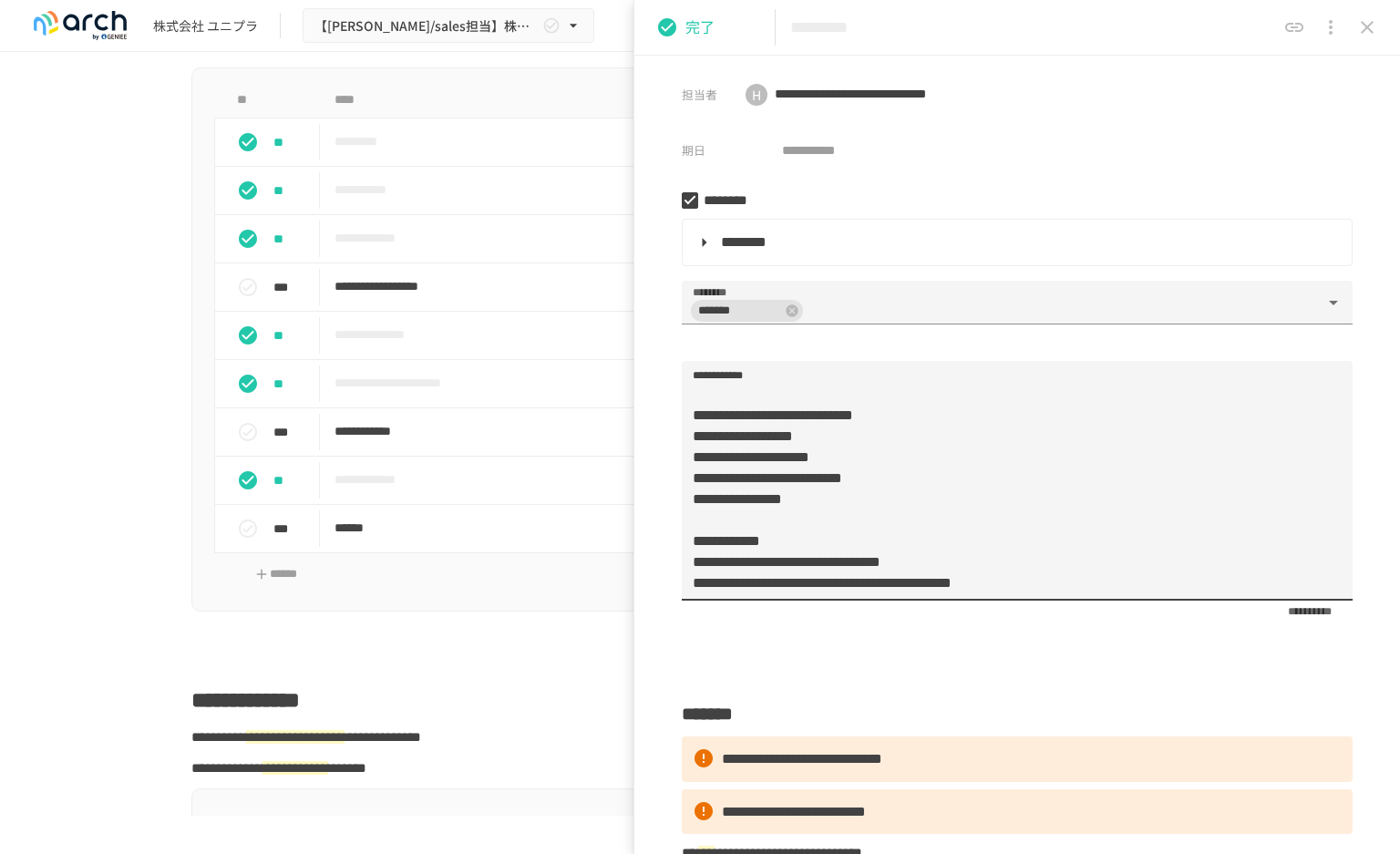 click 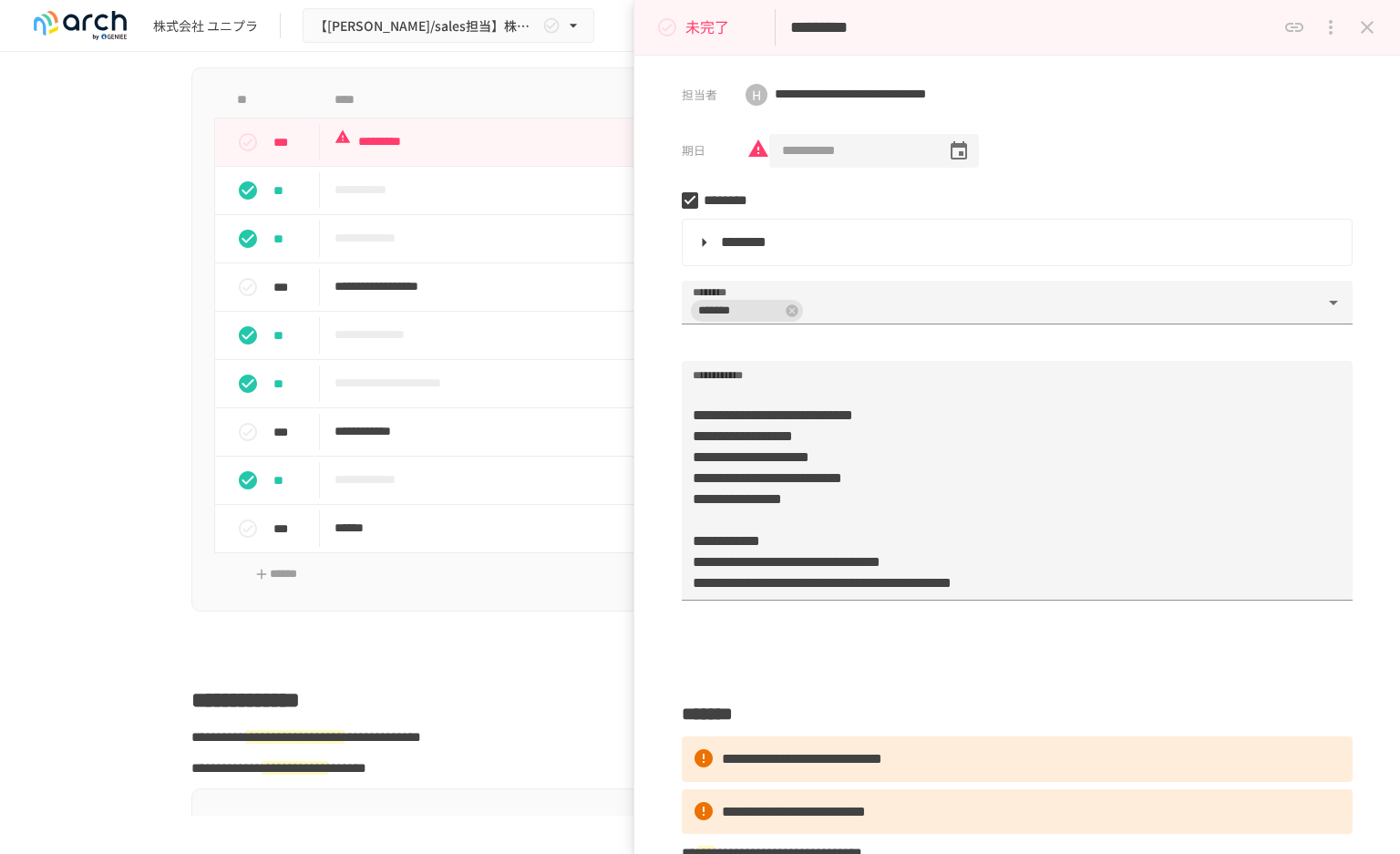drag, startPoint x: 852, startPoint y: 149, endPoint x: 750, endPoint y: 148, distance: 102.0049 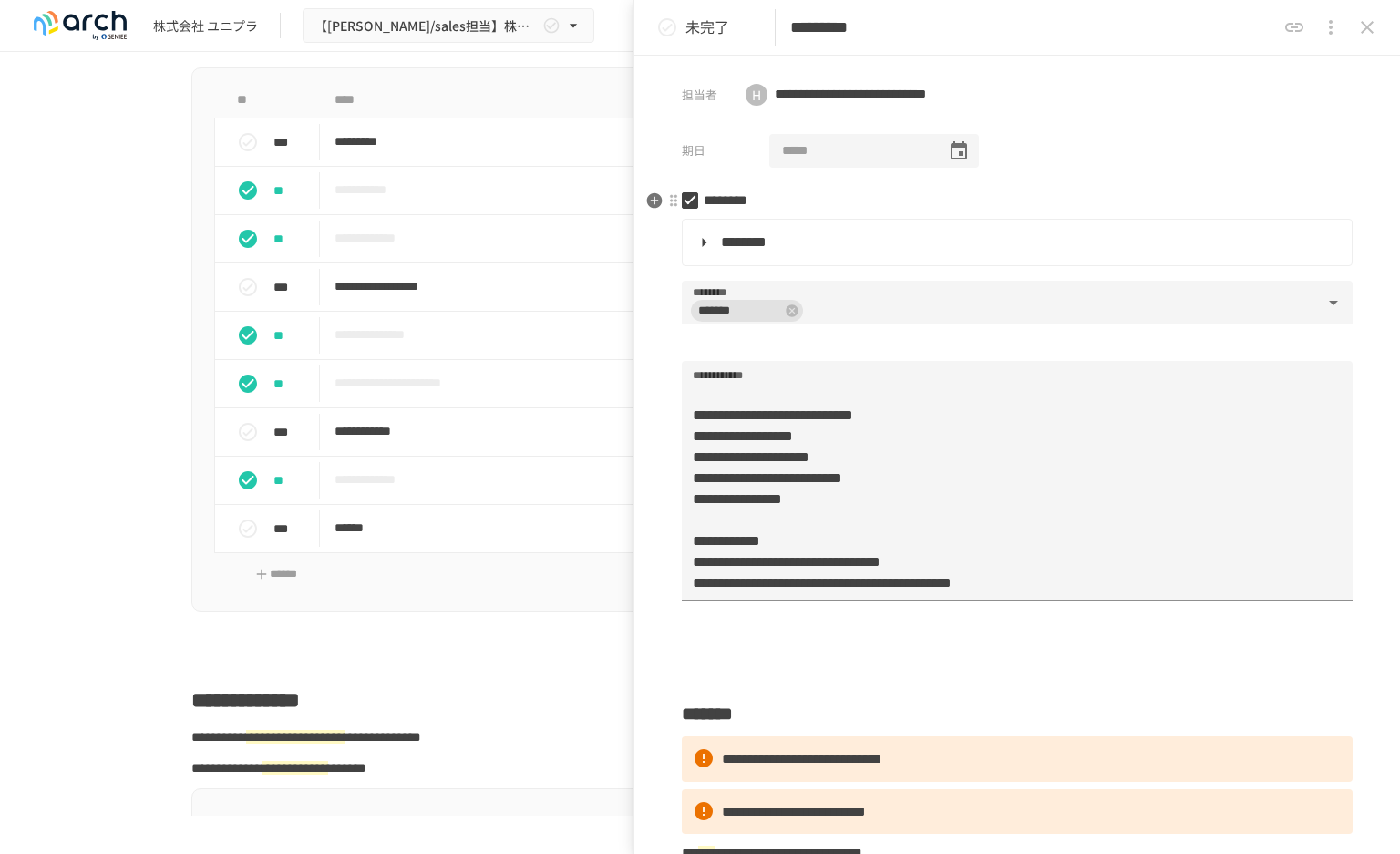 type 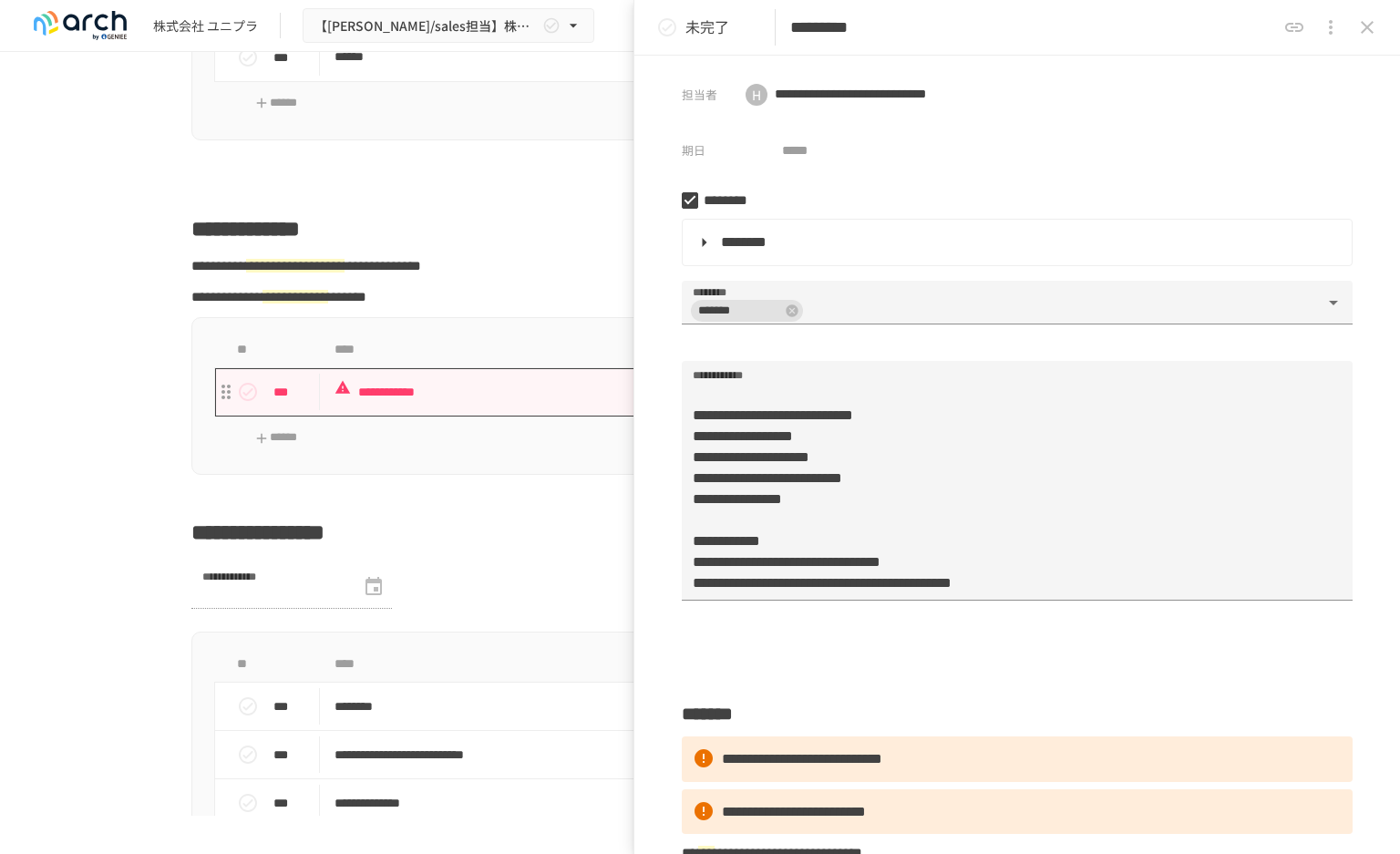 scroll, scrollTop: 2081, scrollLeft: 0, axis: vertical 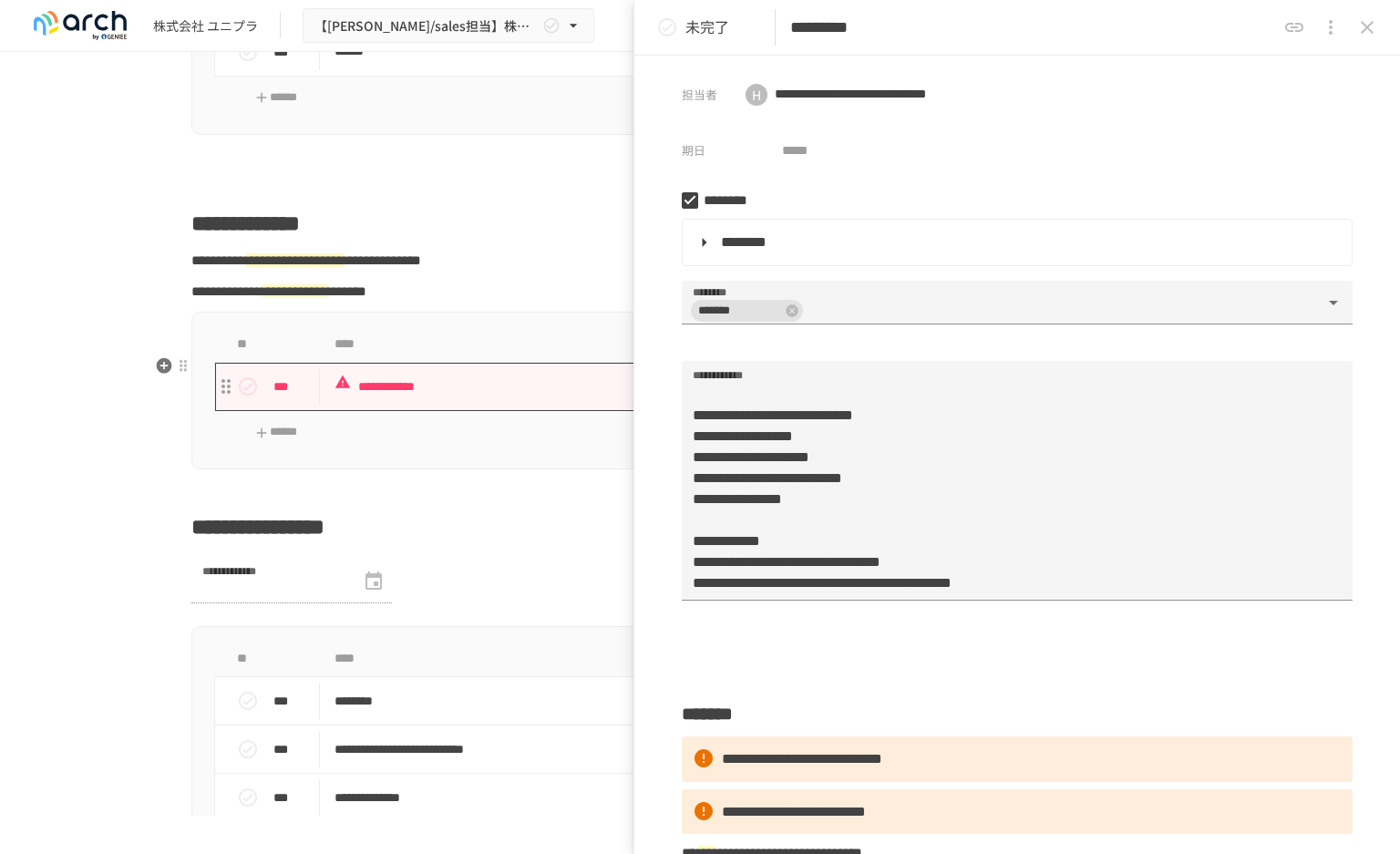 click on "**********" at bounding box center (662, 386) 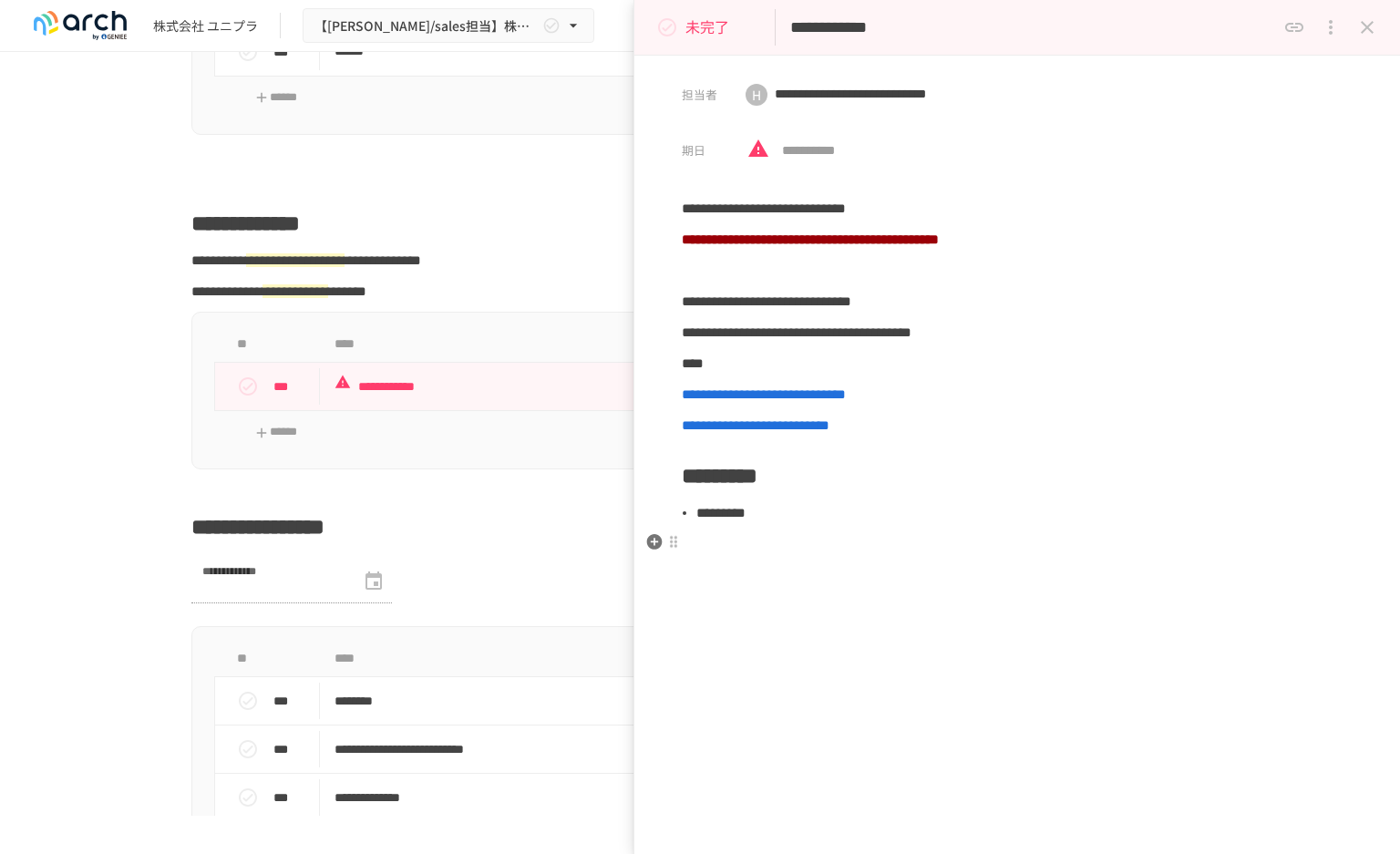 click on "**********" at bounding box center (1017, 376) 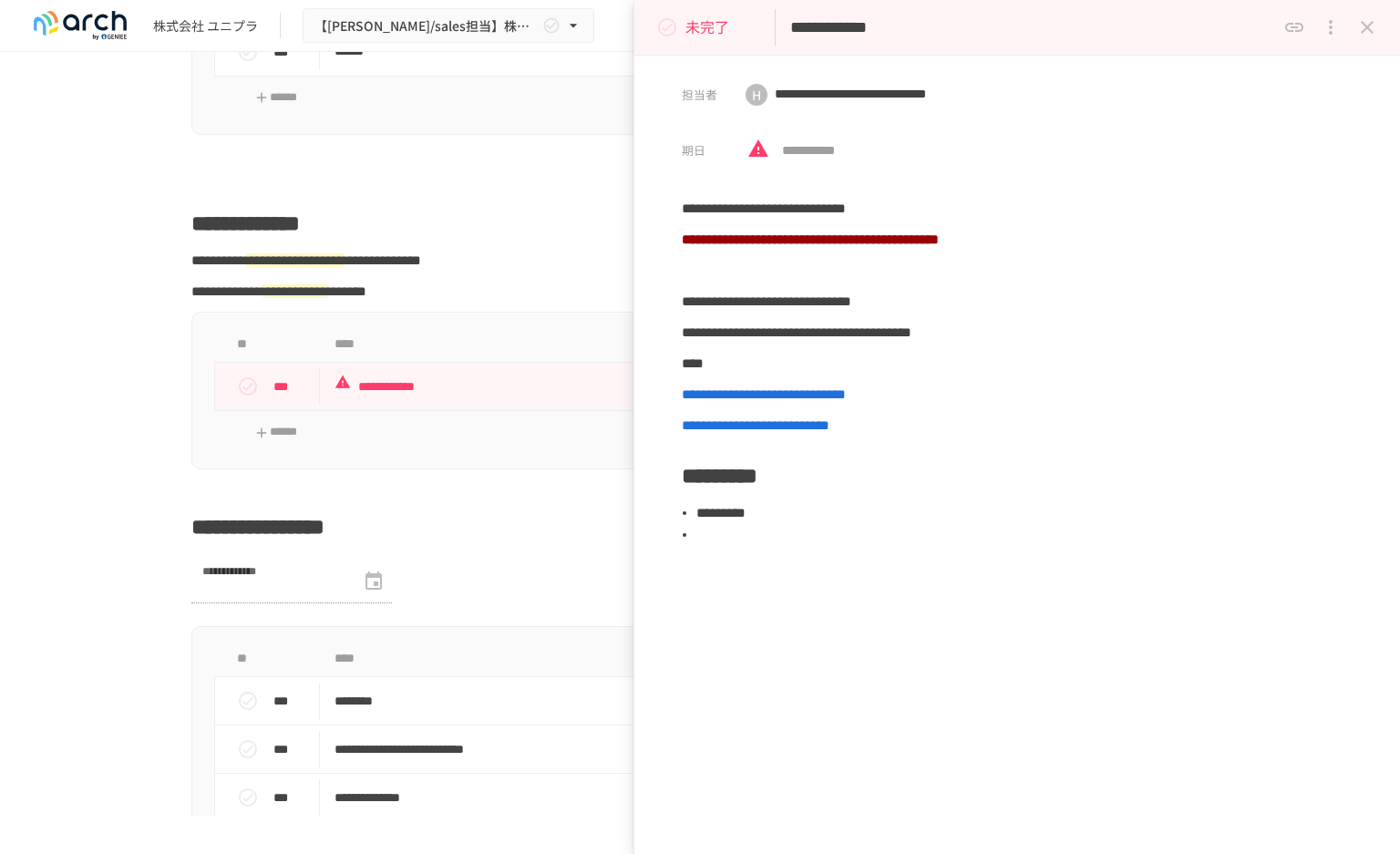 type 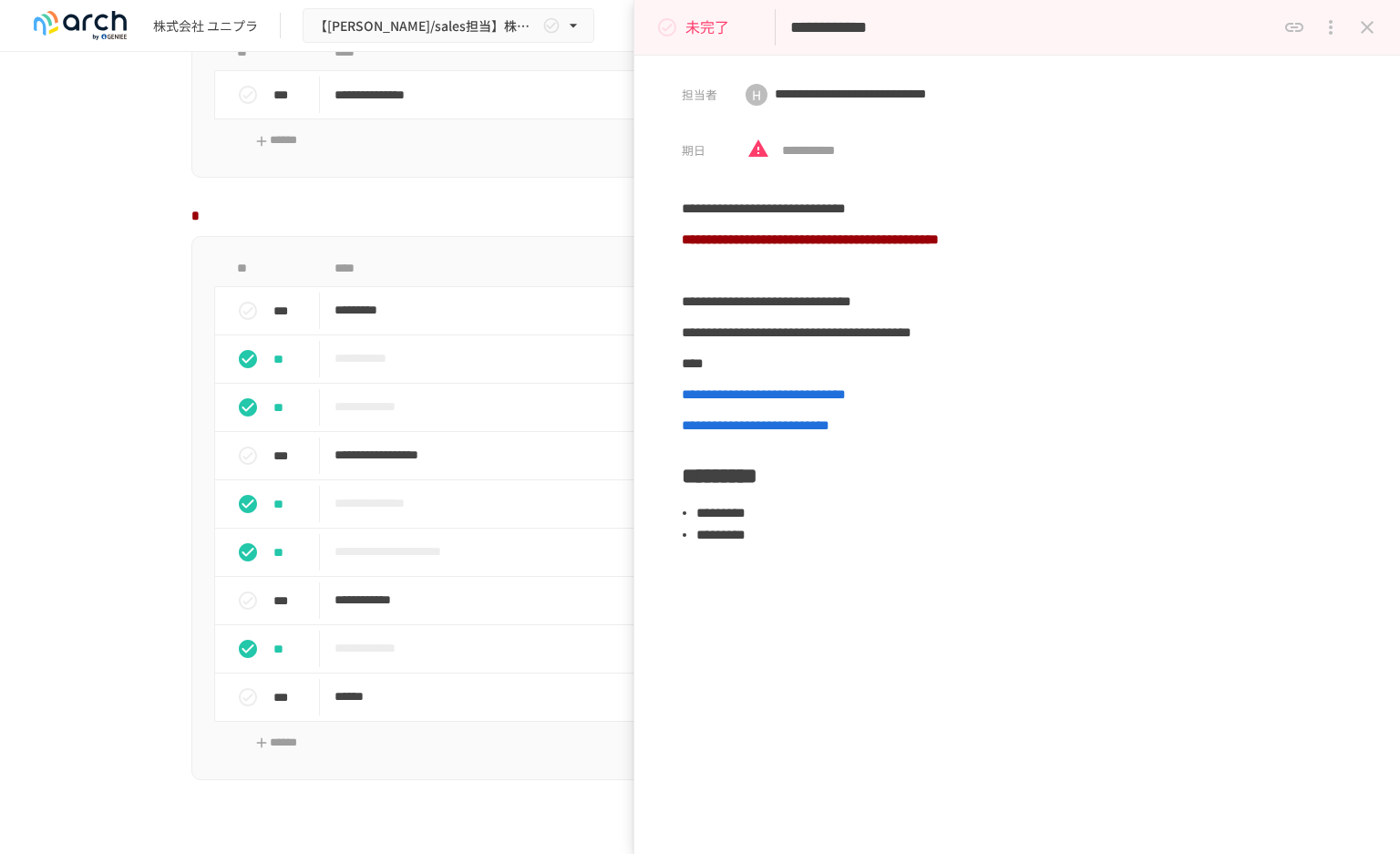 scroll, scrollTop: 1433, scrollLeft: 0, axis: vertical 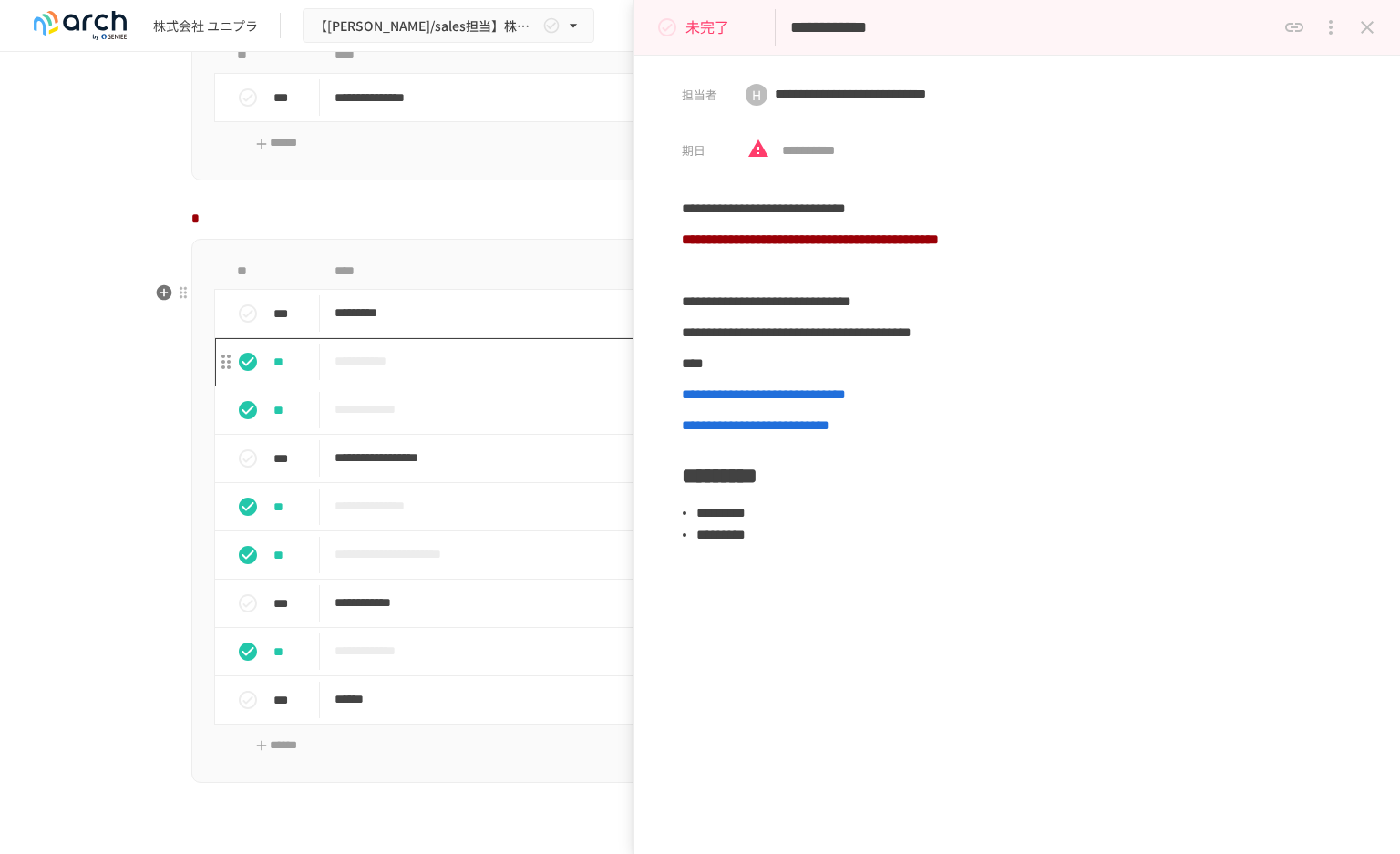 click on "**********" at bounding box center (662, 361) 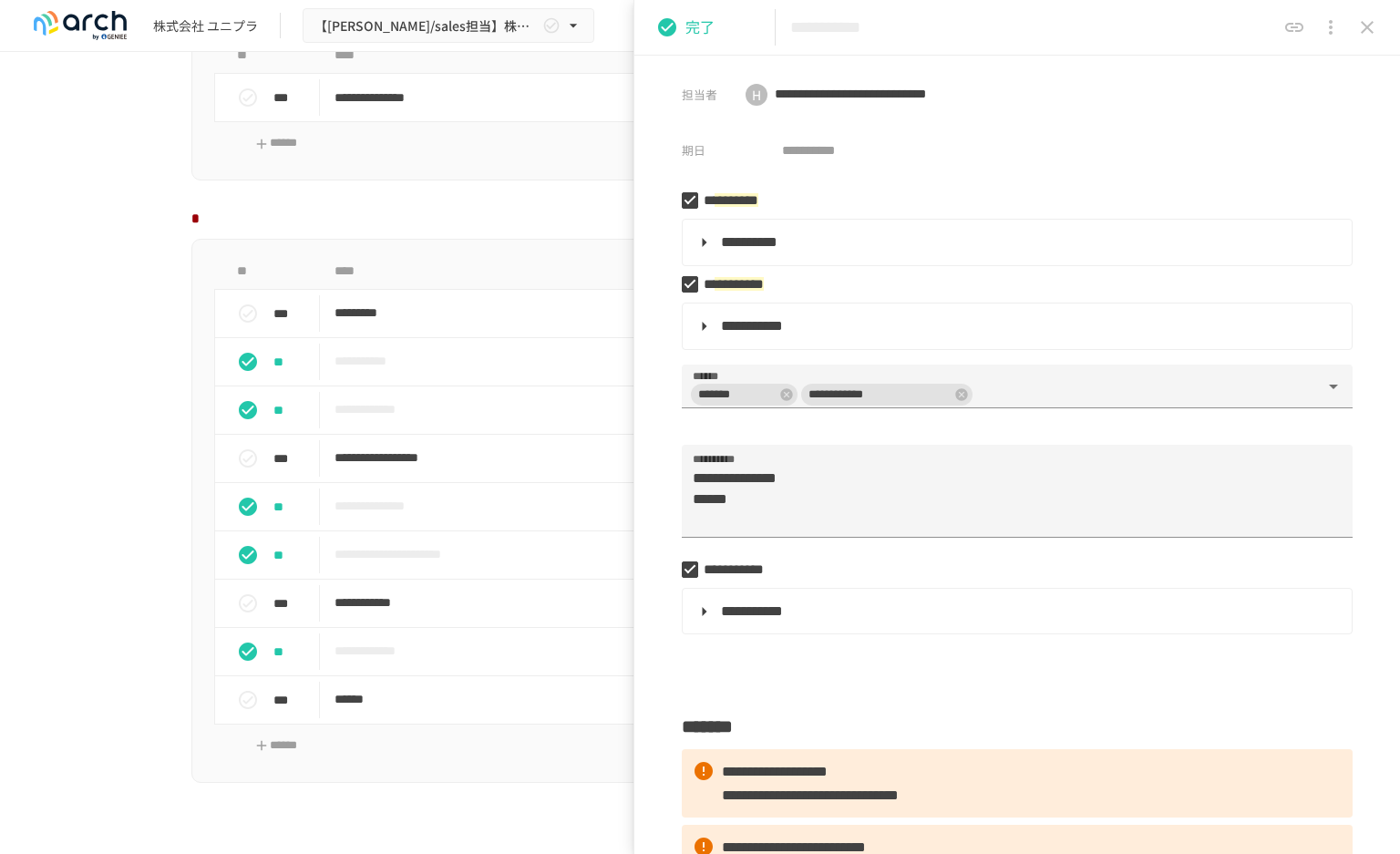 click 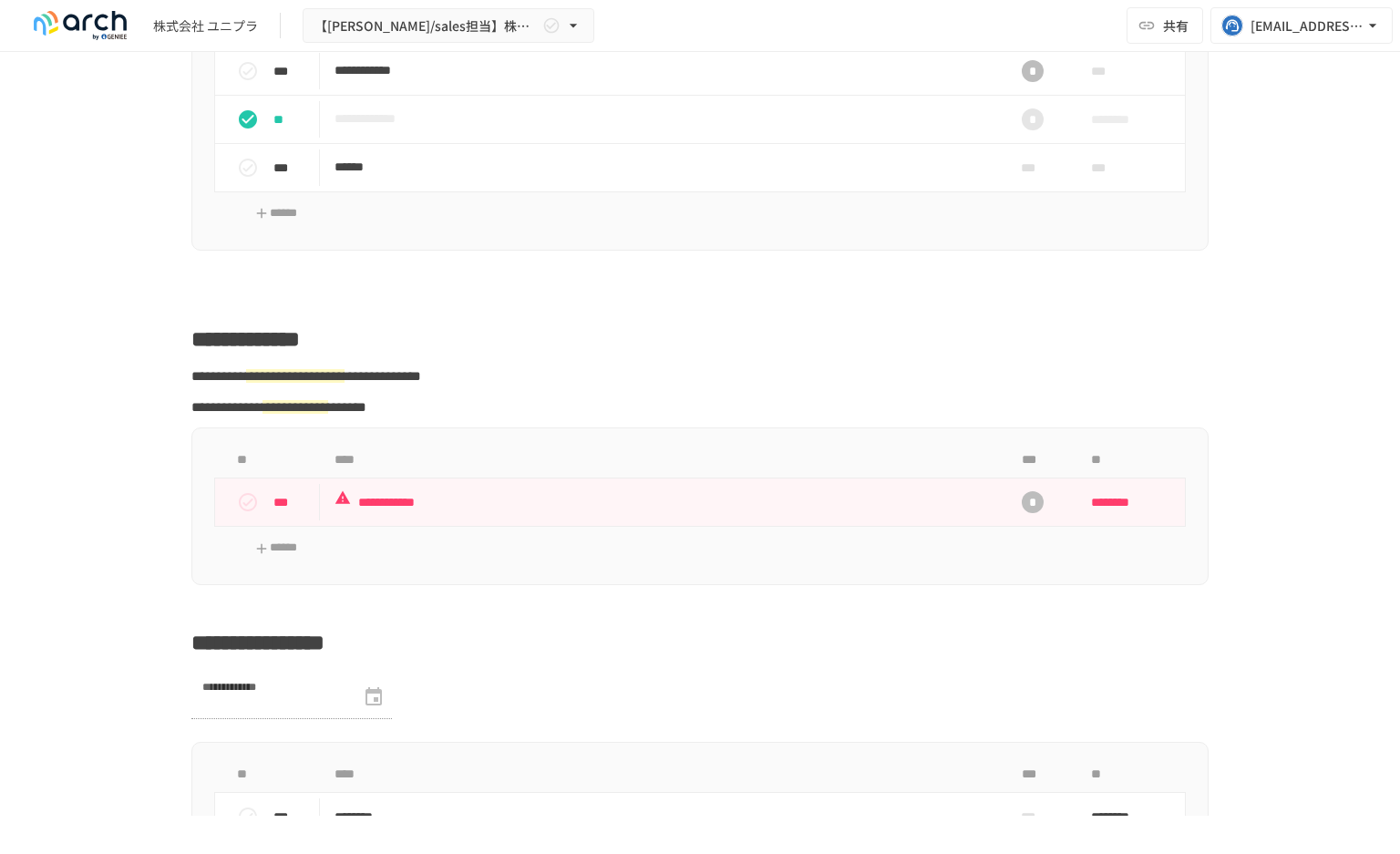 scroll, scrollTop: 2001, scrollLeft: 0, axis: vertical 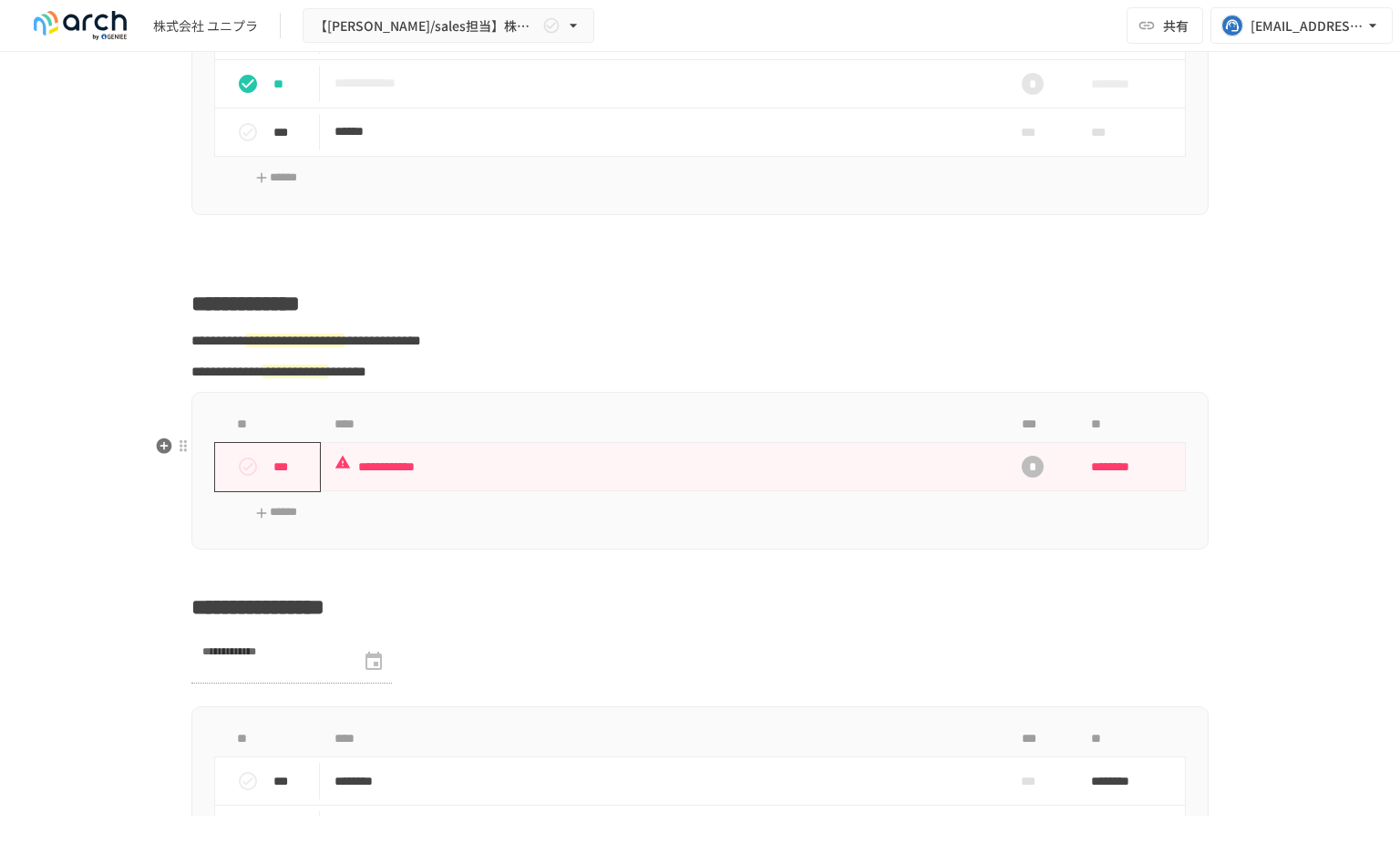 click 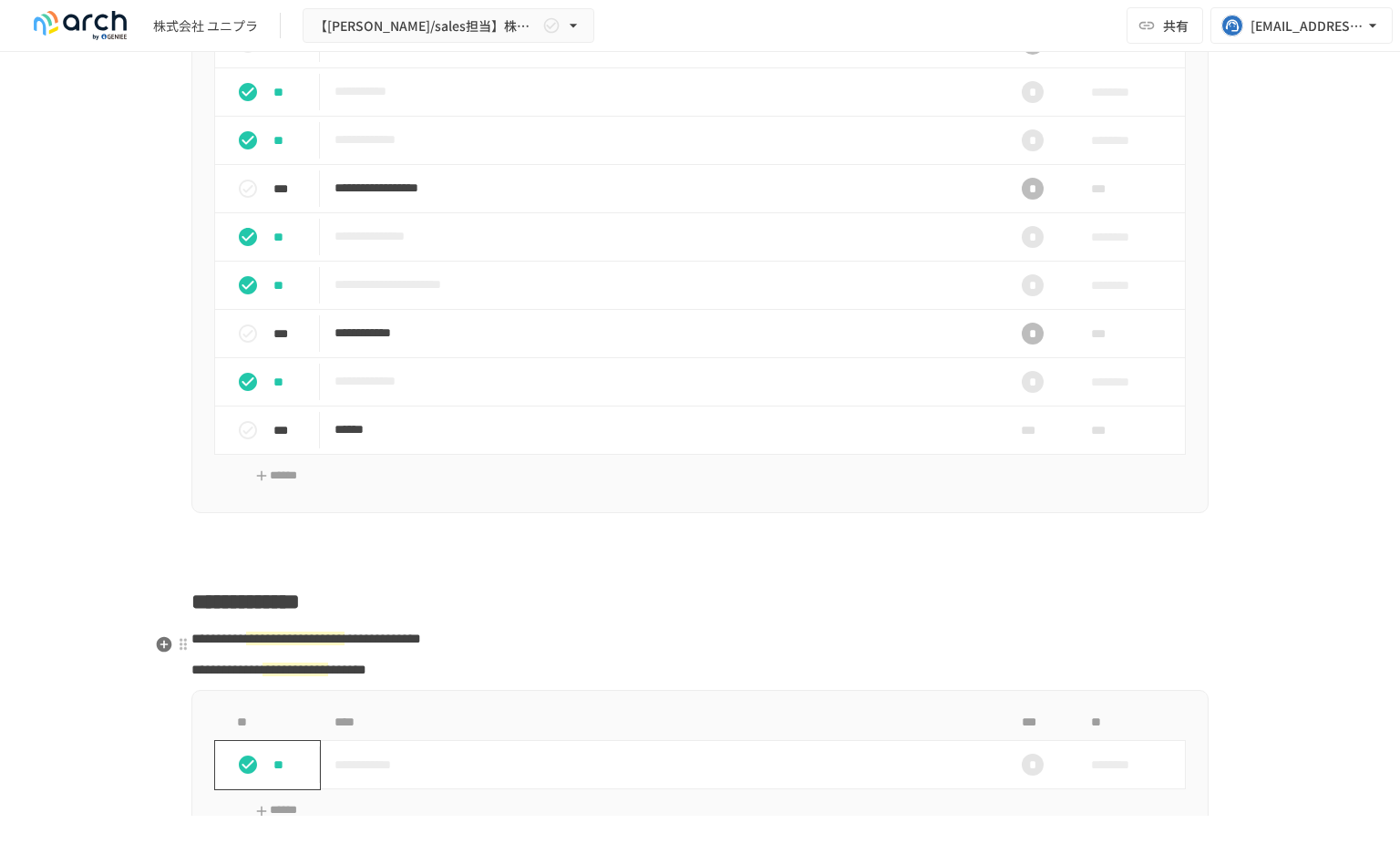 scroll, scrollTop: 1616, scrollLeft: 0, axis: vertical 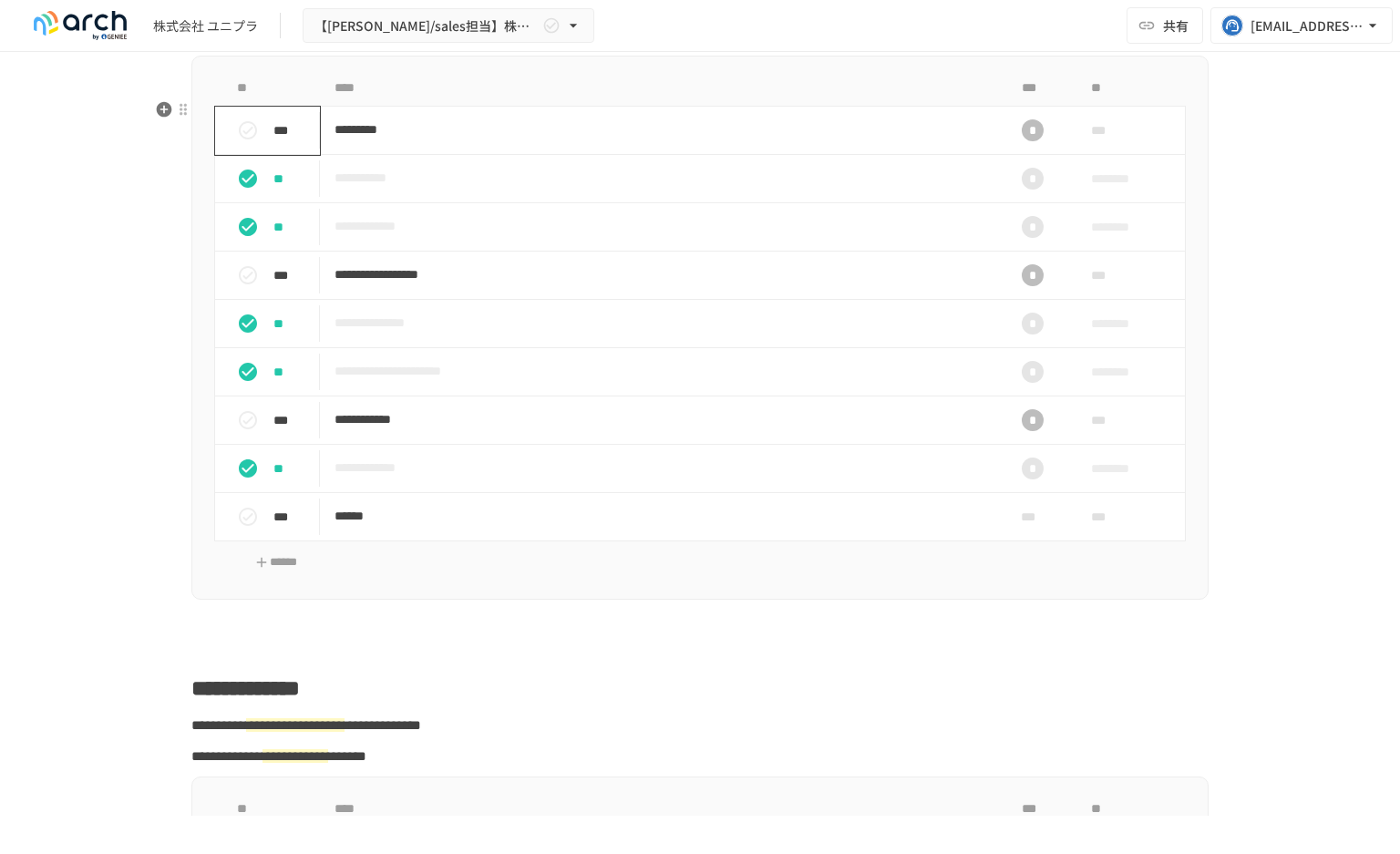 click 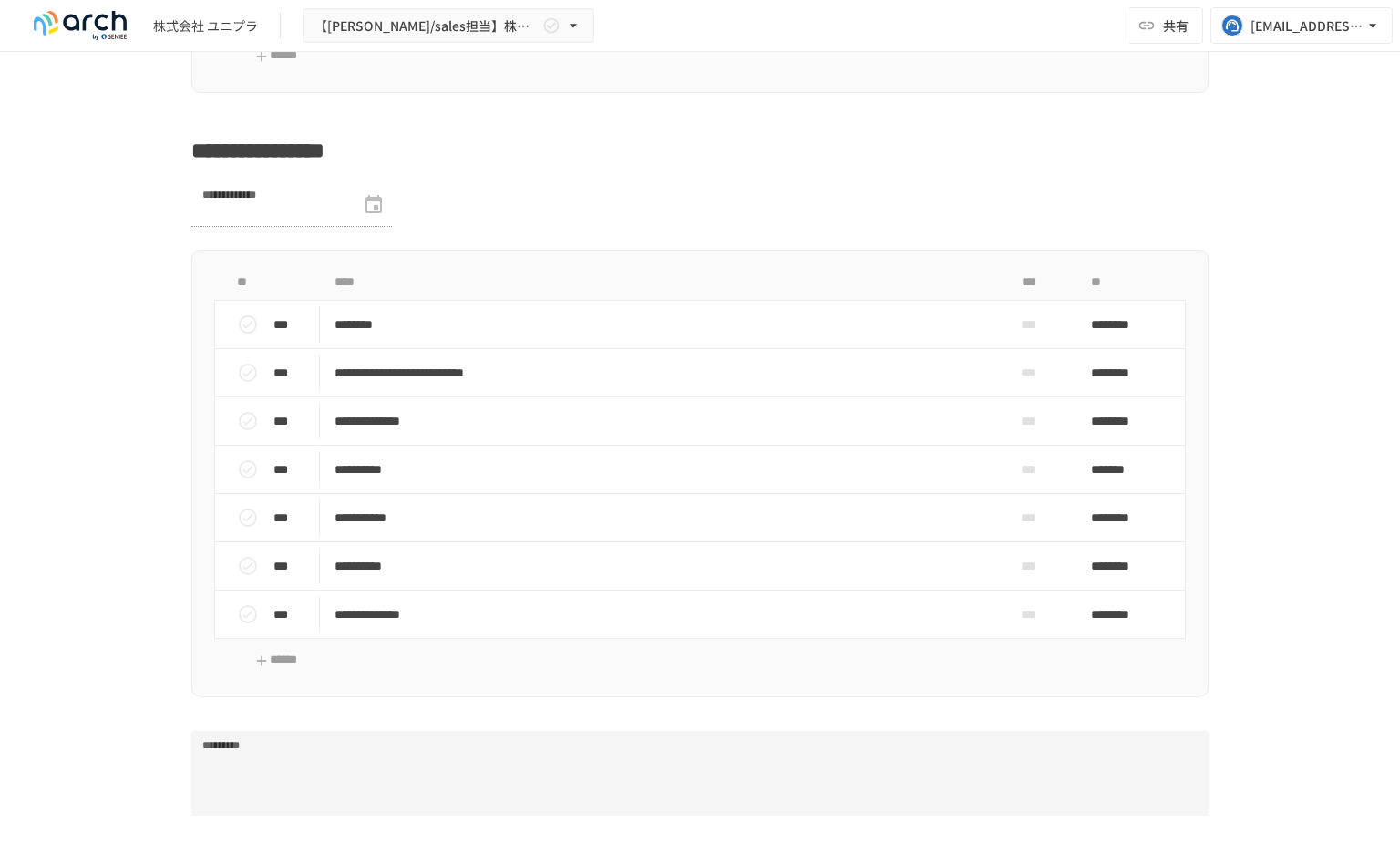 scroll, scrollTop: 2485, scrollLeft: 0, axis: vertical 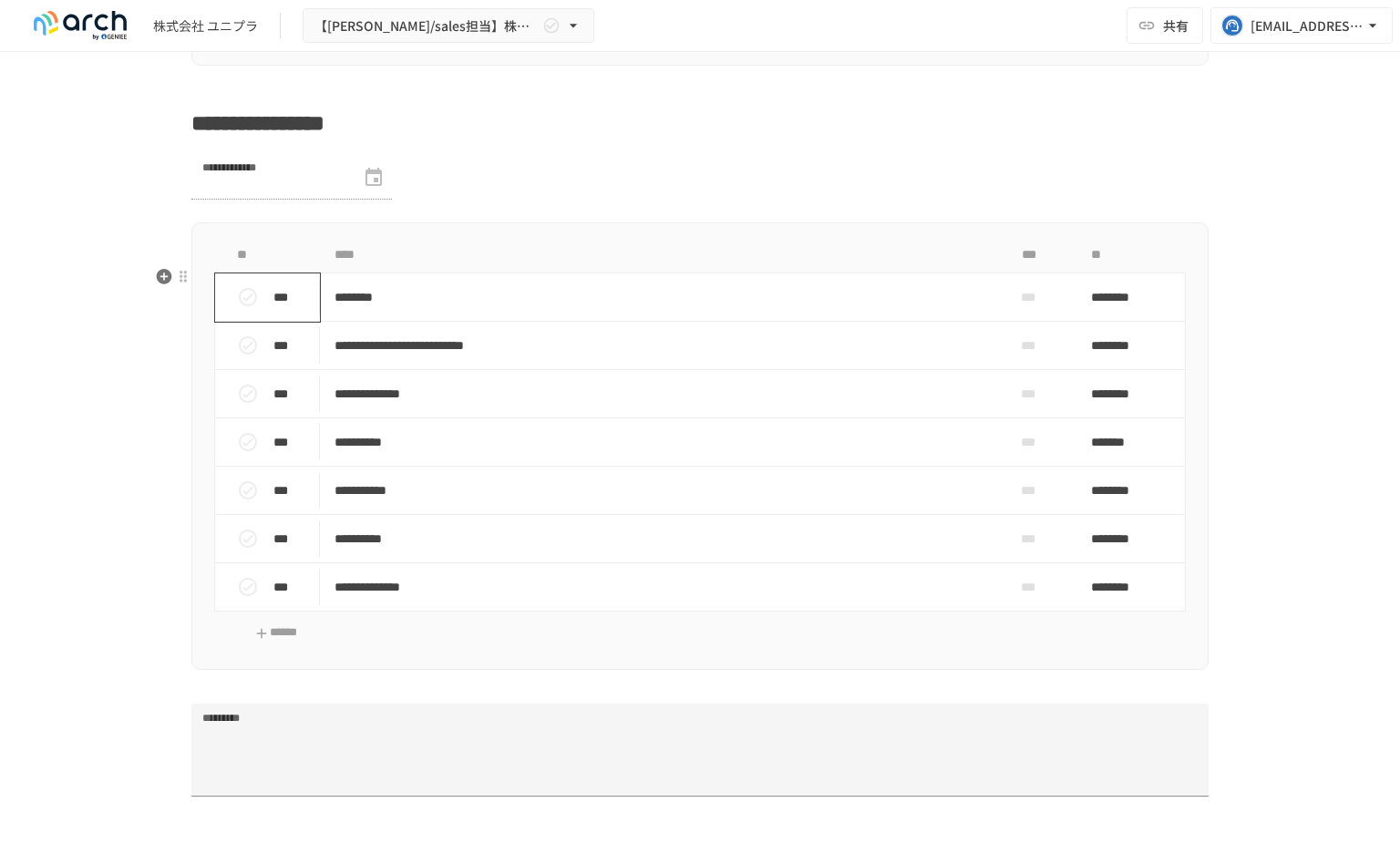 click 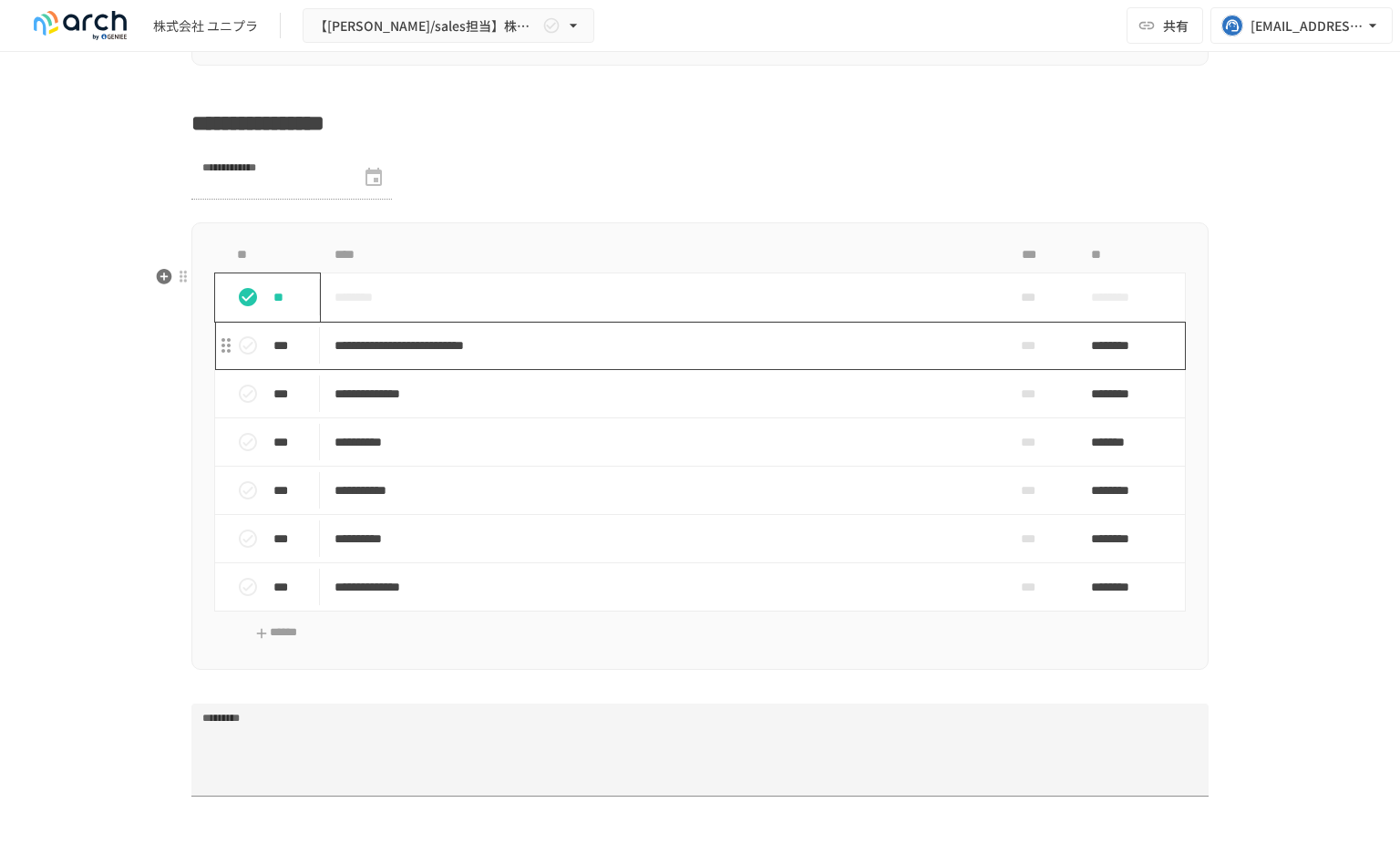 click on "**********" at bounding box center [662, 345] 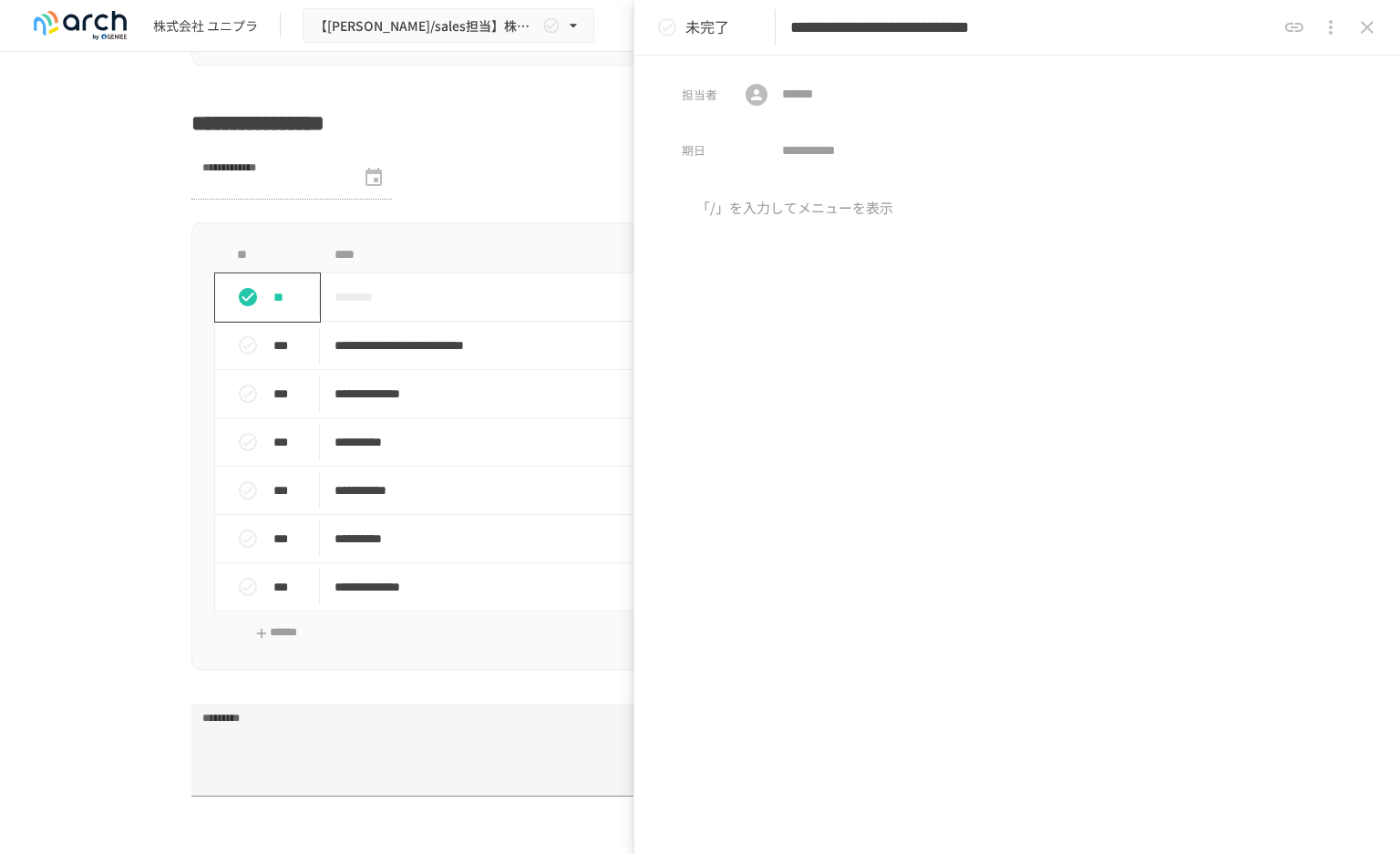 drag, startPoint x: 952, startPoint y: 30, endPoint x: 876, endPoint y: 29, distance: 76.00658 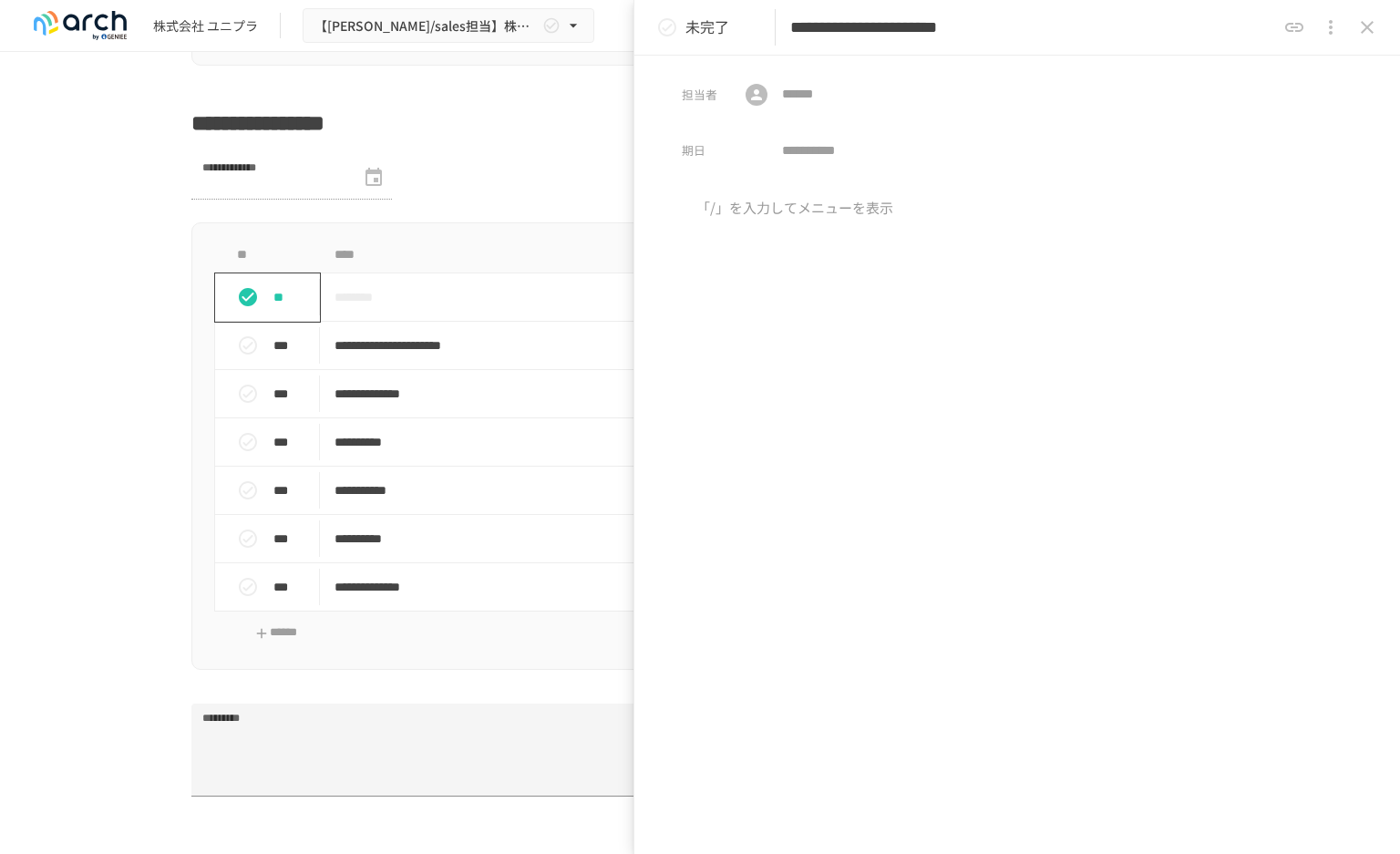 click on "**********" at bounding box center (1033, 27) 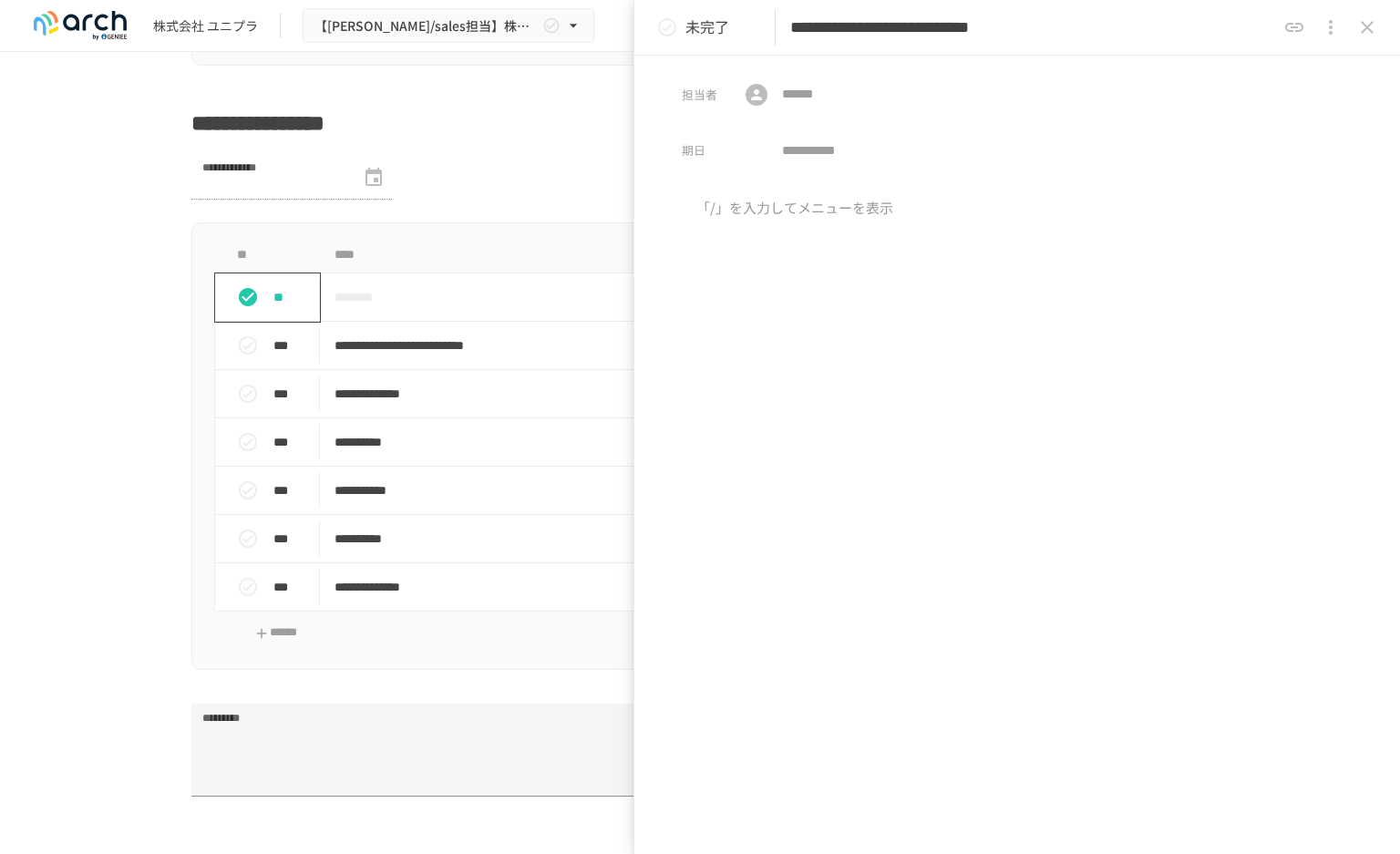 click on "**********" at bounding box center (1033, 27) 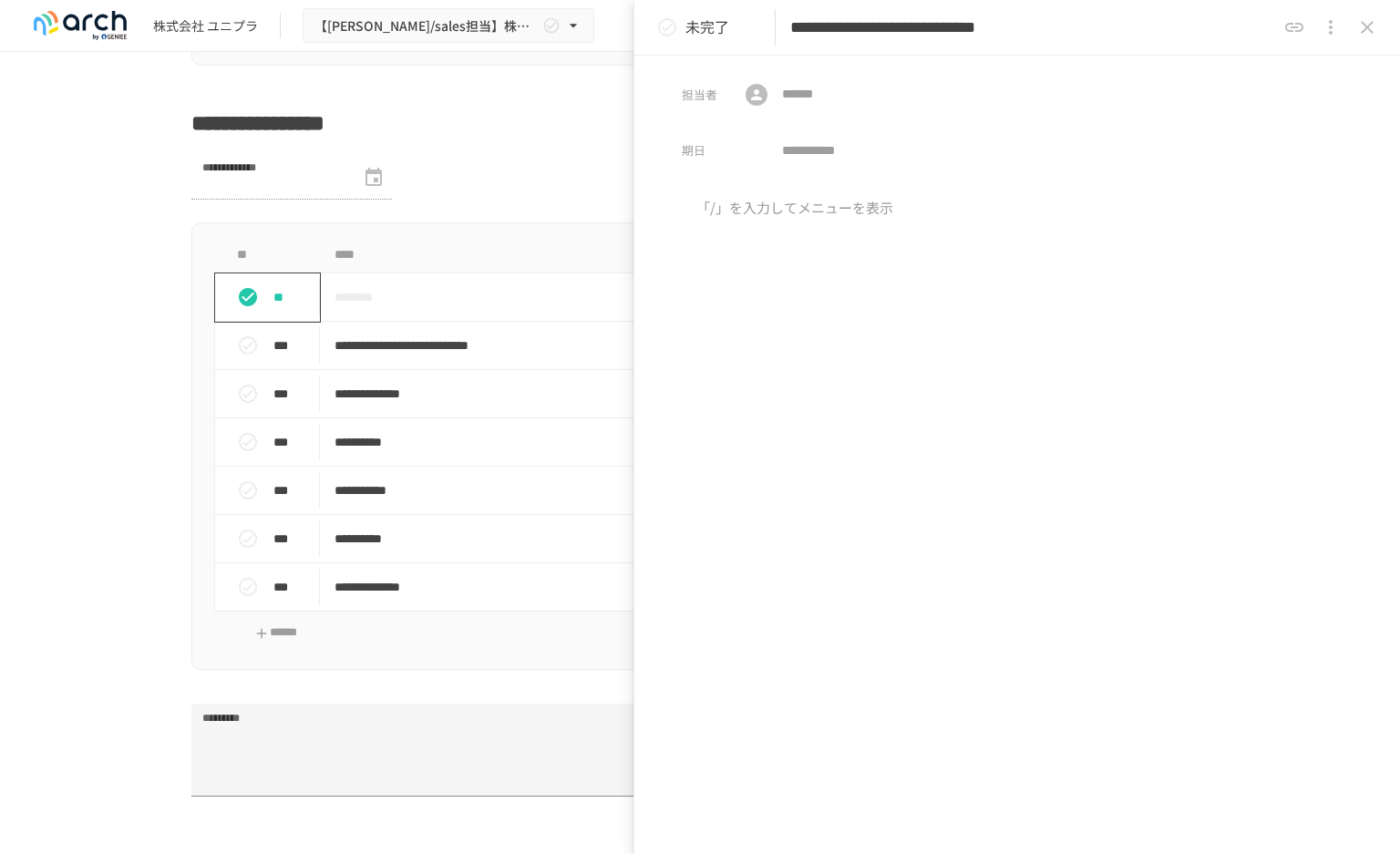 click on "**********" at bounding box center [1033, 27] 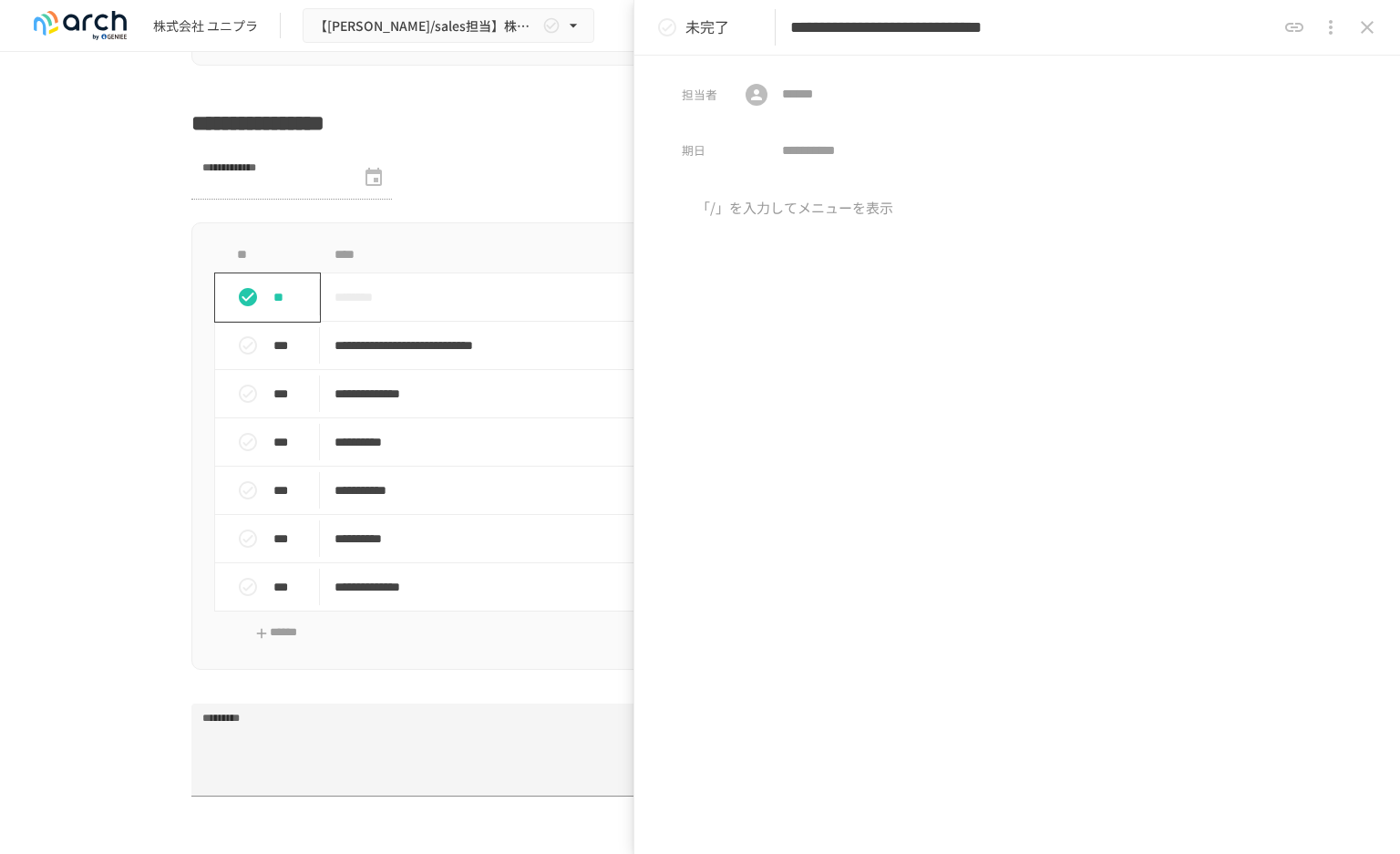 type on "**********" 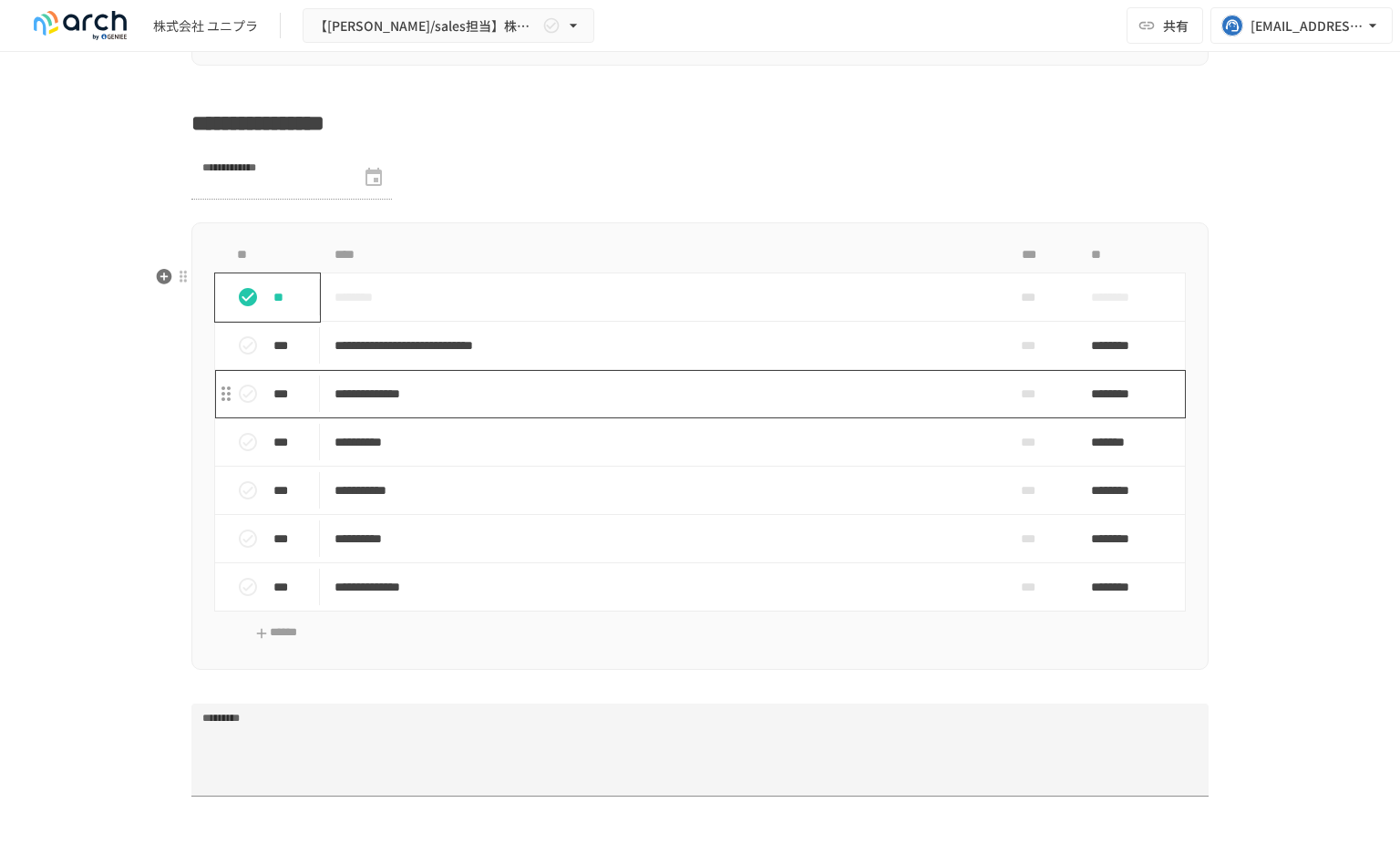click on "**********" at bounding box center [662, 394] 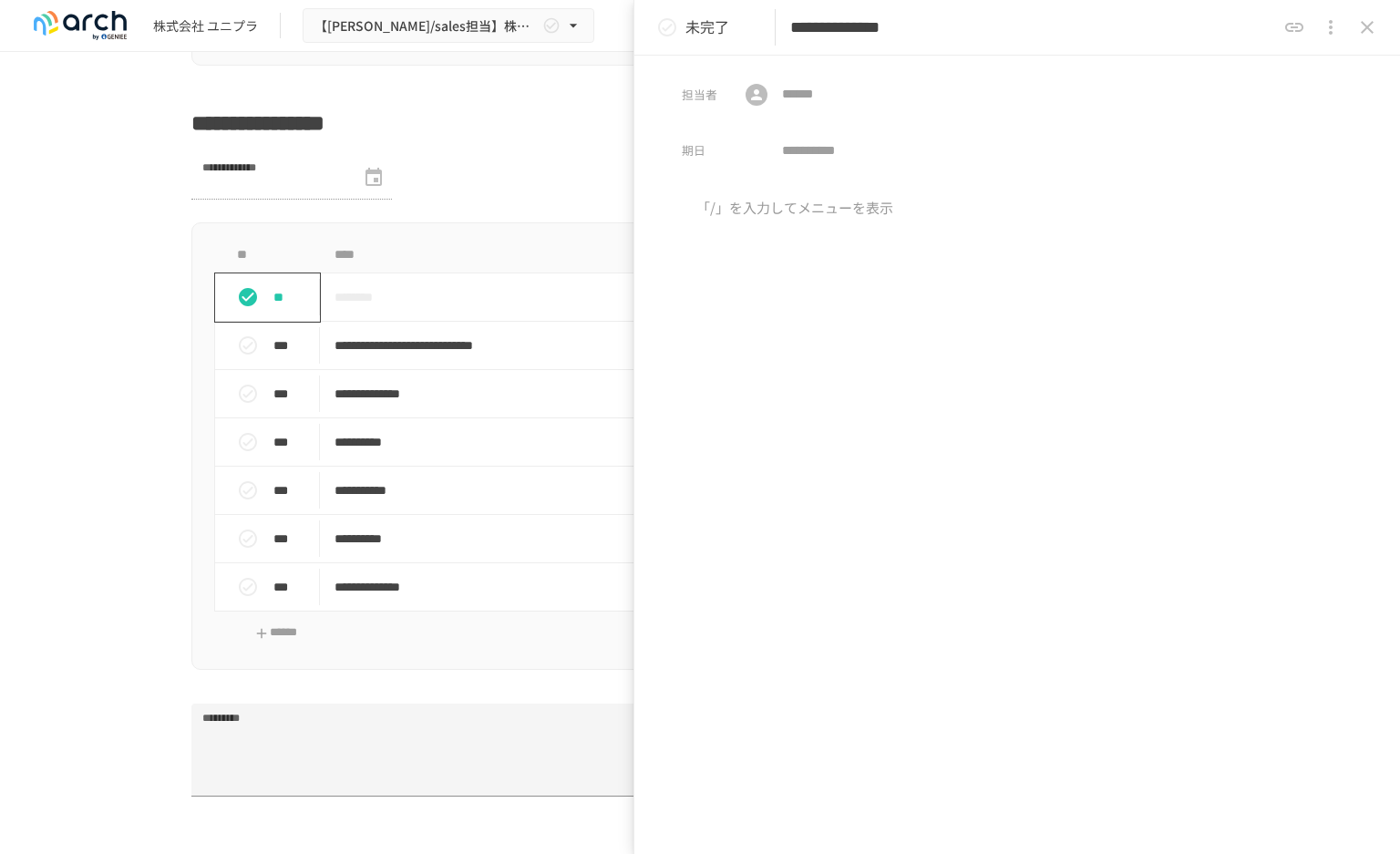 click on "**********" at bounding box center [1033, 27] 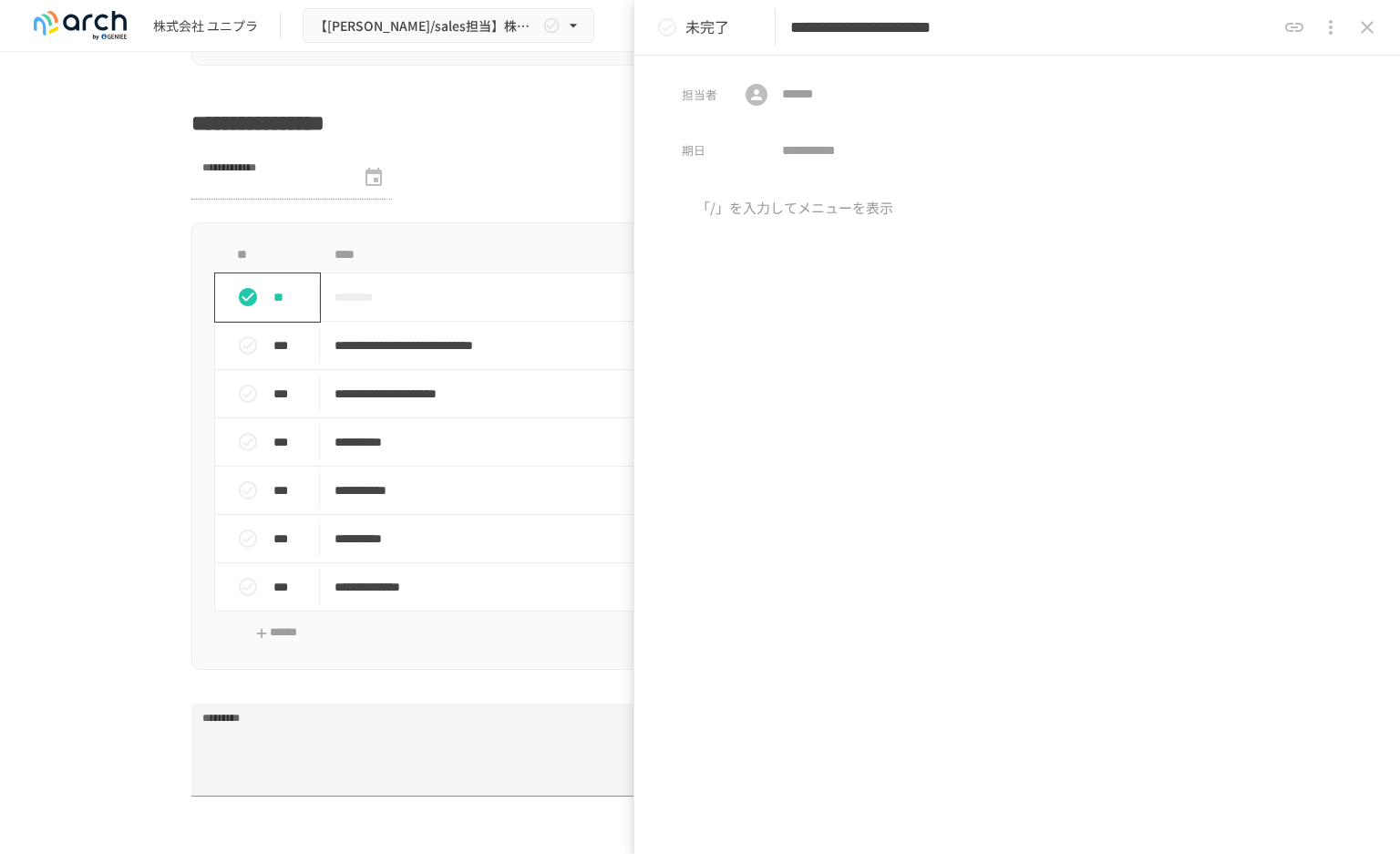 type on "**********" 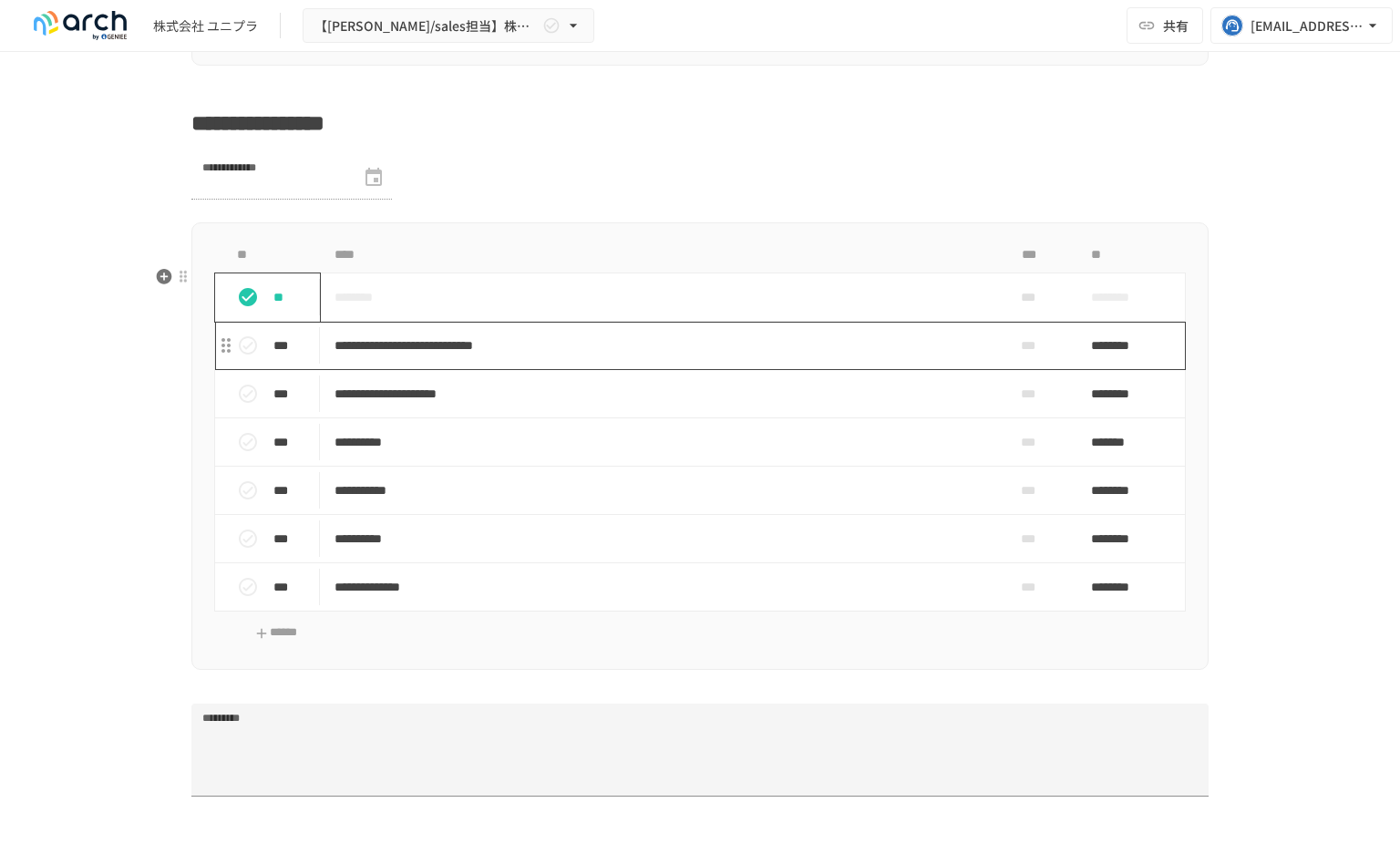 scroll, scrollTop: 2571, scrollLeft: 0, axis: vertical 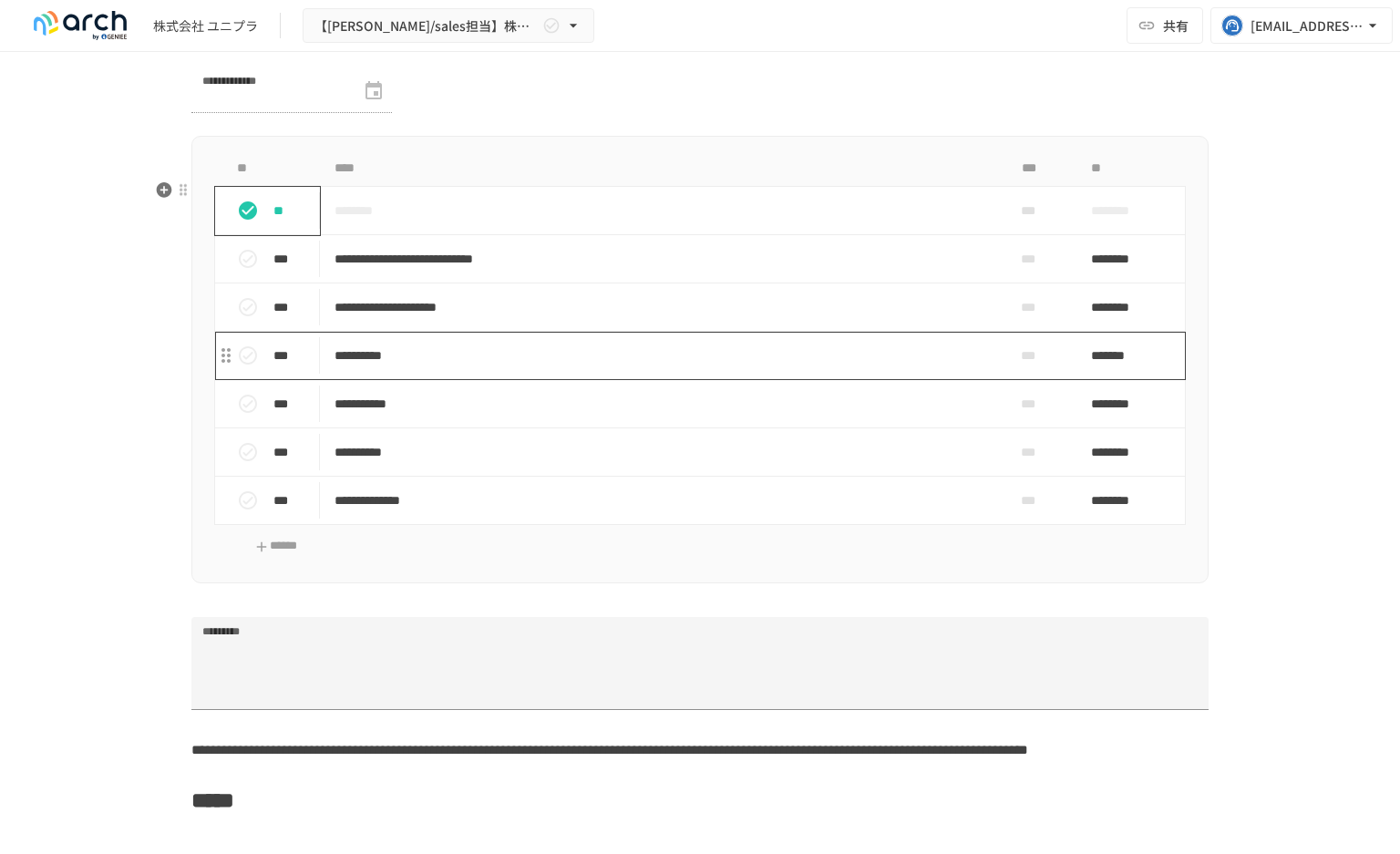 click on "**********" at bounding box center (662, 355) 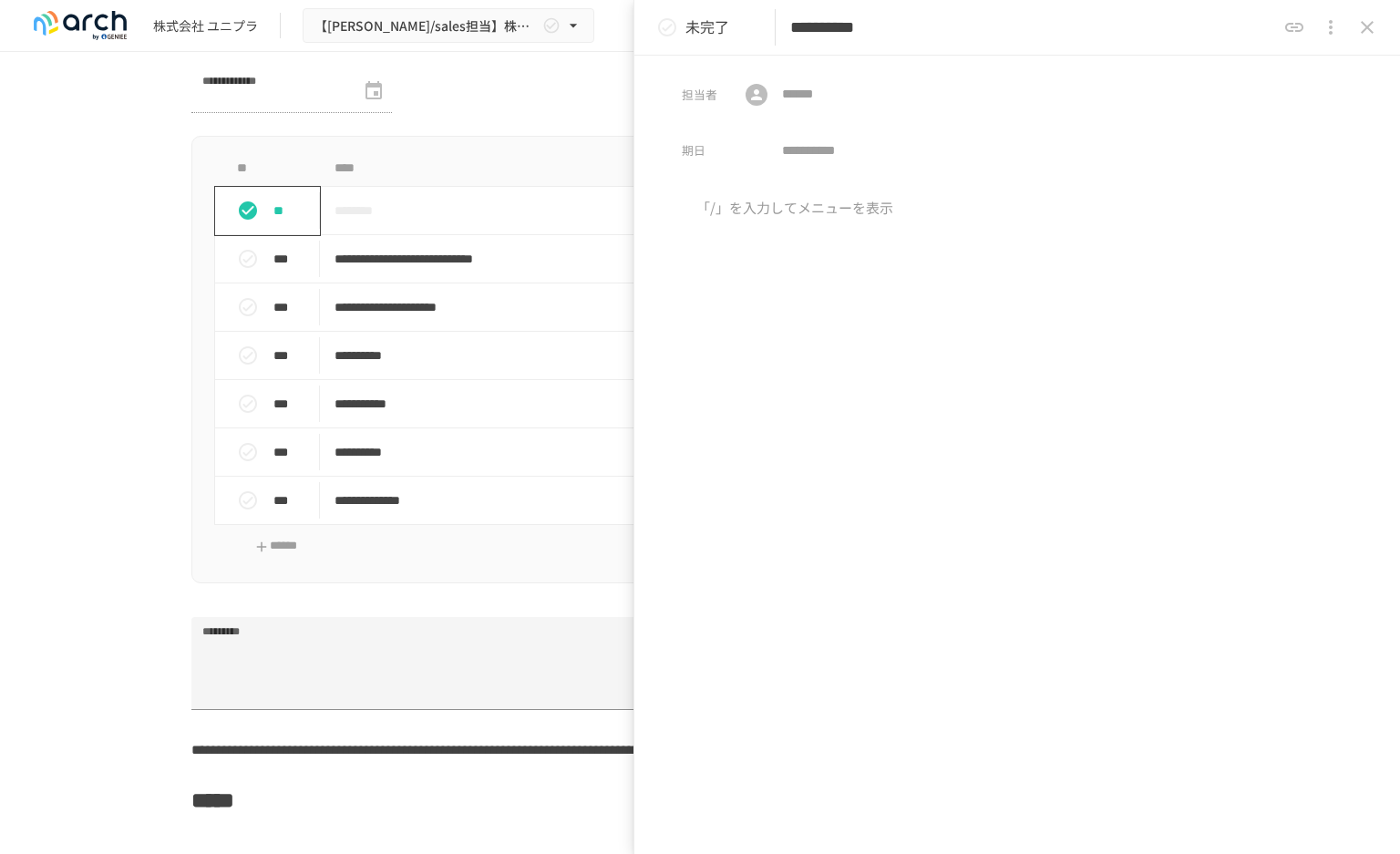 click on "**********" at bounding box center (1033, 27) 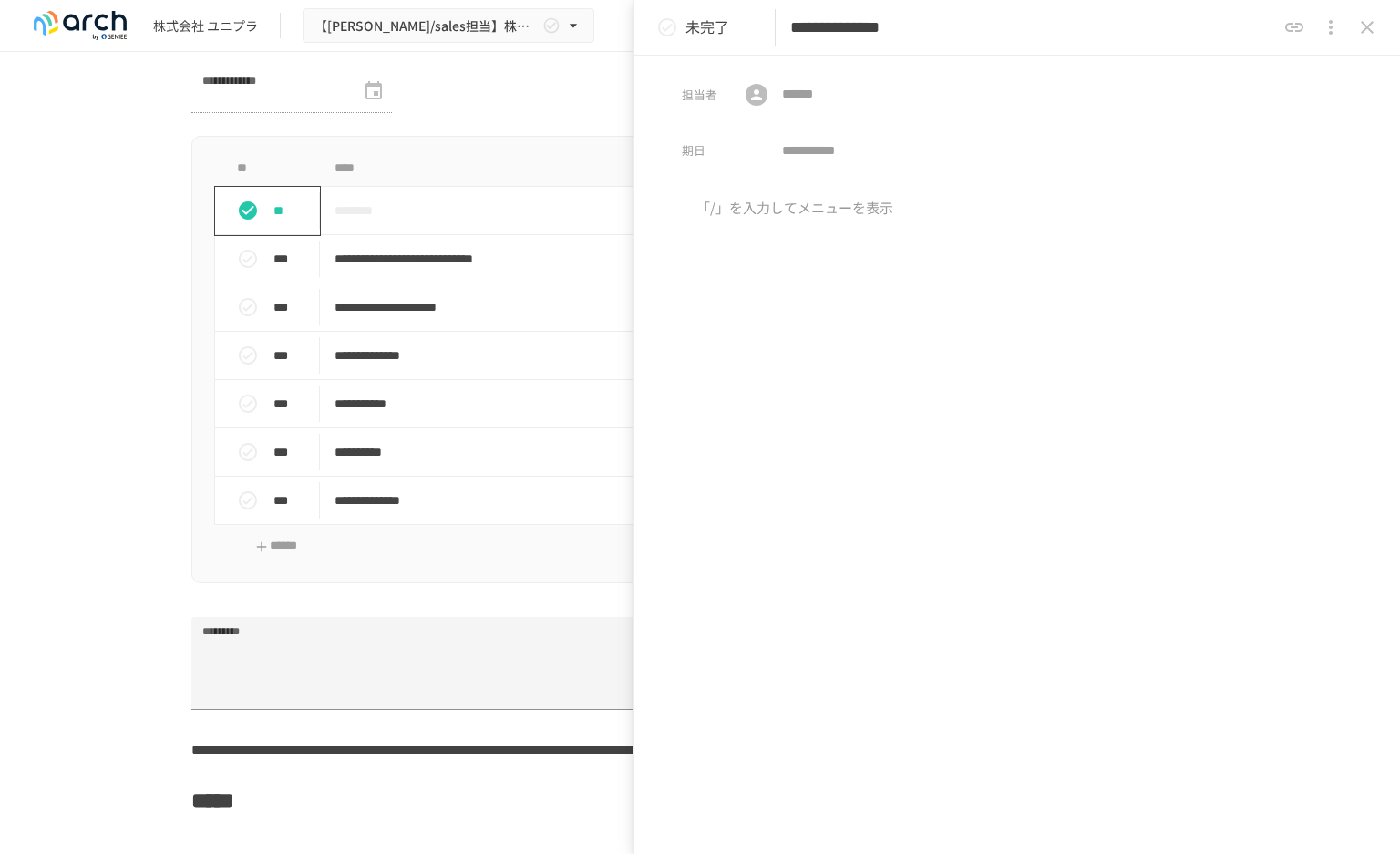 drag, startPoint x: 1027, startPoint y: 29, endPoint x: 794, endPoint y: 33, distance: 233.03433 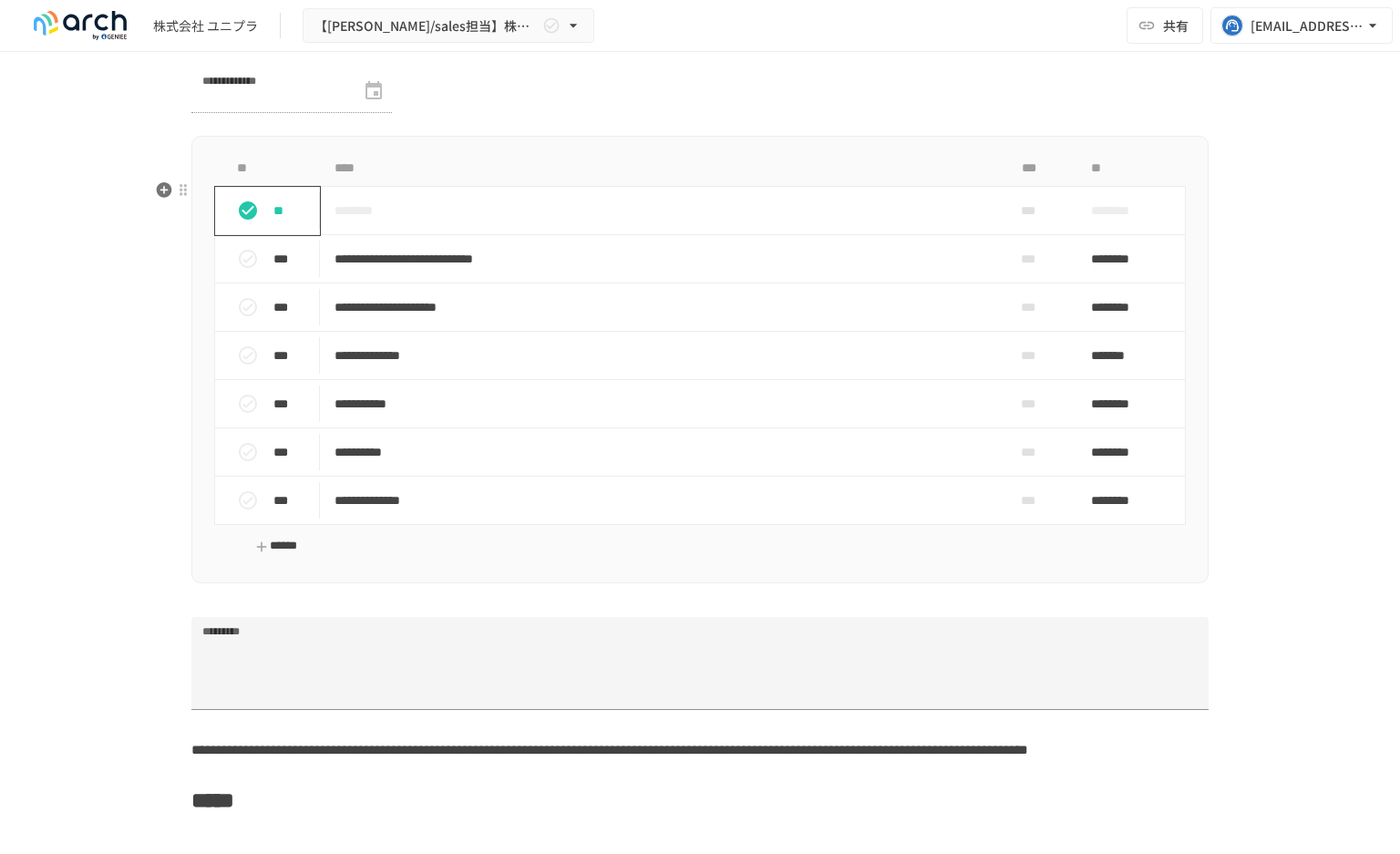 click on "******" at bounding box center [276, 546] 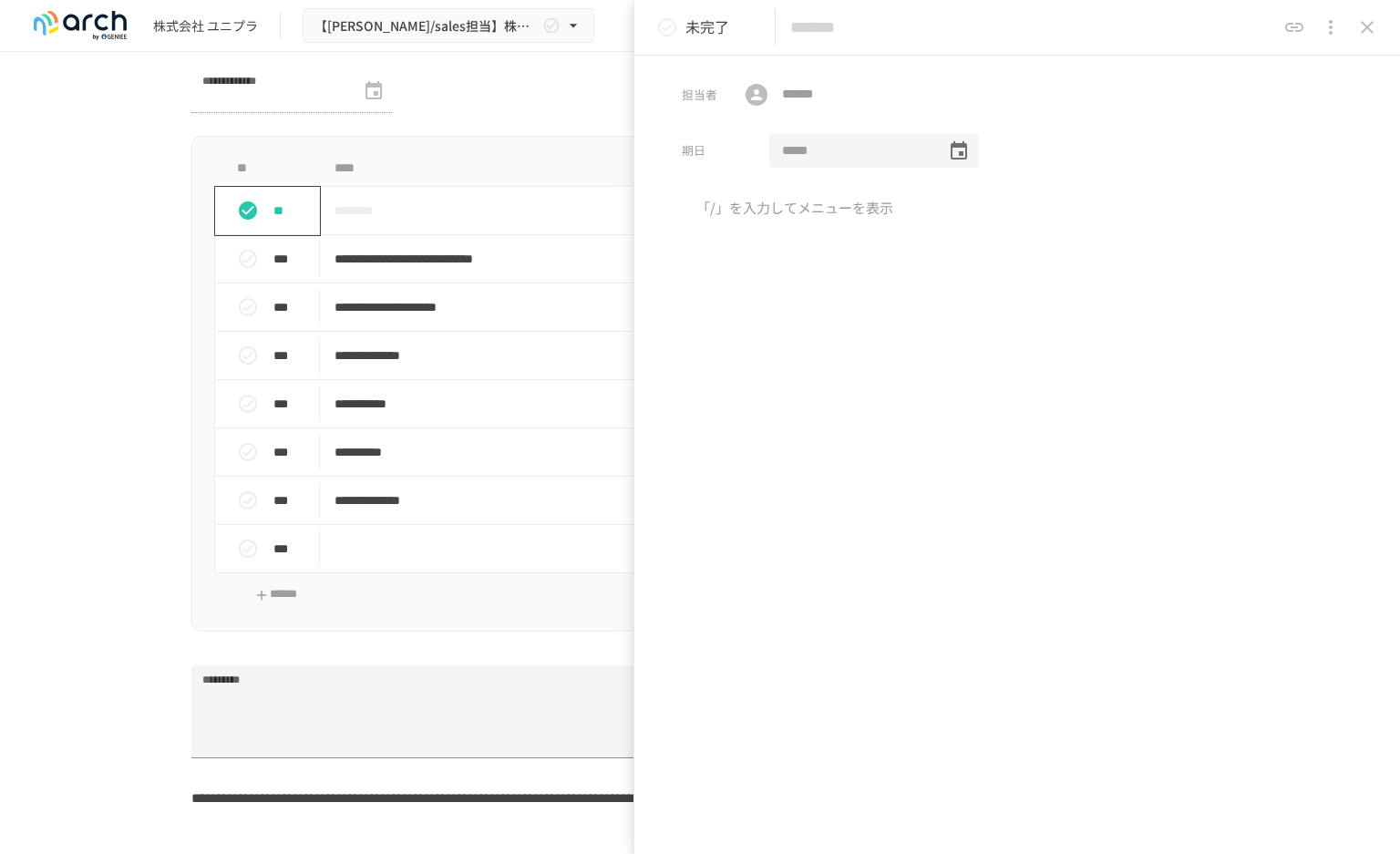 paste on "**********" 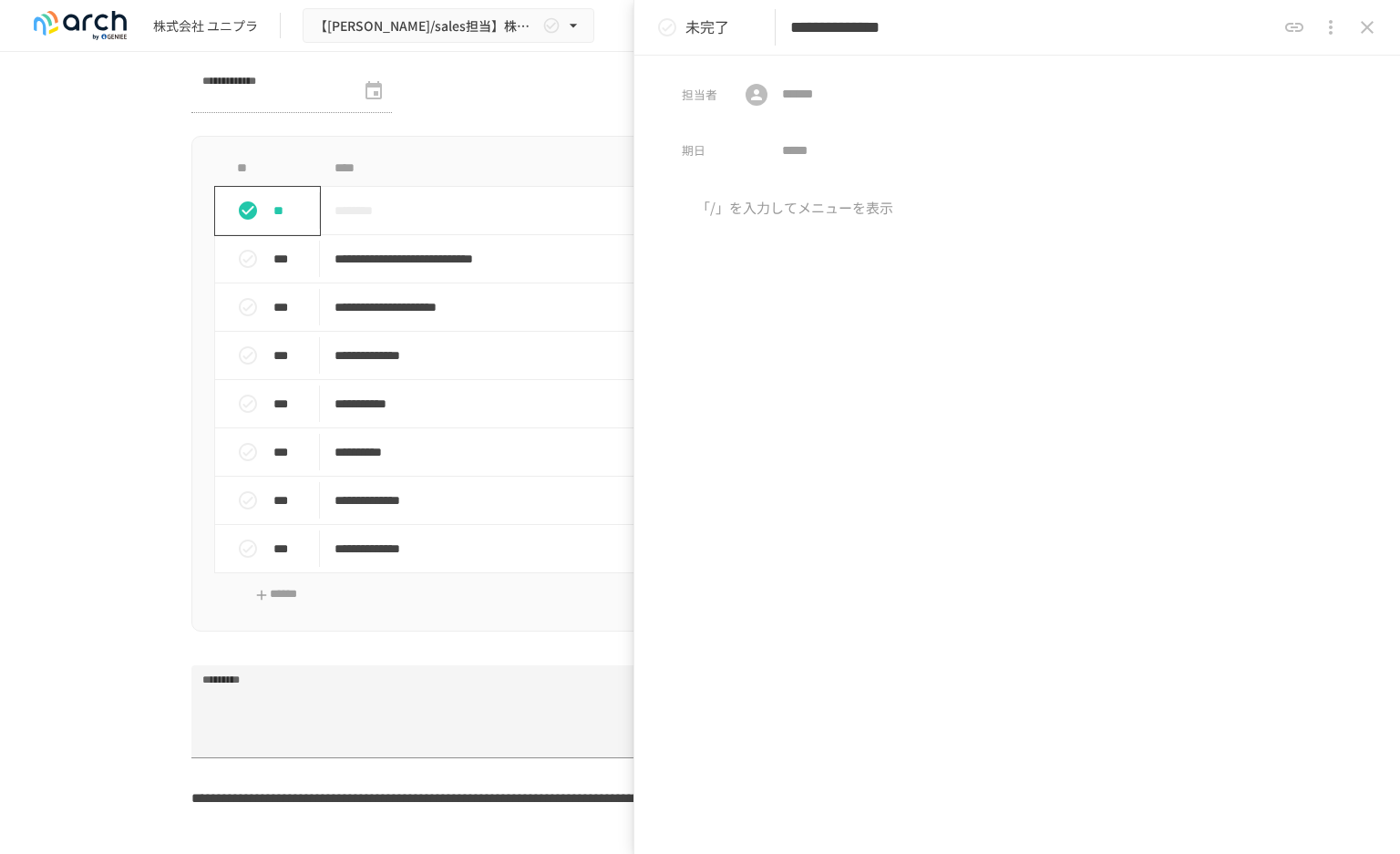 drag, startPoint x: 837, startPoint y: 26, endPoint x: 814, endPoint y: 25, distance: 23.021729 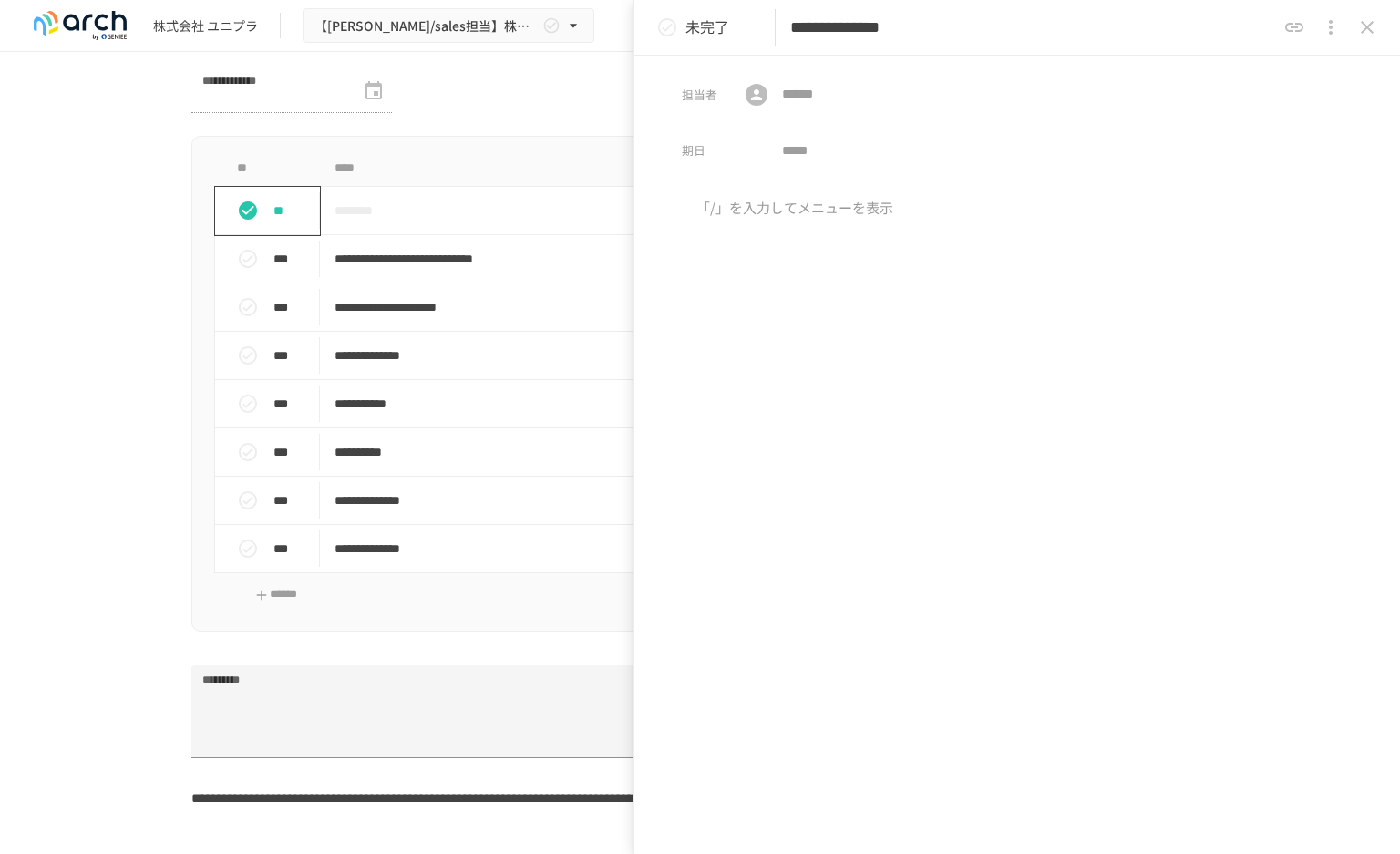 type on "**********" 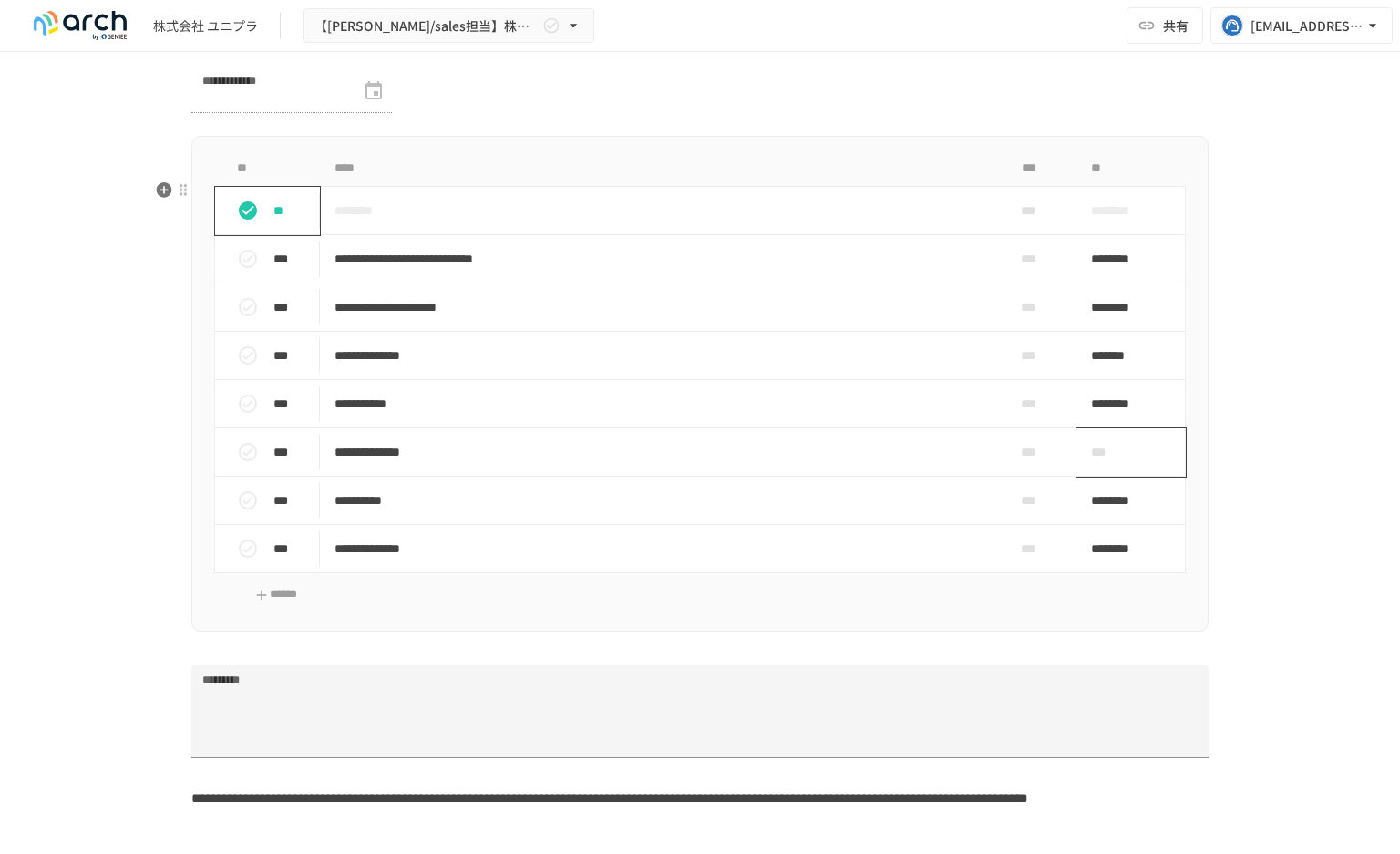 click on "***" at bounding box center [1110, 452] 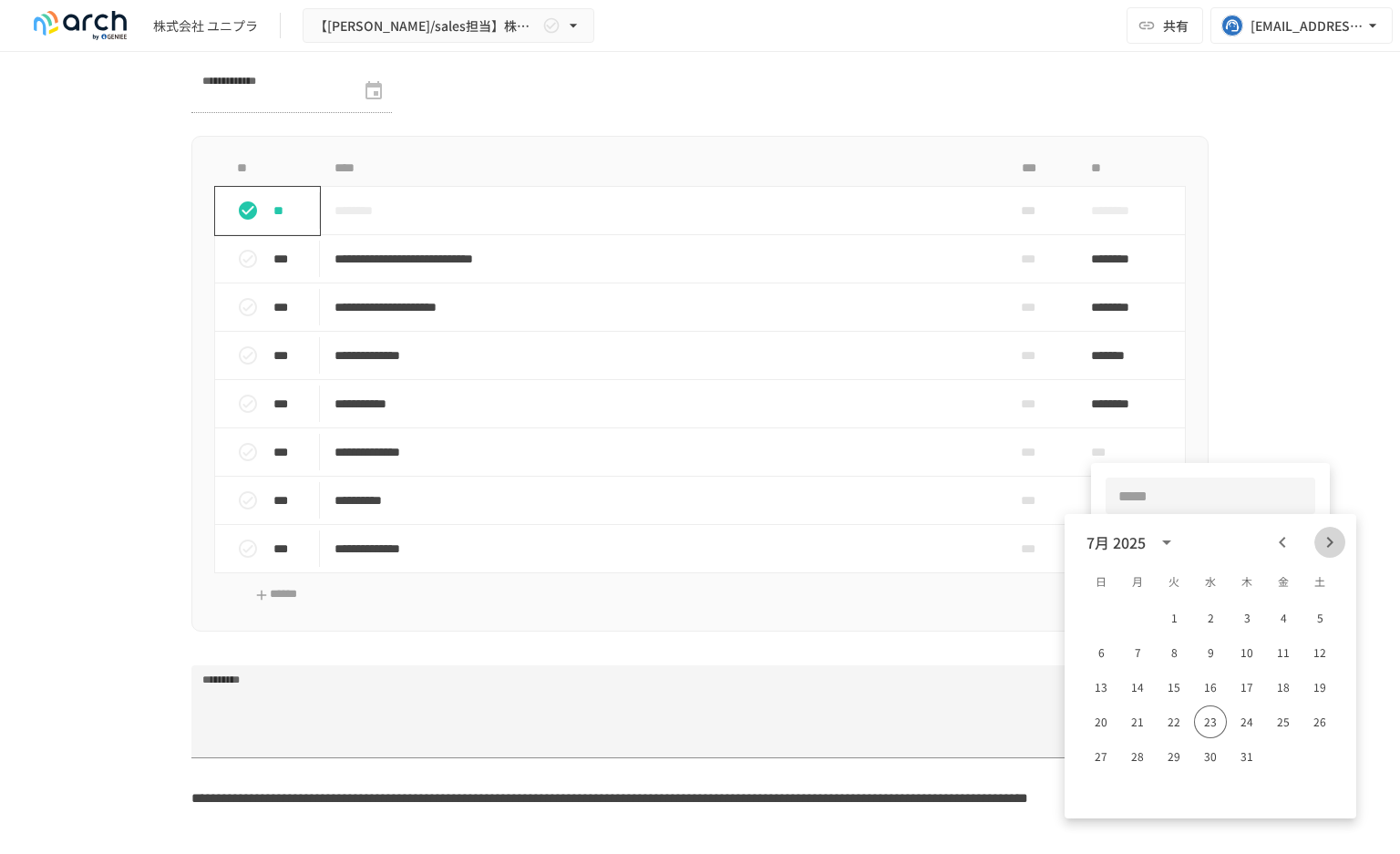 click 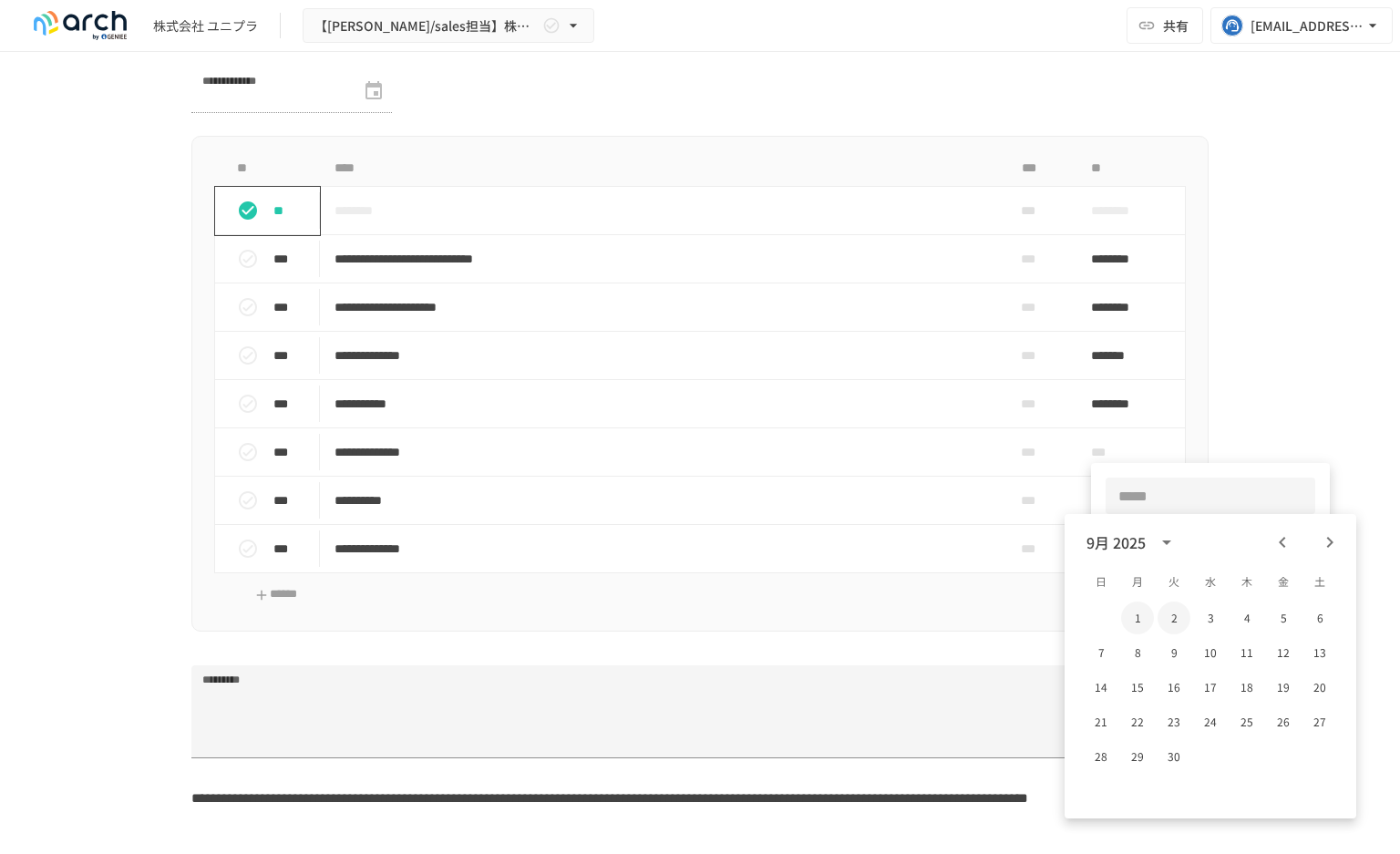 click on "1" at bounding box center (1138, 618) 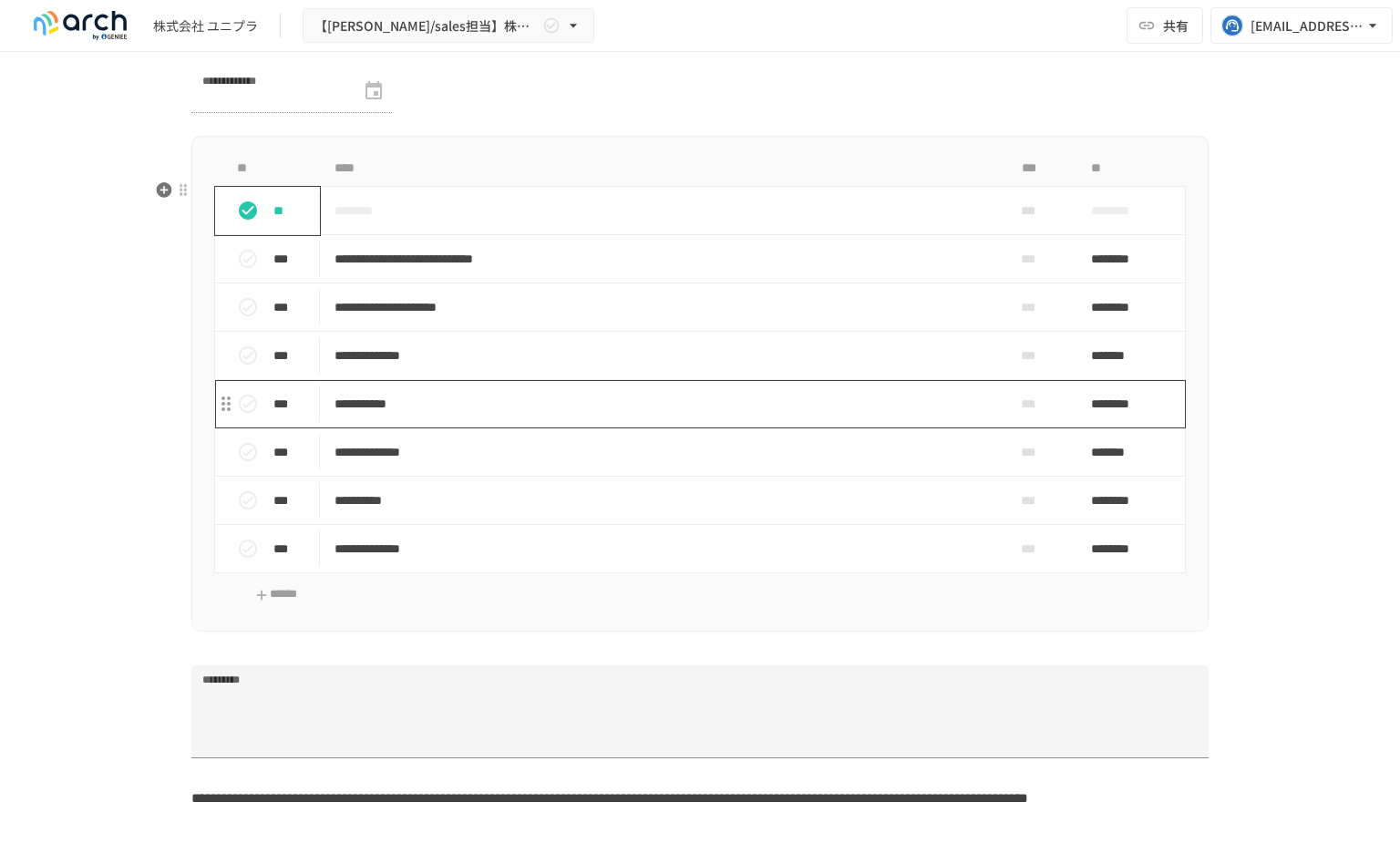 click on "**********" at bounding box center [662, 404] 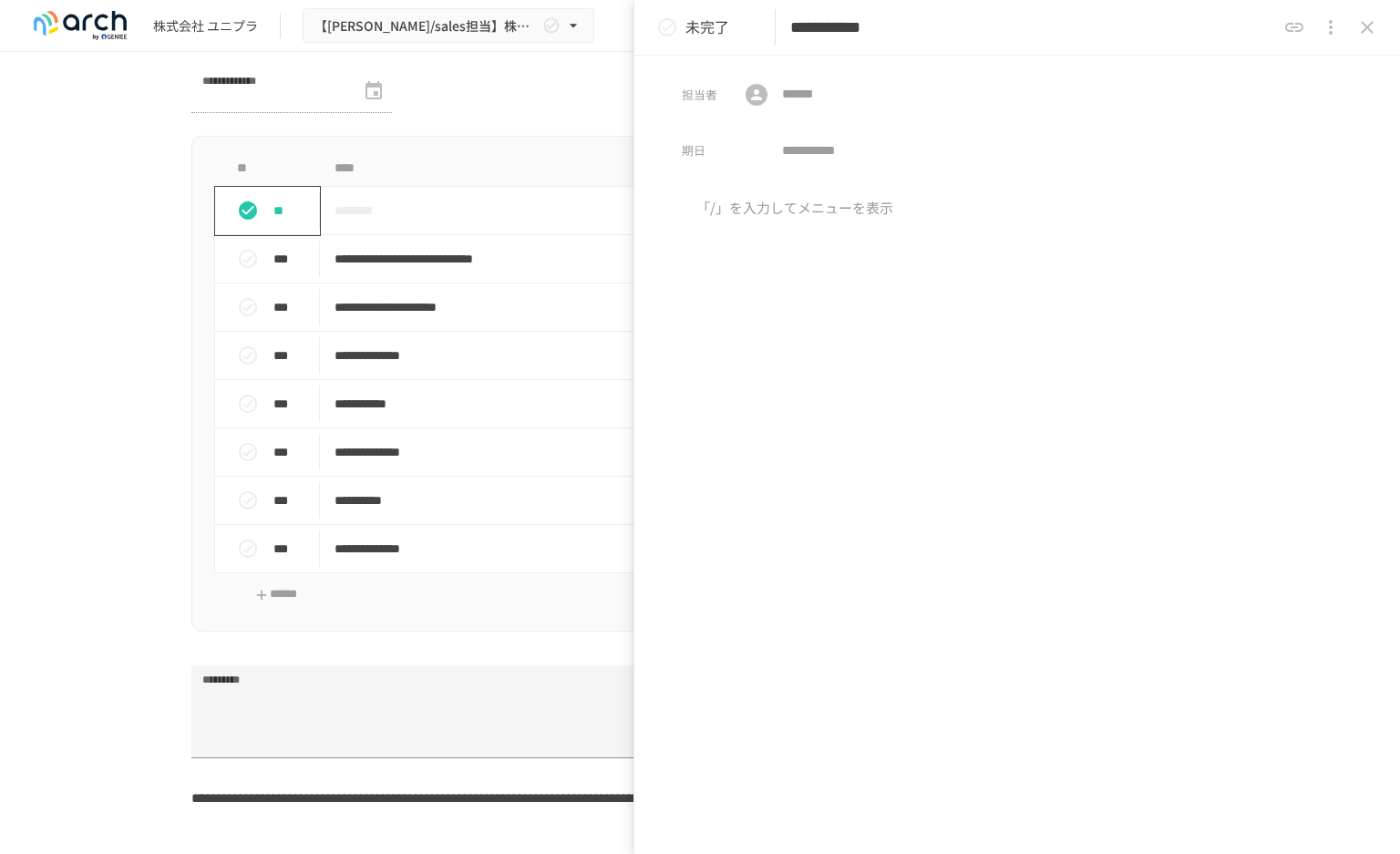 click on "**********" at bounding box center [1033, 27] 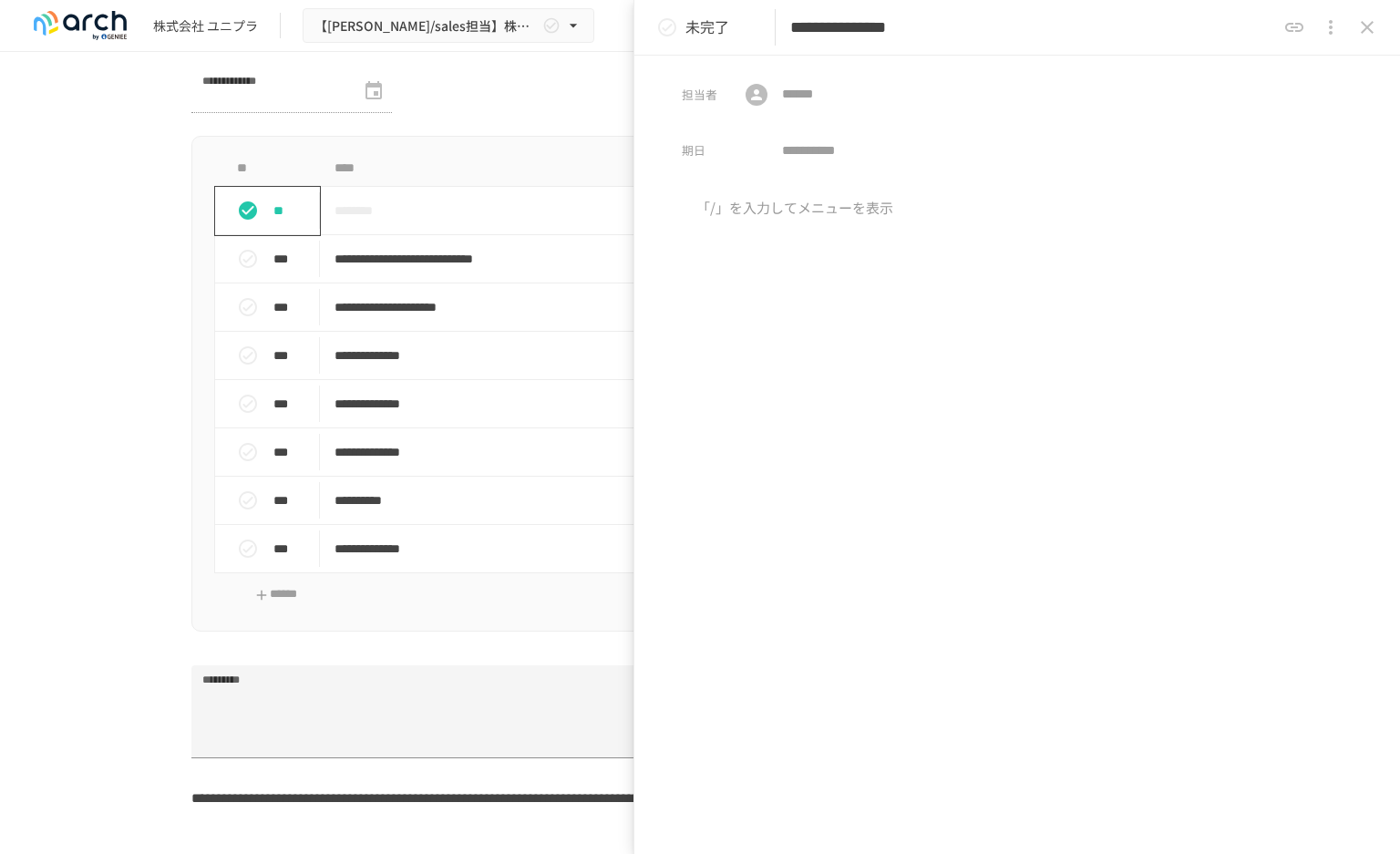 type on "**********" 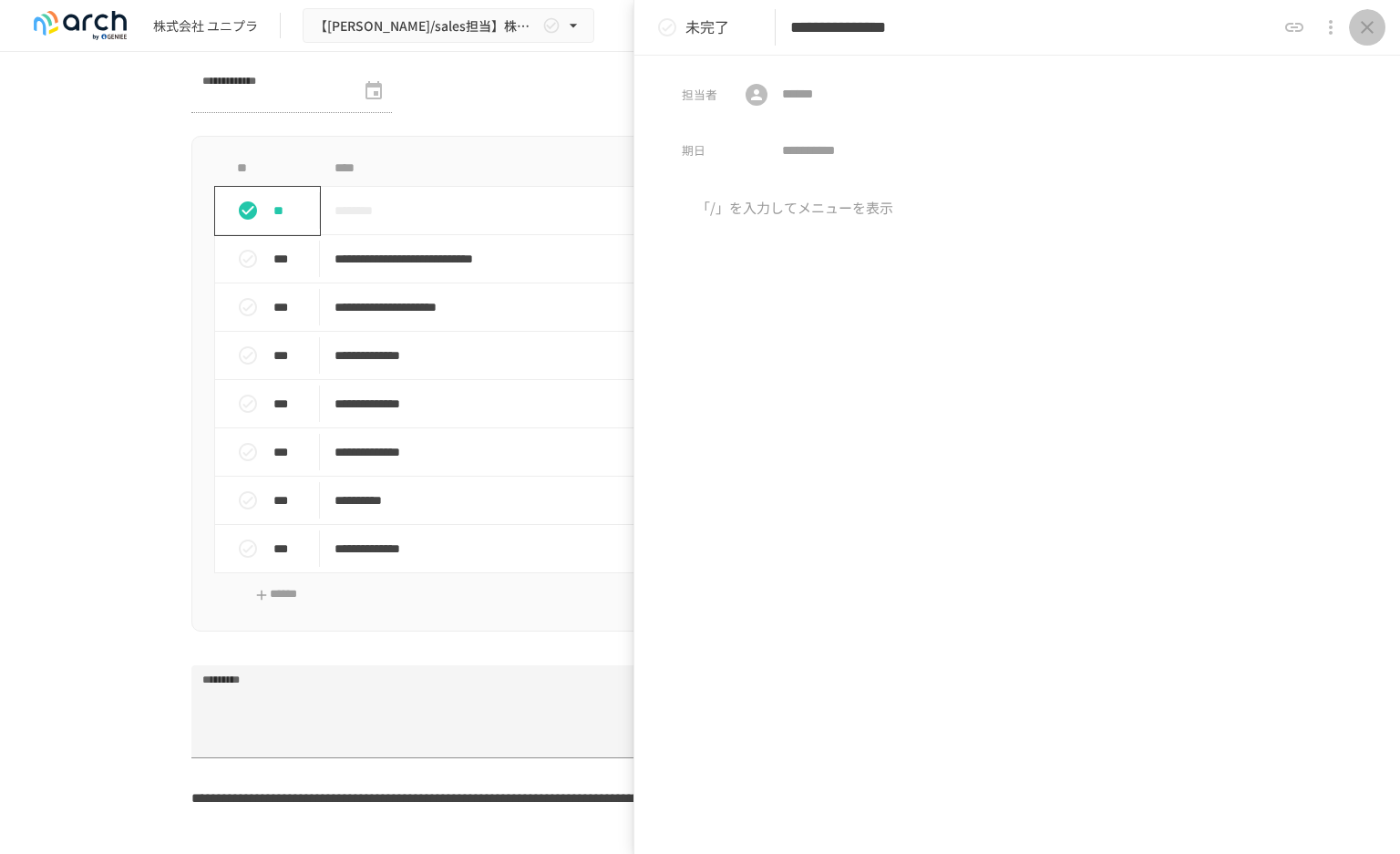 click 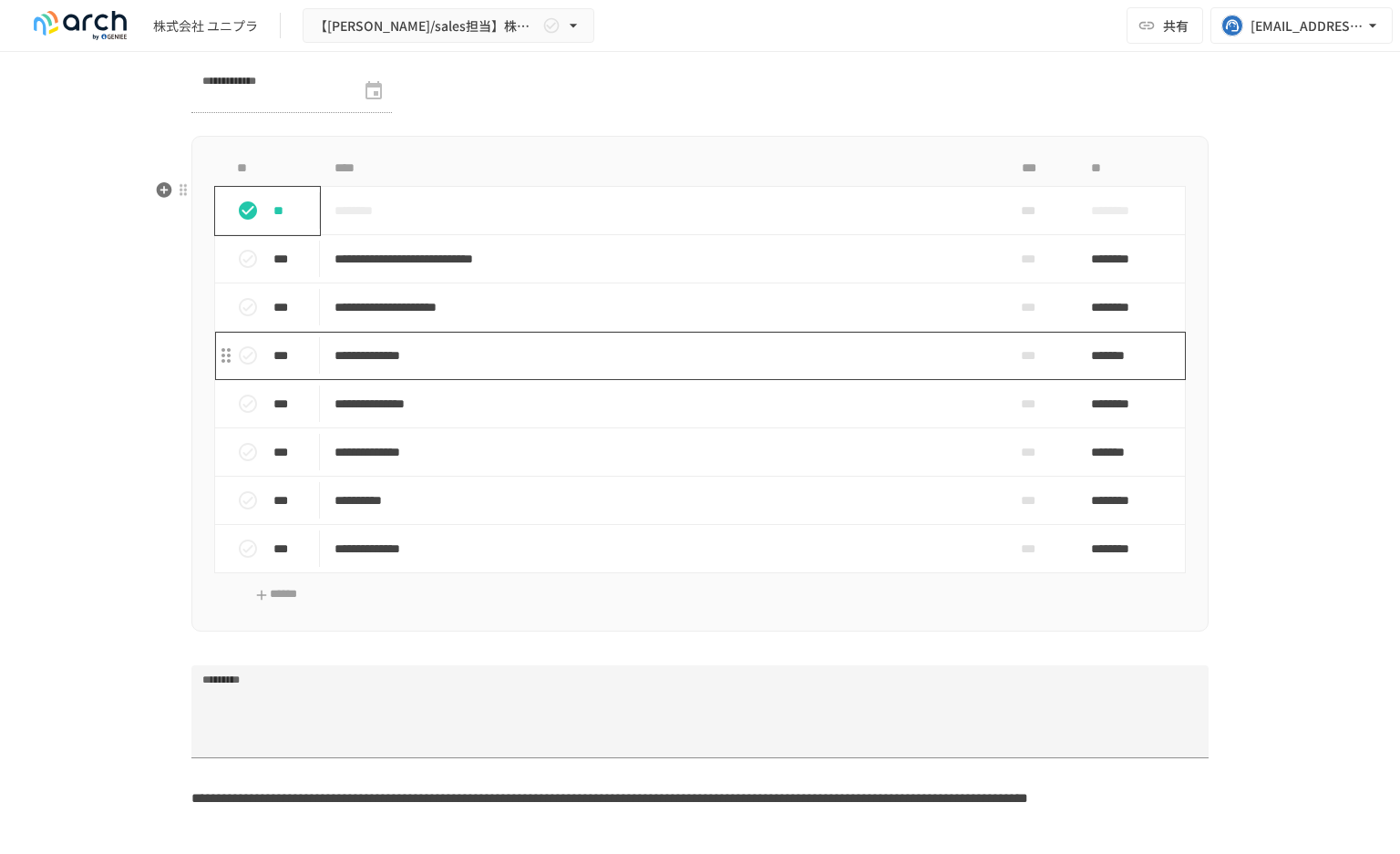 click on "**********" at bounding box center (662, 355) 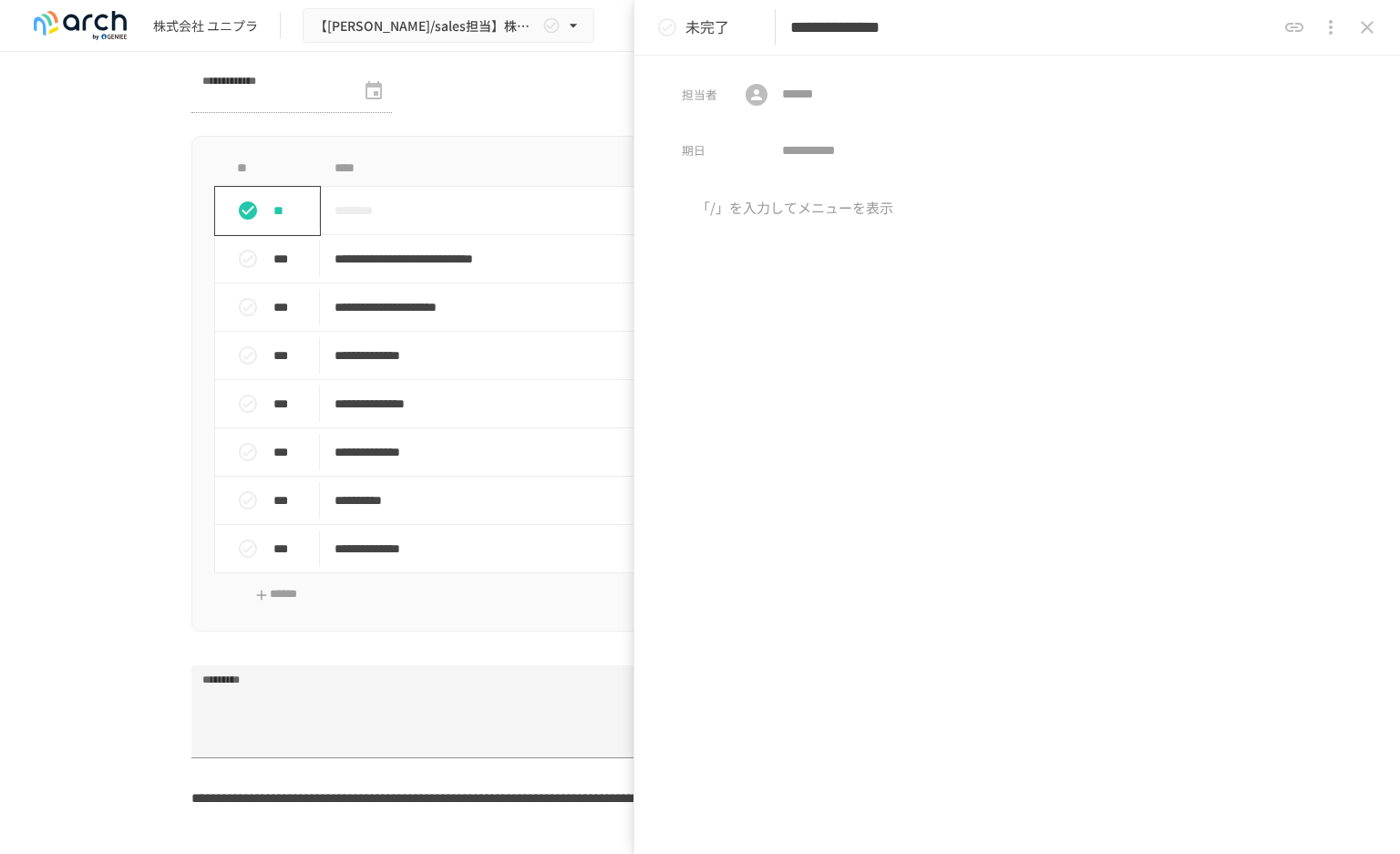 drag, startPoint x: 835, startPoint y: 26, endPoint x: 807, endPoint y: 26, distance: 28 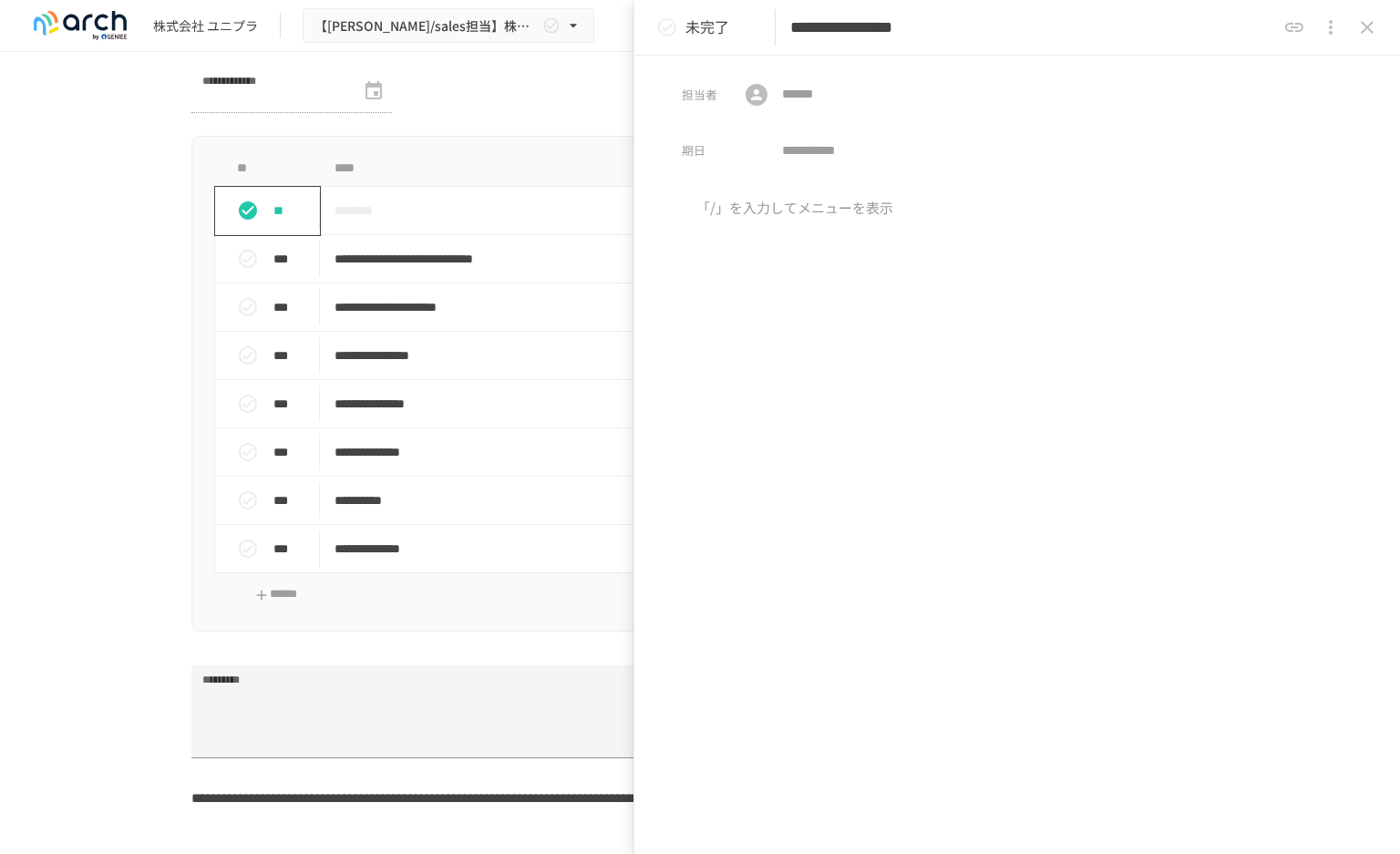 type on "**********" 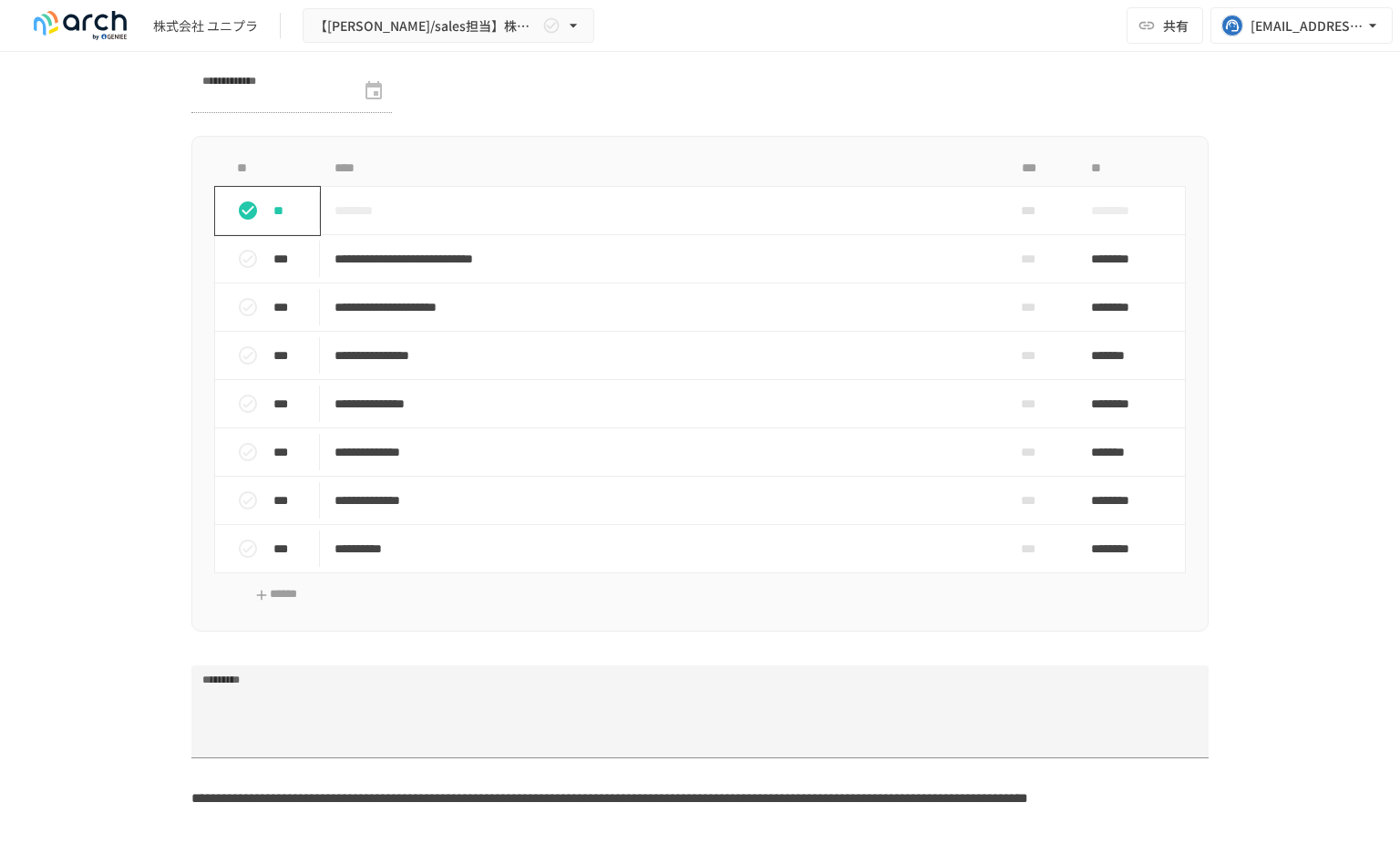drag, startPoint x: 518, startPoint y: 589, endPoint x: 1396, endPoint y: 288, distance: 928.162 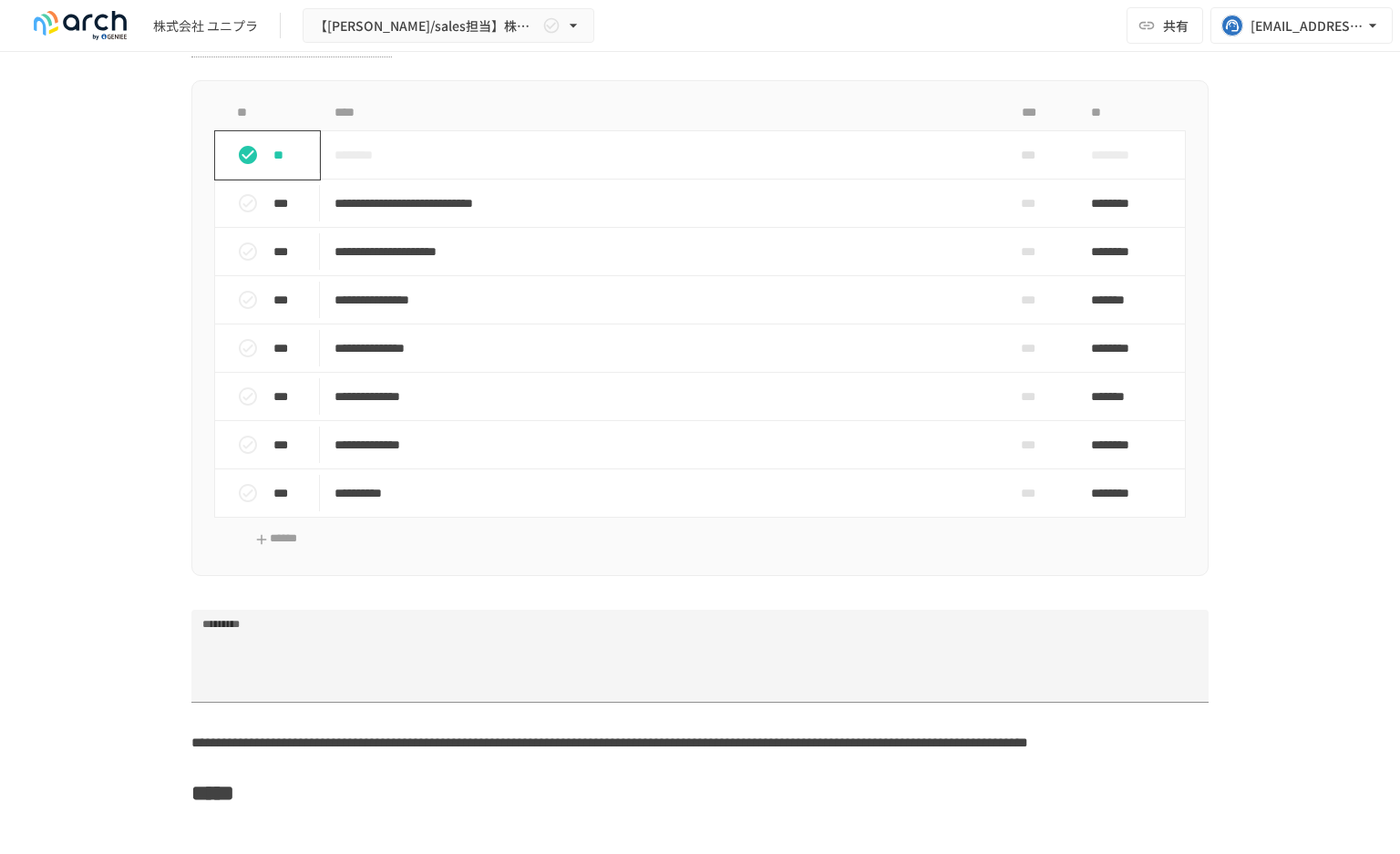 scroll, scrollTop: 2632, scrollLeft: 0, axis: vertical 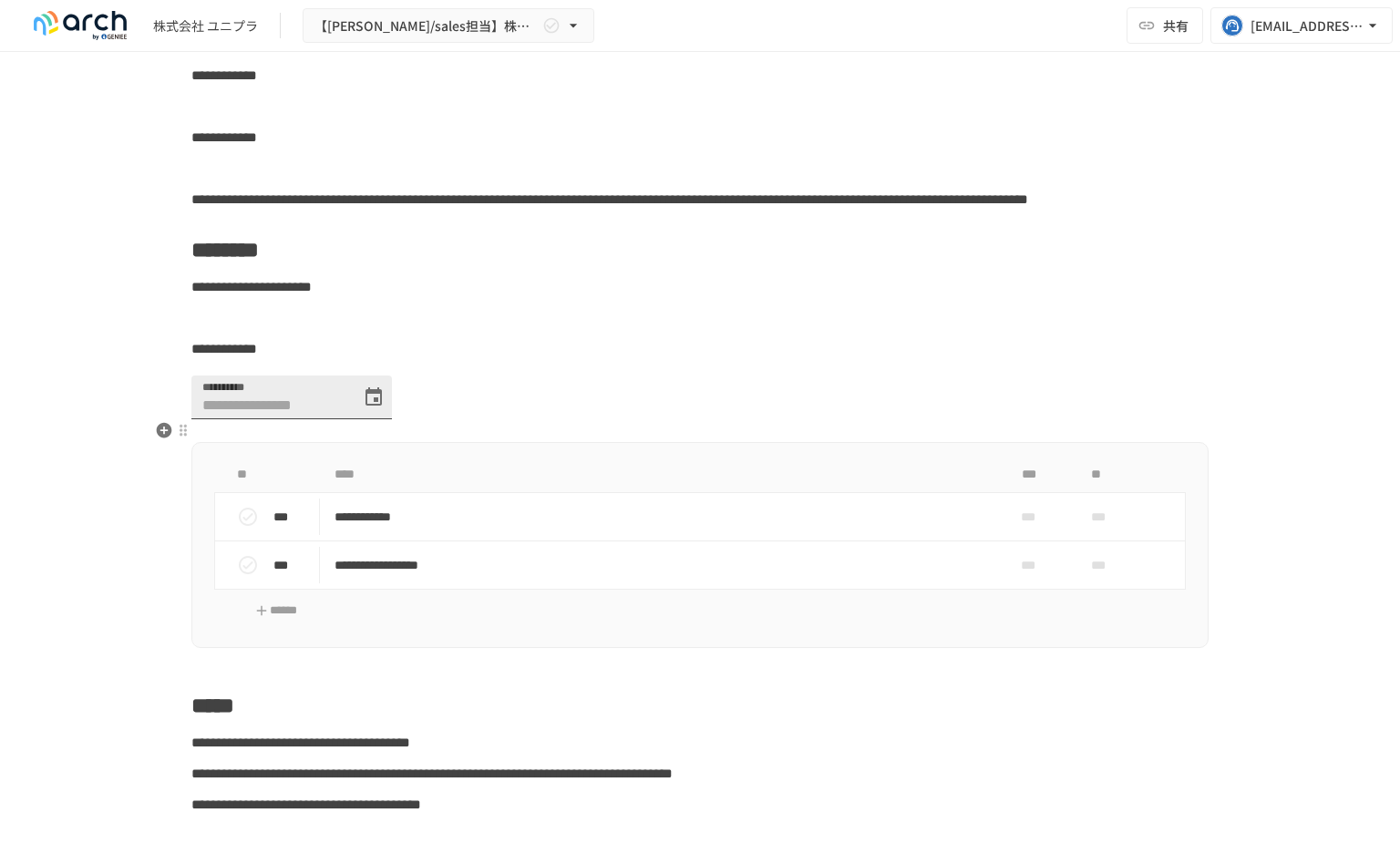 click 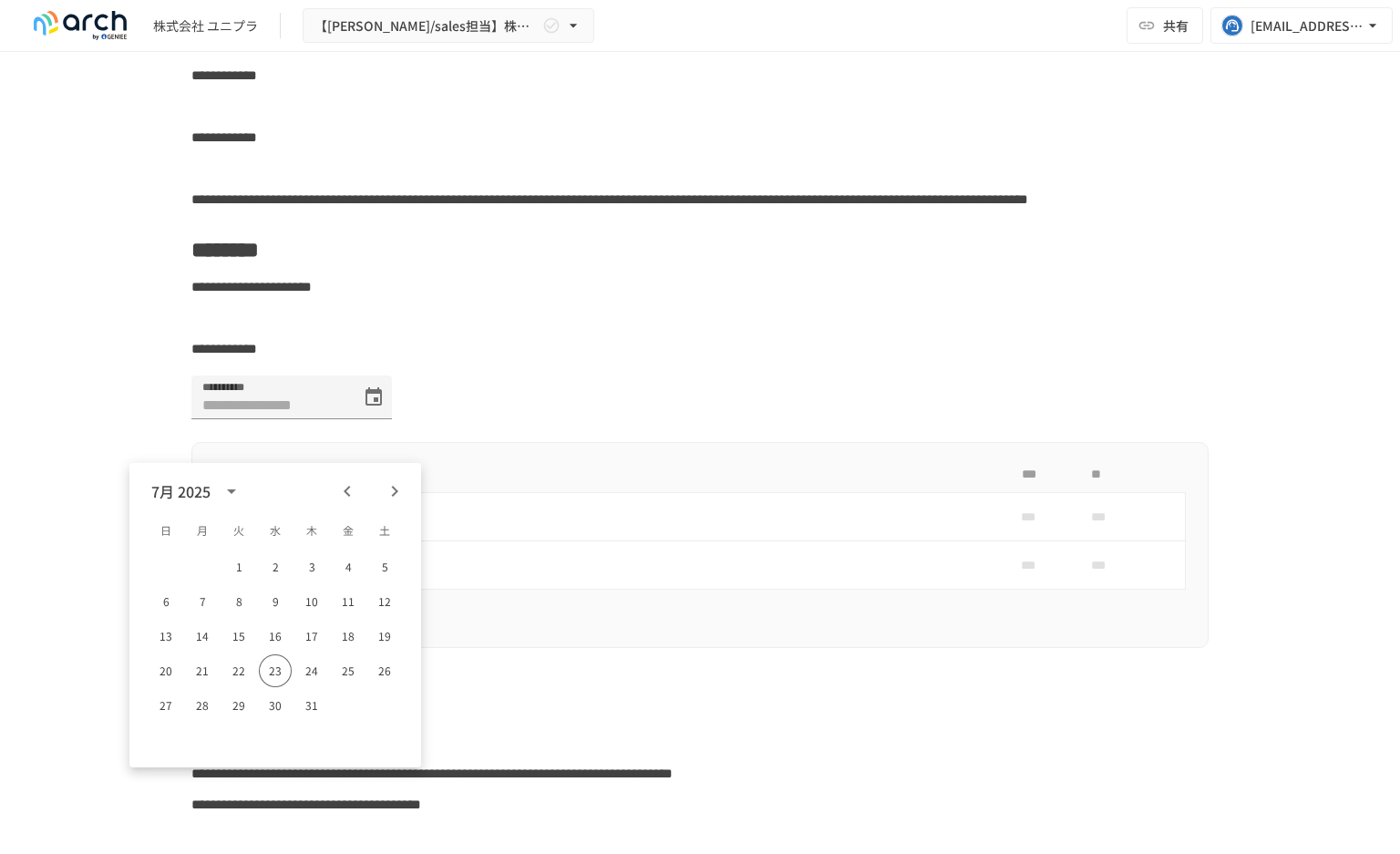 click 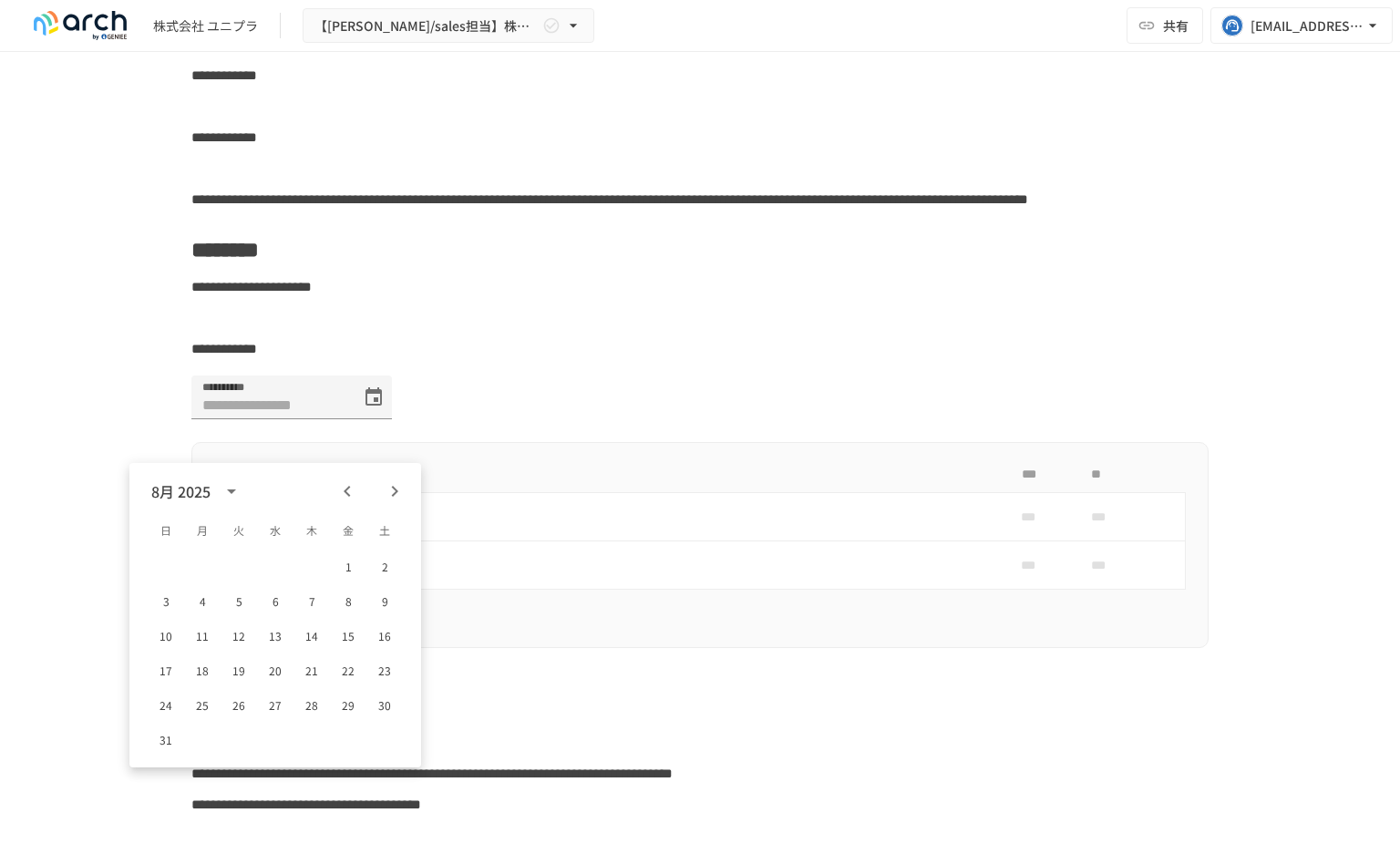 click 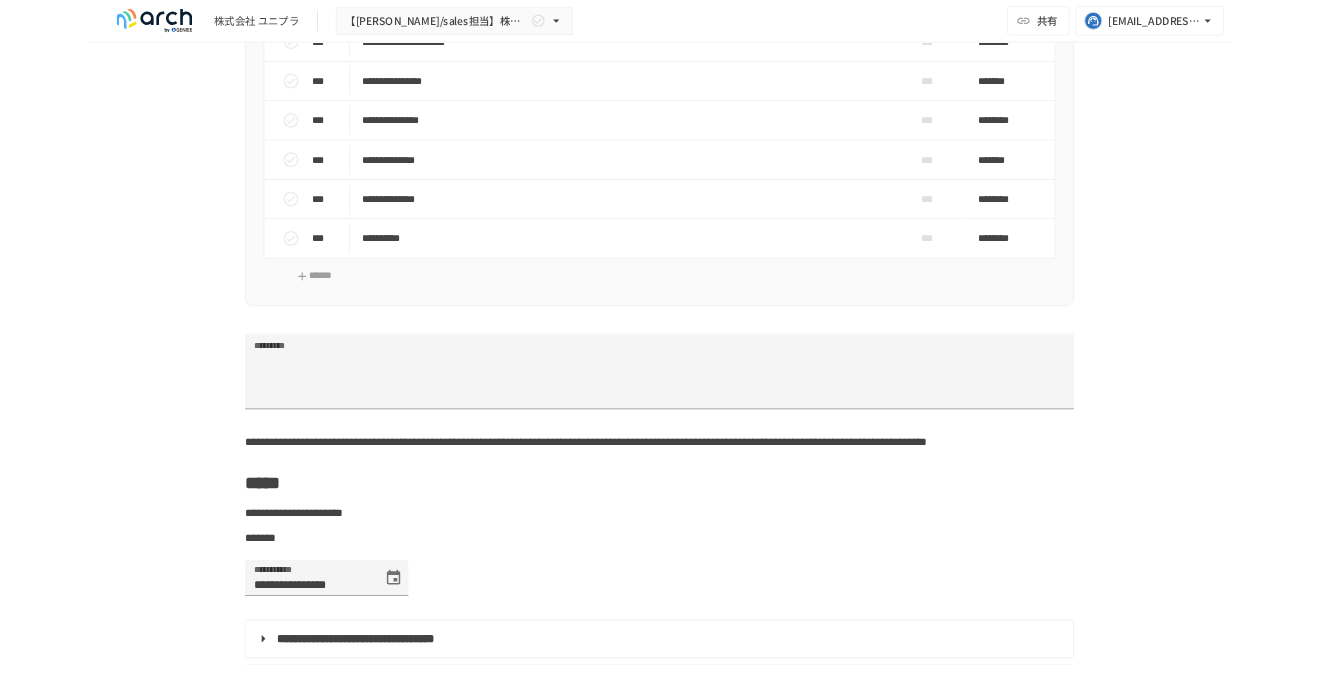 scroll, scrollTop: 3102, scrollLeft: 0, axis: vertical 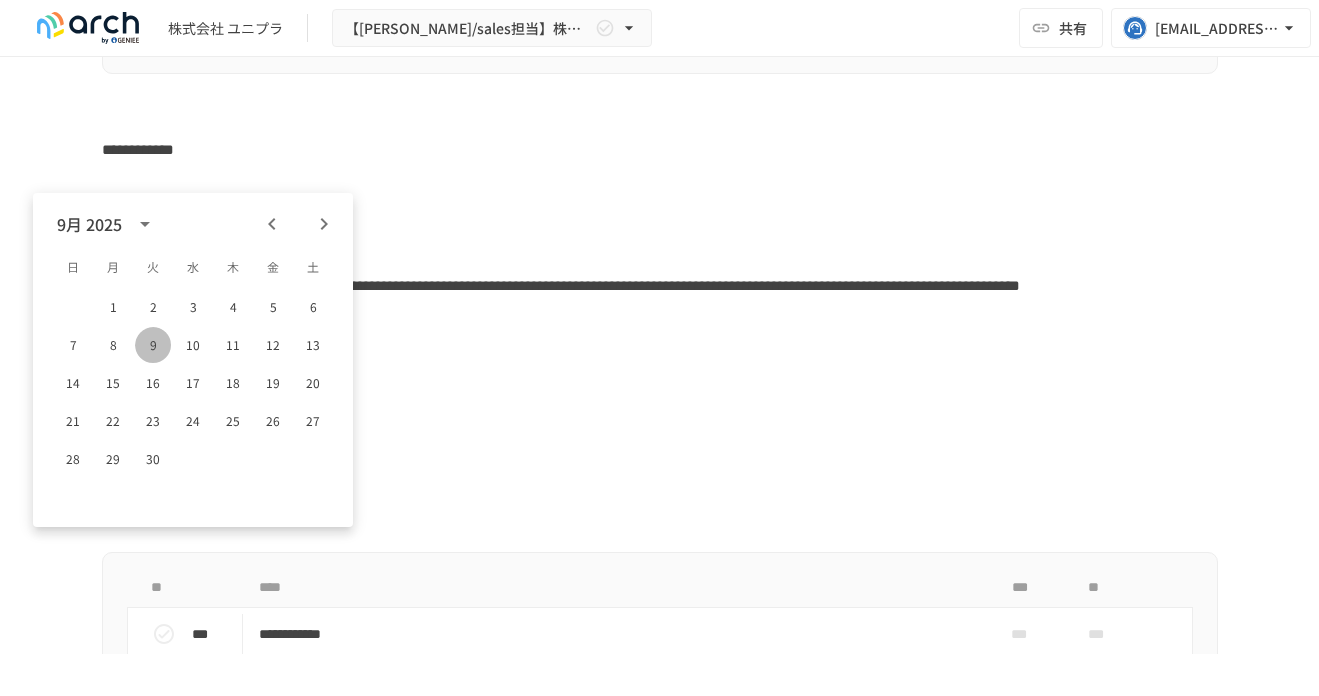 click on "9" at bounding box center (153, 345) 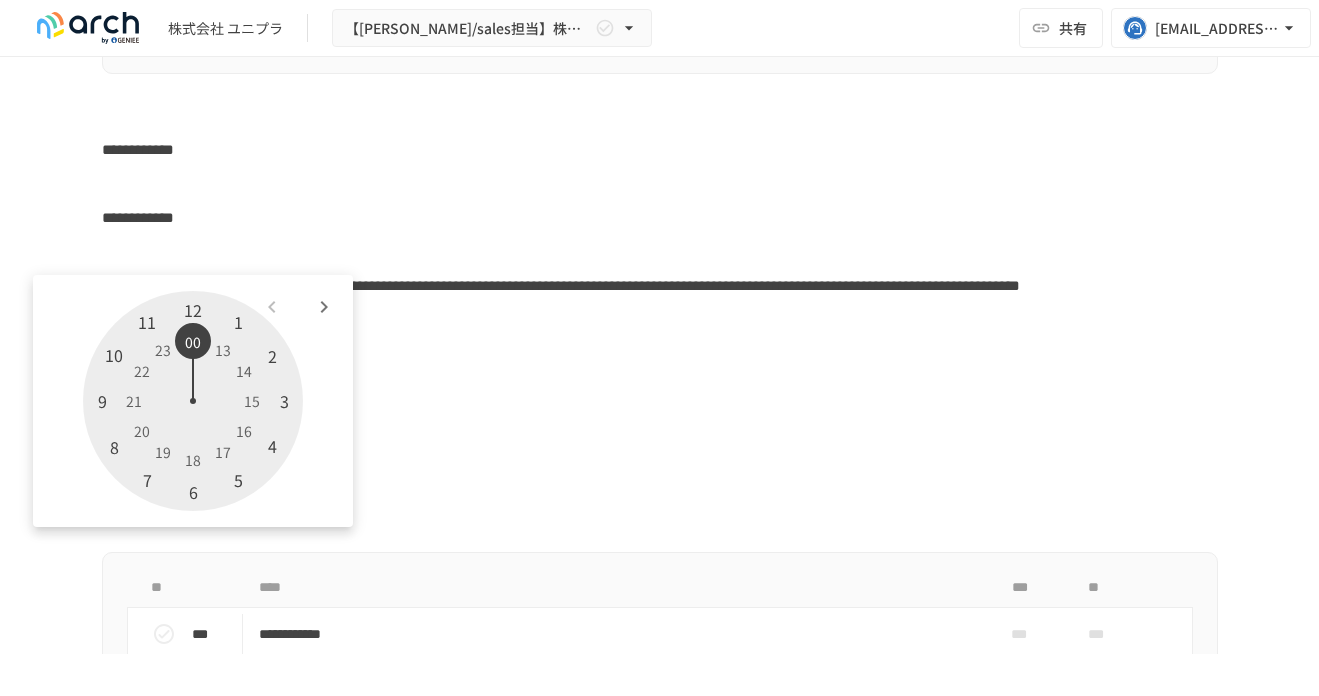 click at bounding box center [193, 401] 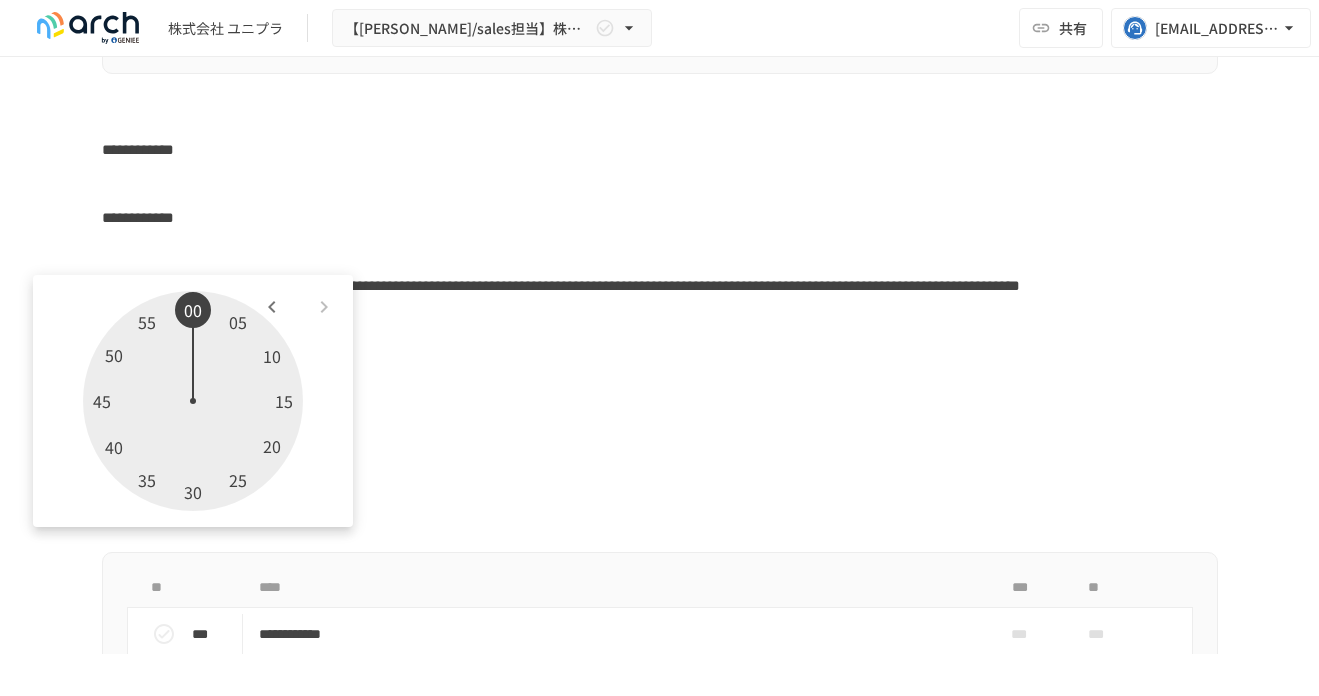 click on "********" at bounding box center (660, 341) 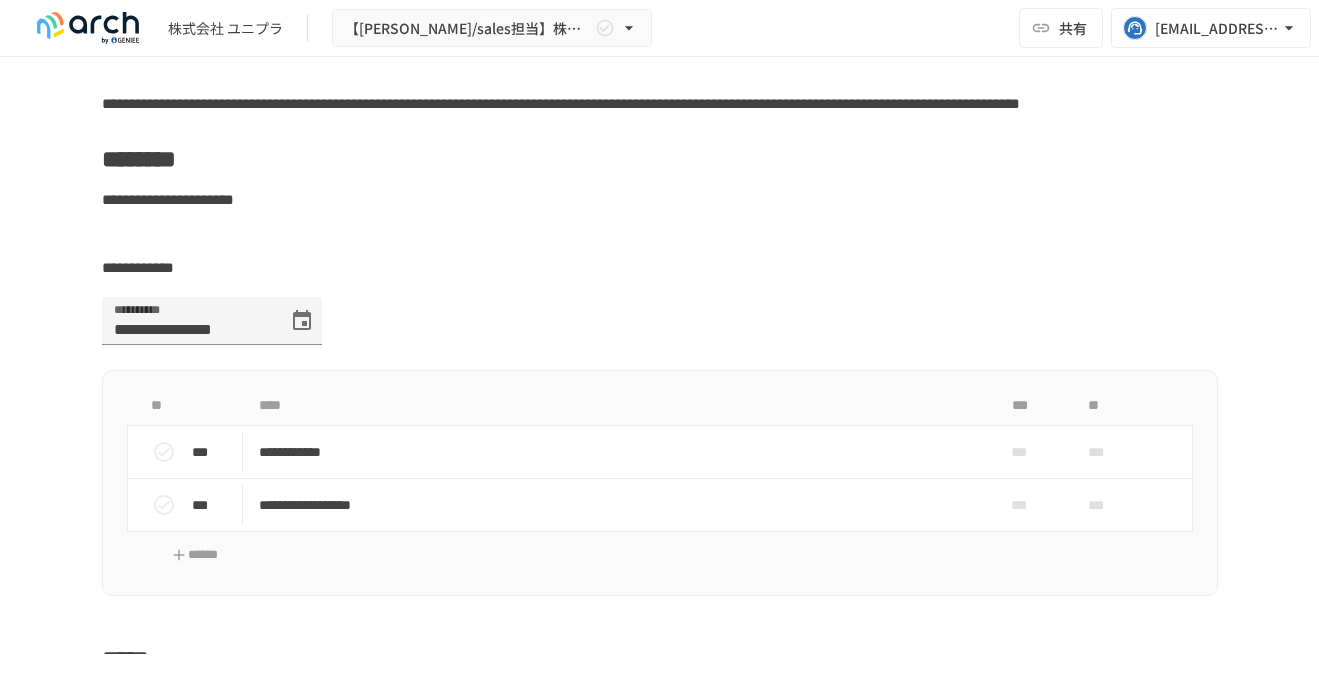 scroll, scrollTop: 4601, scrollLeft: 0, axis: vertical 